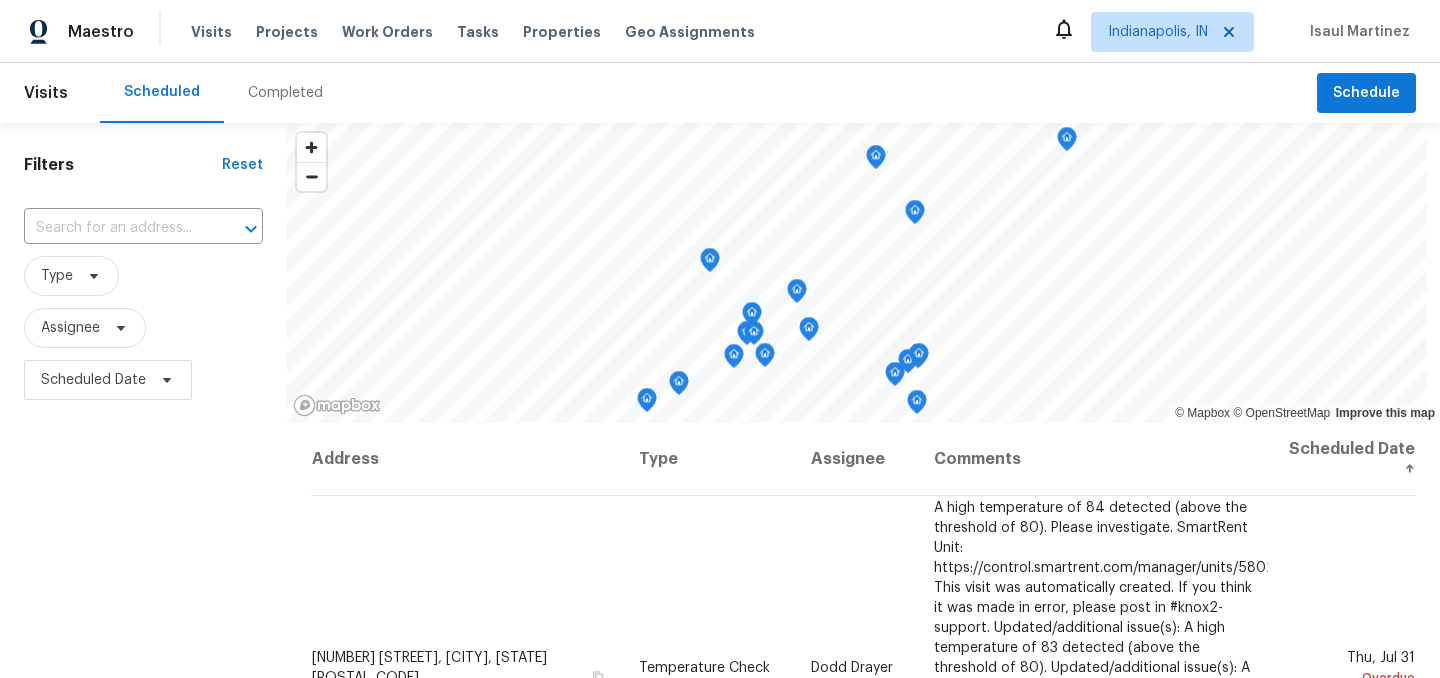 scroll, scrollTop: 0, scrollLeft: 0, axis: both 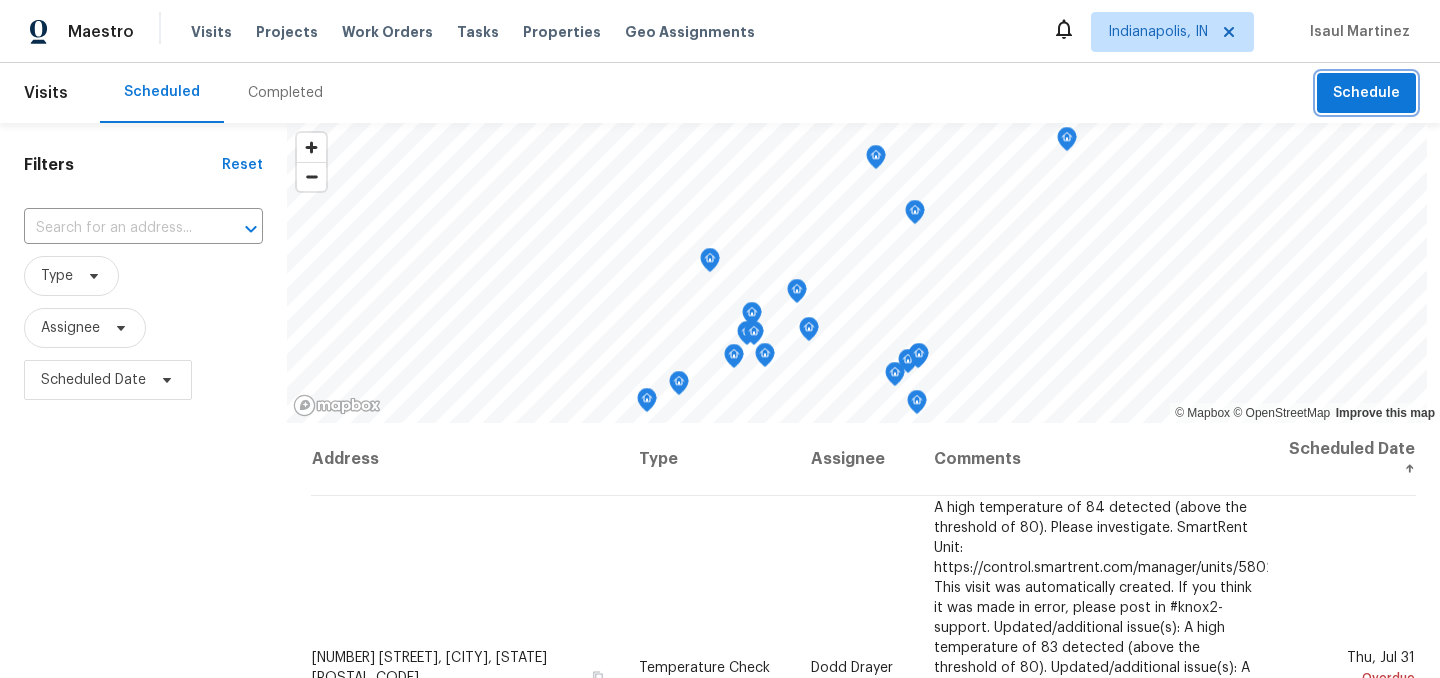 click on "Schedule" at bounding box center (1366, 93) 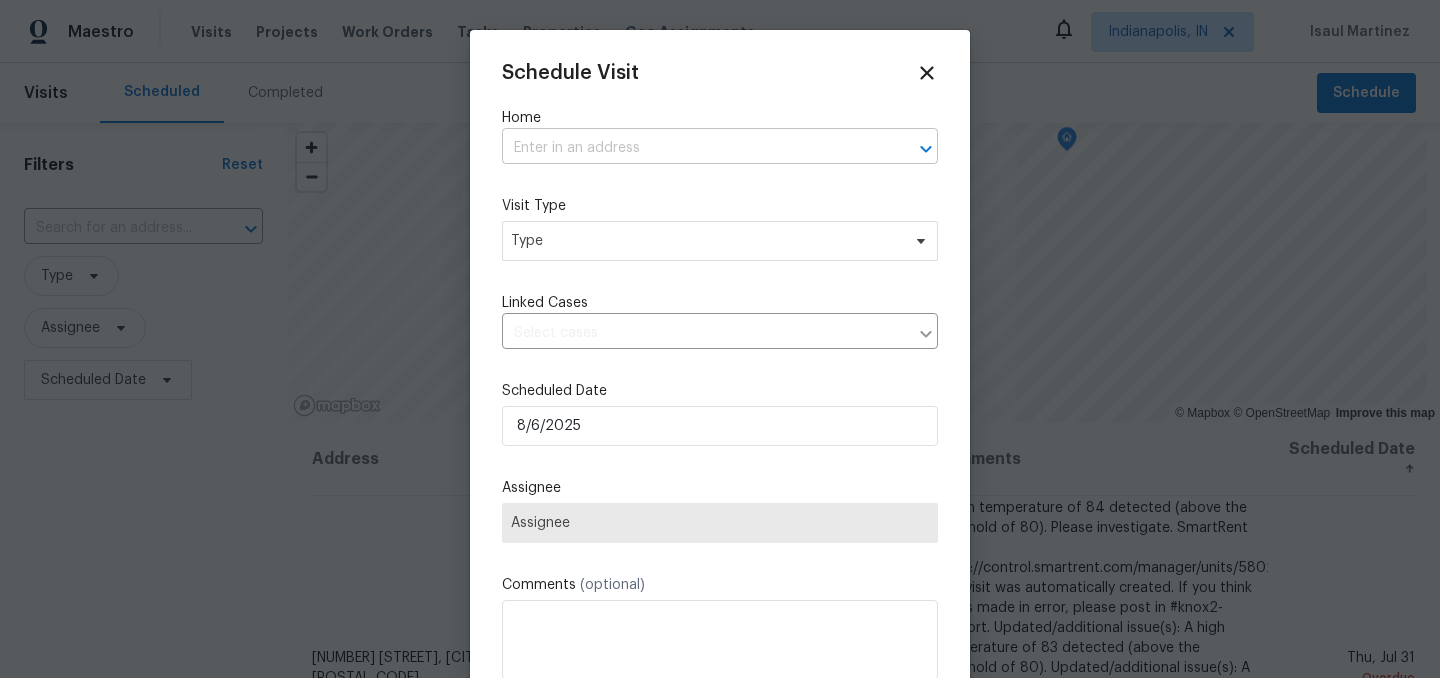 click at bounding box center (692, 148) 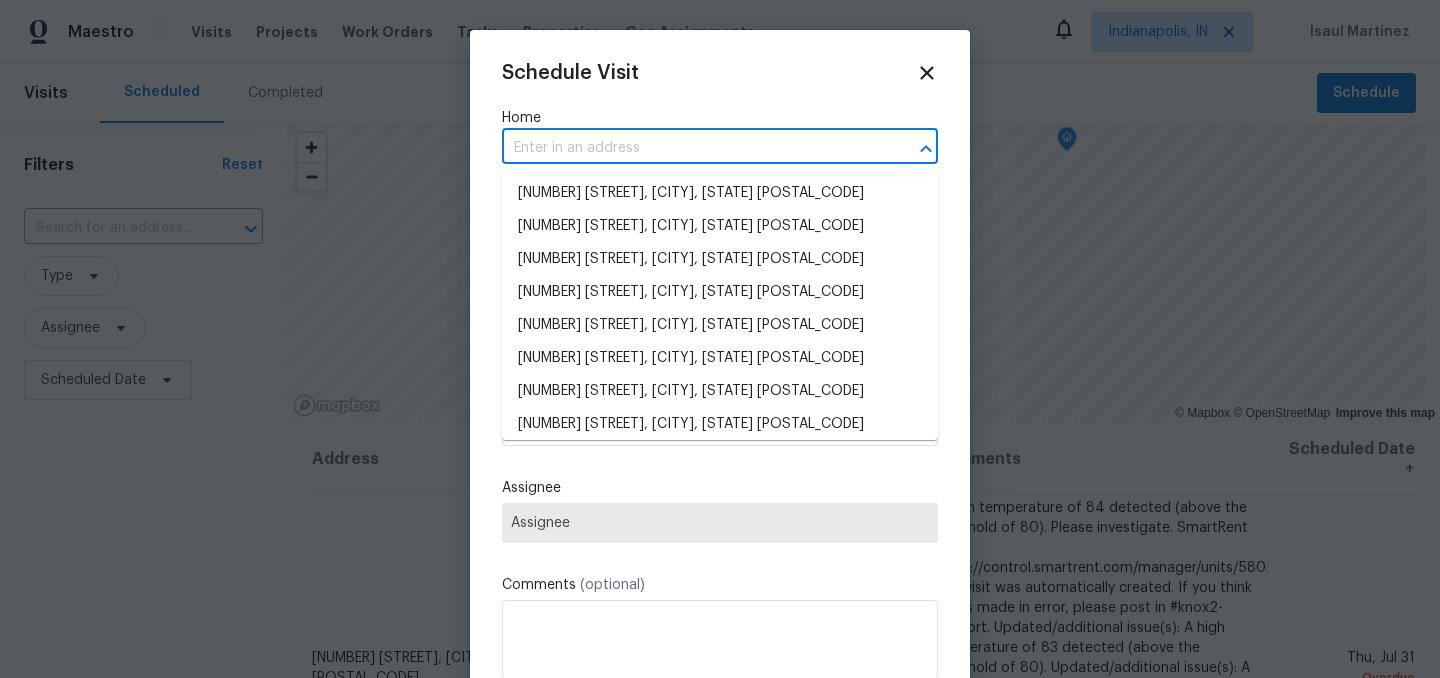 paste on "11837 Wapiti Way, Noblesville, IN 46060" 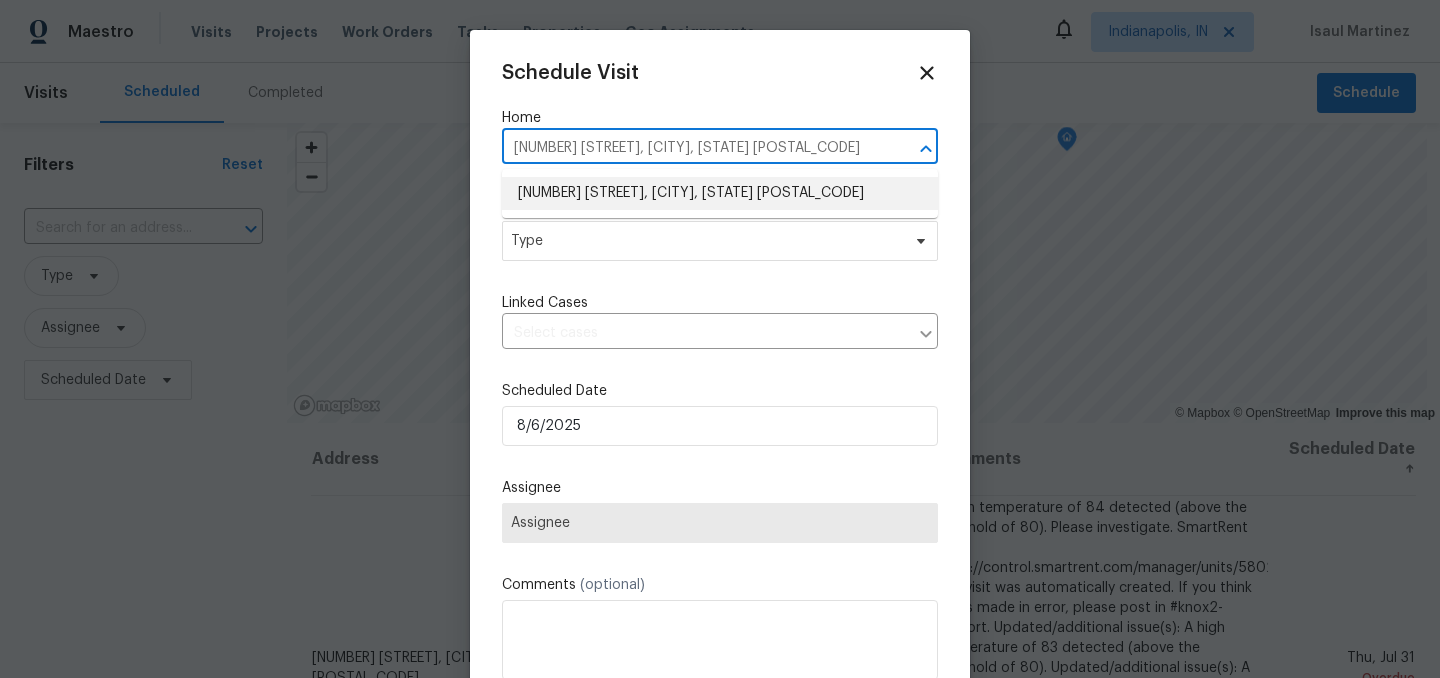 click on "11837 Wapiti Way, Noblesville, IN 46060" at bounding box center [720, 193] 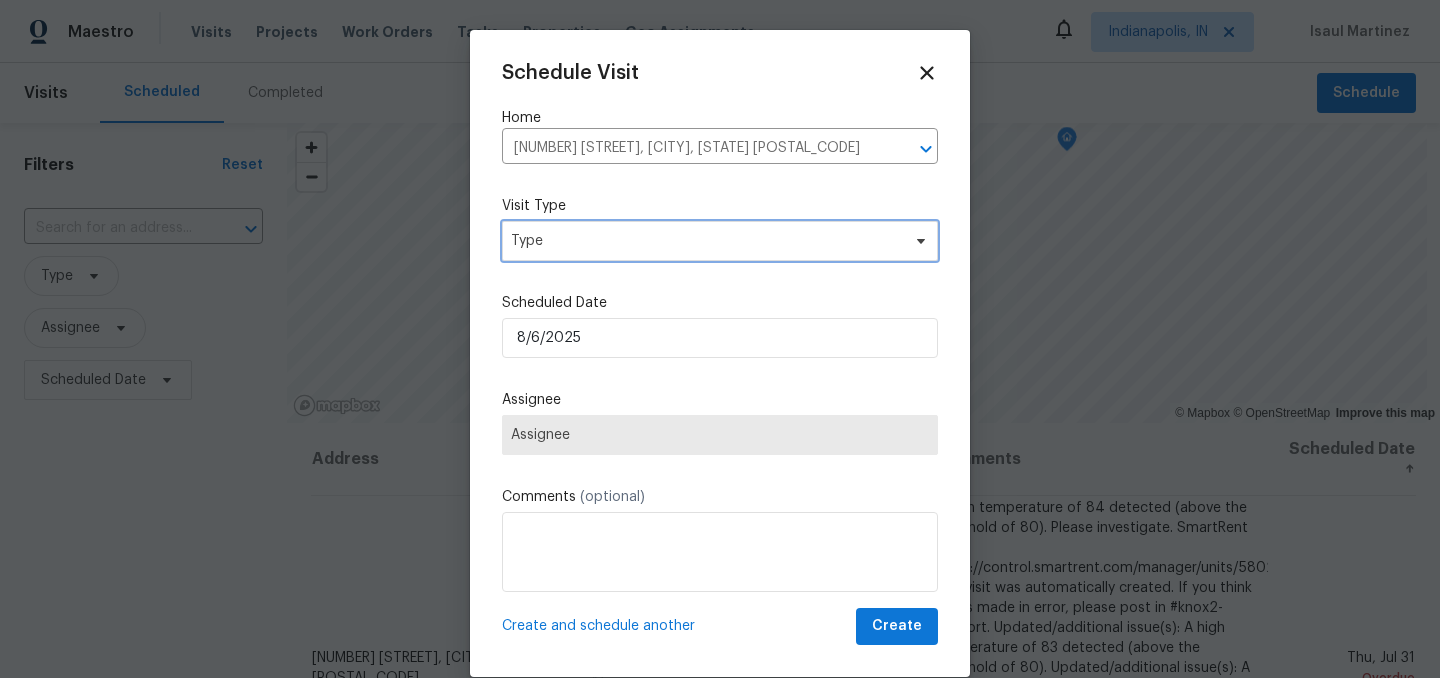 click on "Type" at bounding box center [705, 241] 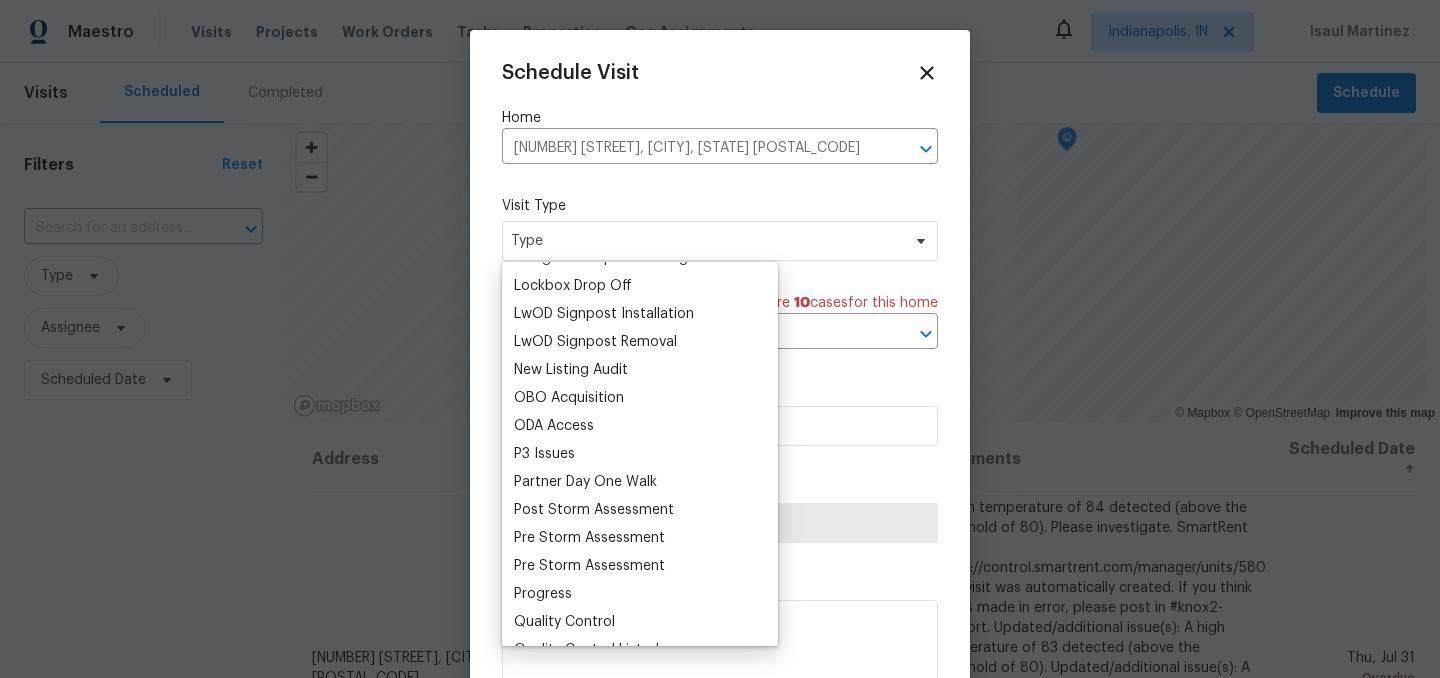 scroll, scrollTop: 1034, scrollLeft: 0, axis: vertical 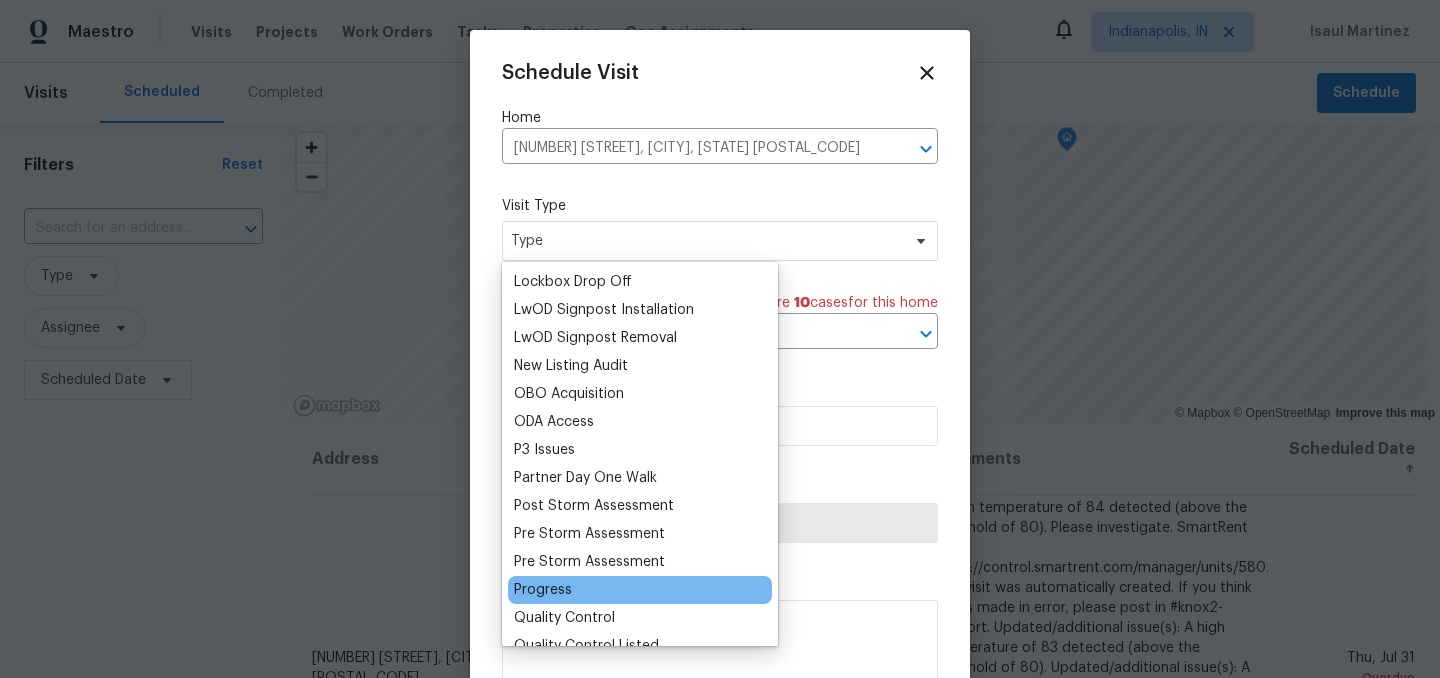 click on "Progress" at bounding box center (543, 590) 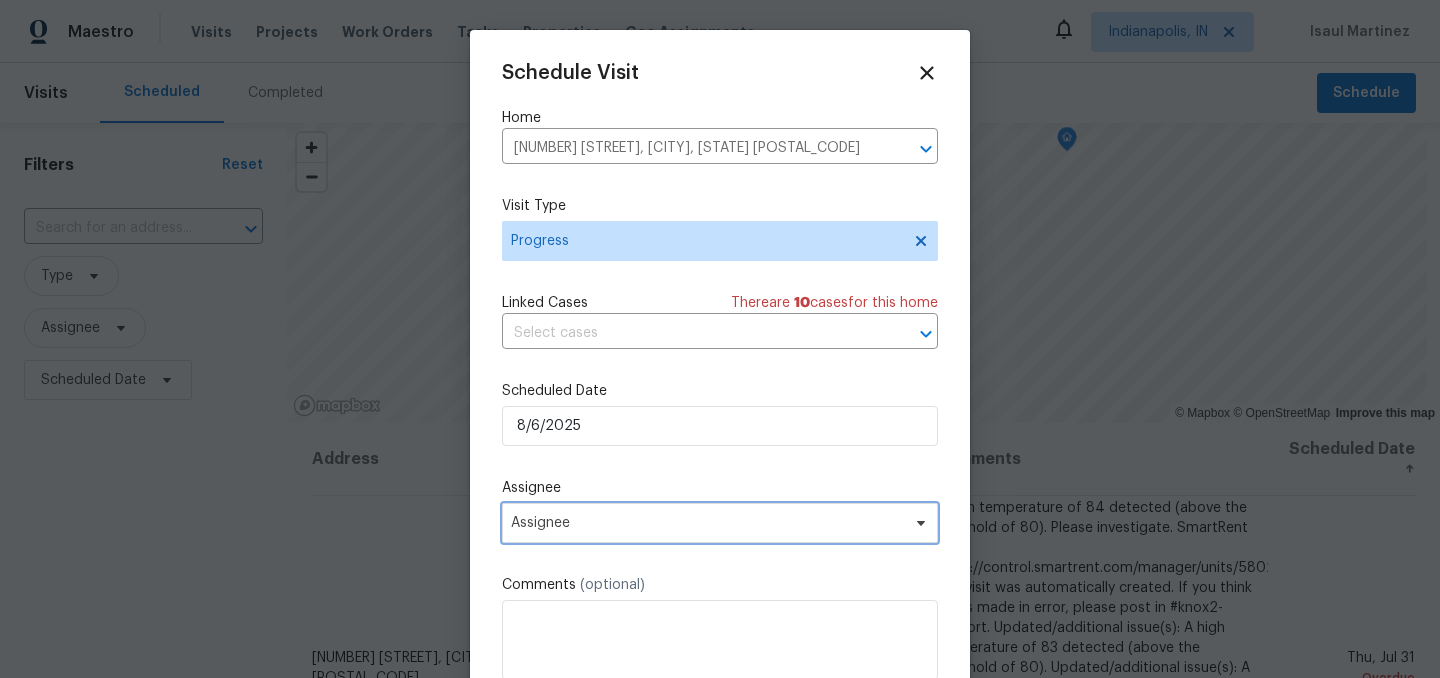 click on "Assignee" at bounding box center [720, 523] 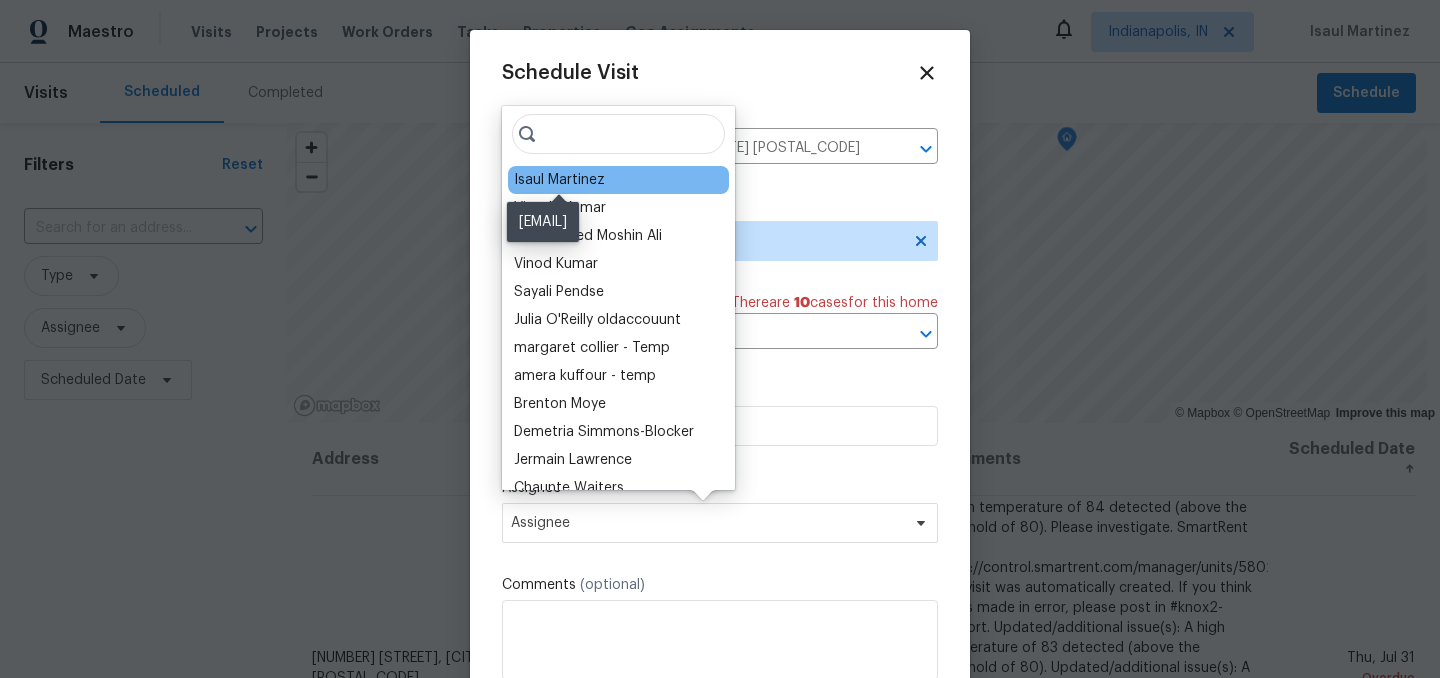 click on "Isaul Martinez" at bounding box center [559, 180] 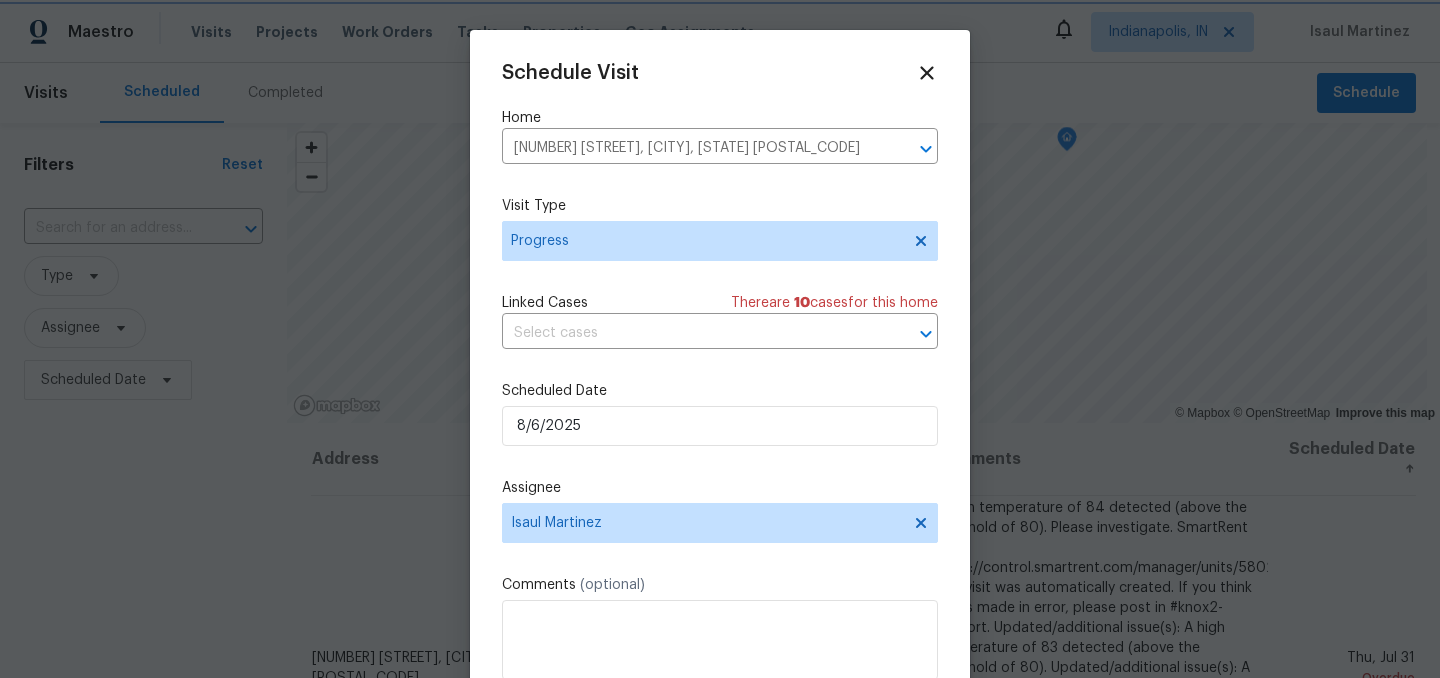 scroll, scrollTop: 36, scrollLeft: 0, axis: vertical 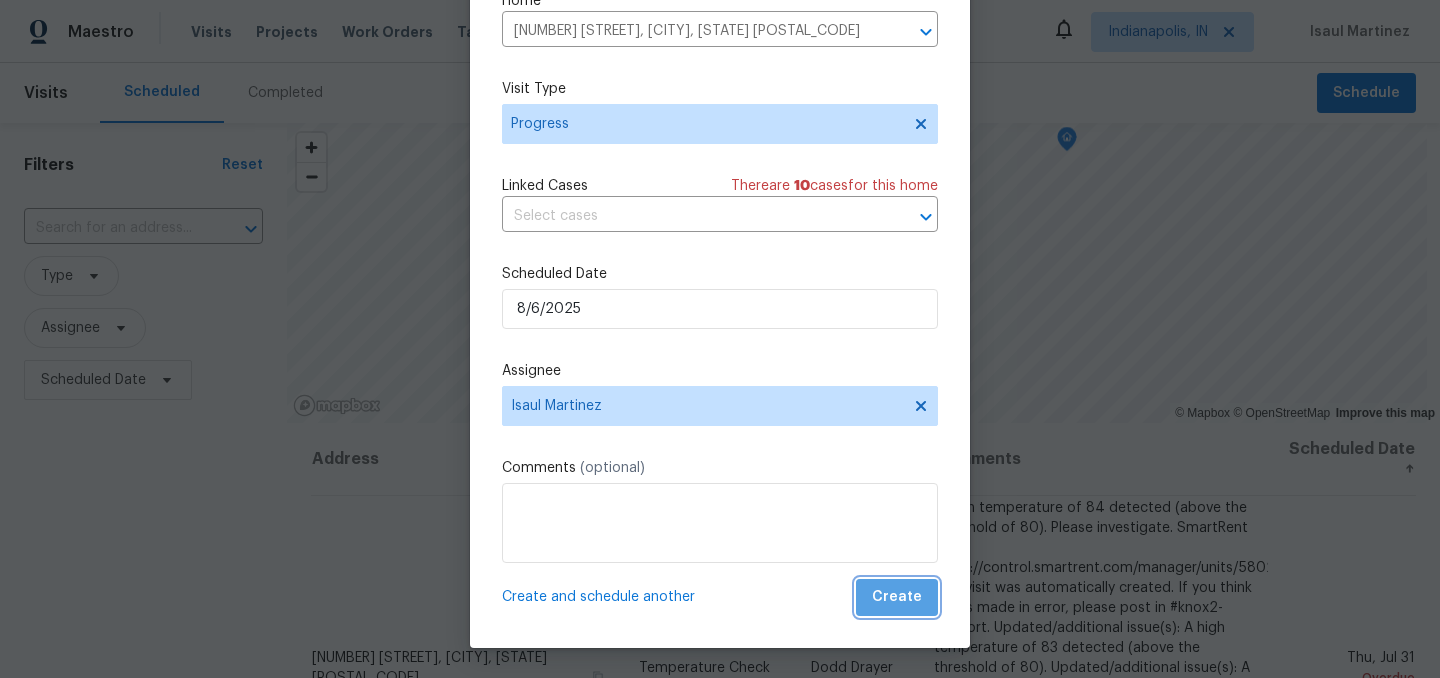 click on "Create" at bounding box center (897, 597) 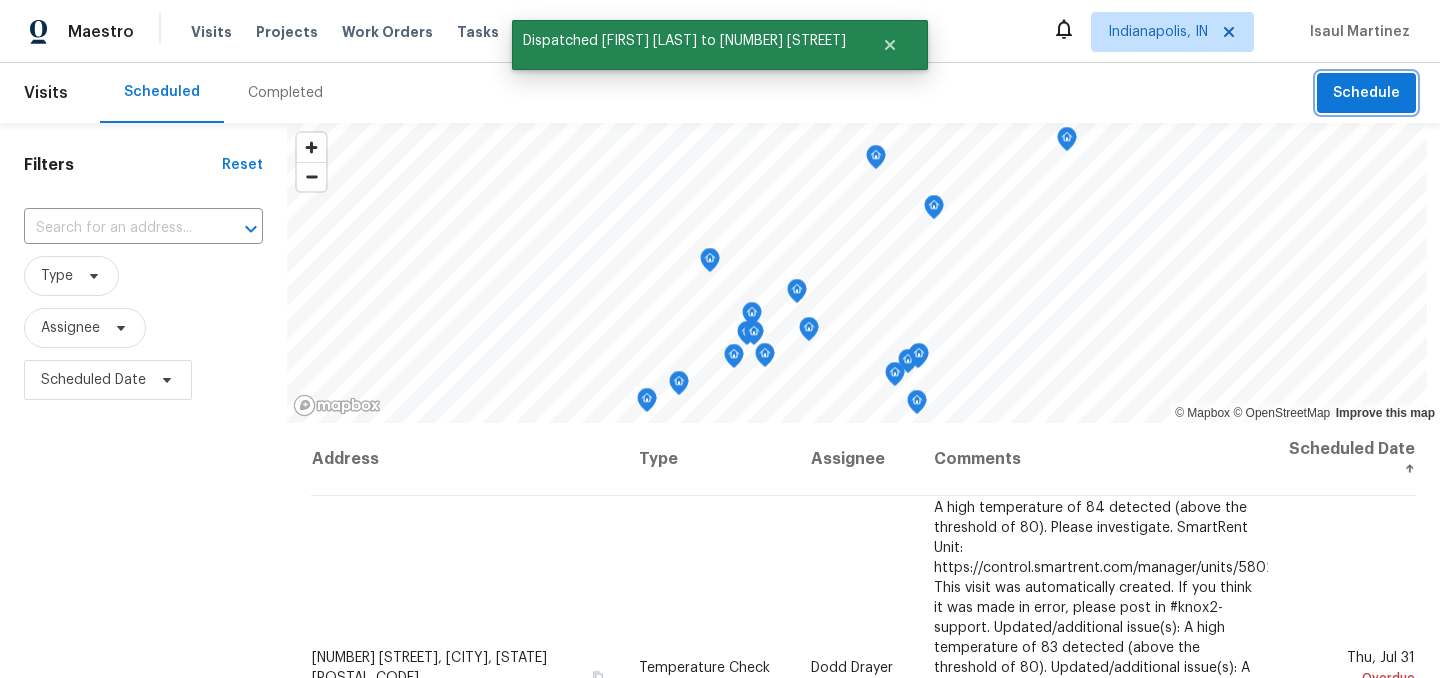 scroll, scrollTop: 0, scrollLeft: 0, axis: both 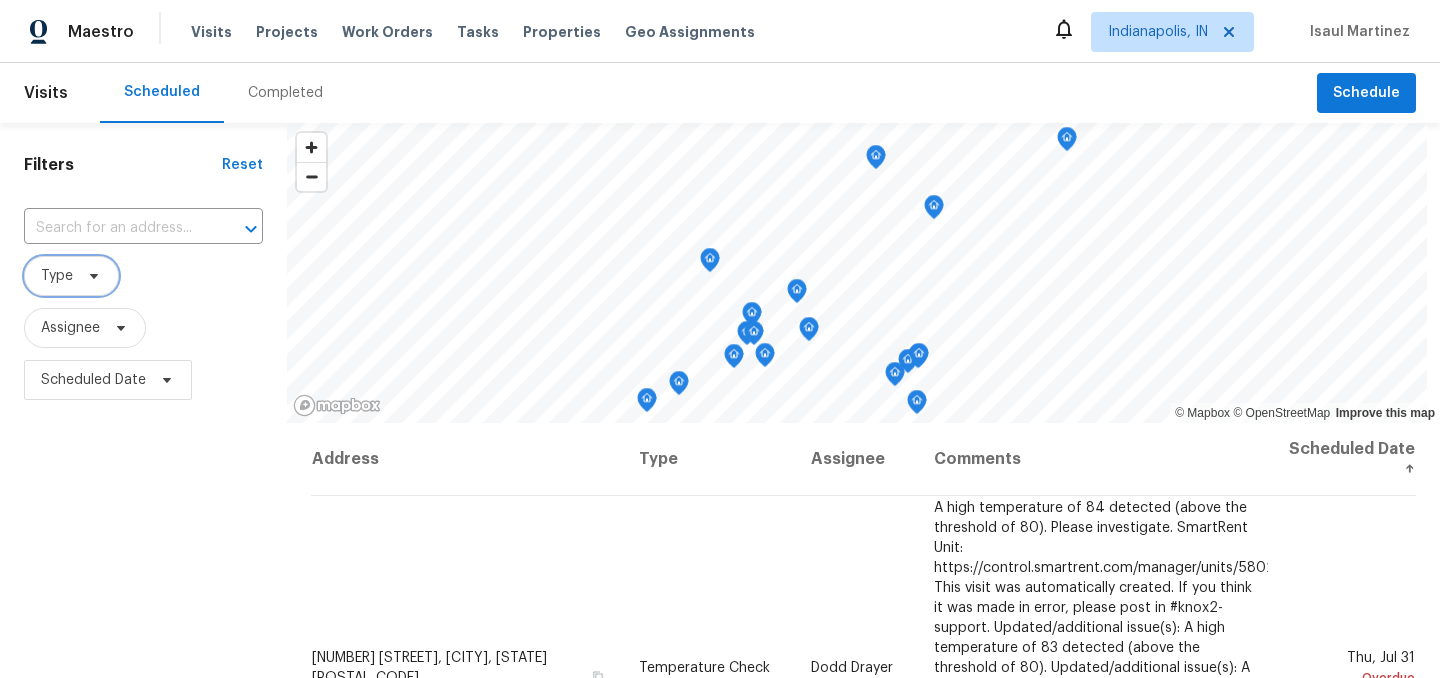 click on "Type" at bounding box center [57, 276] 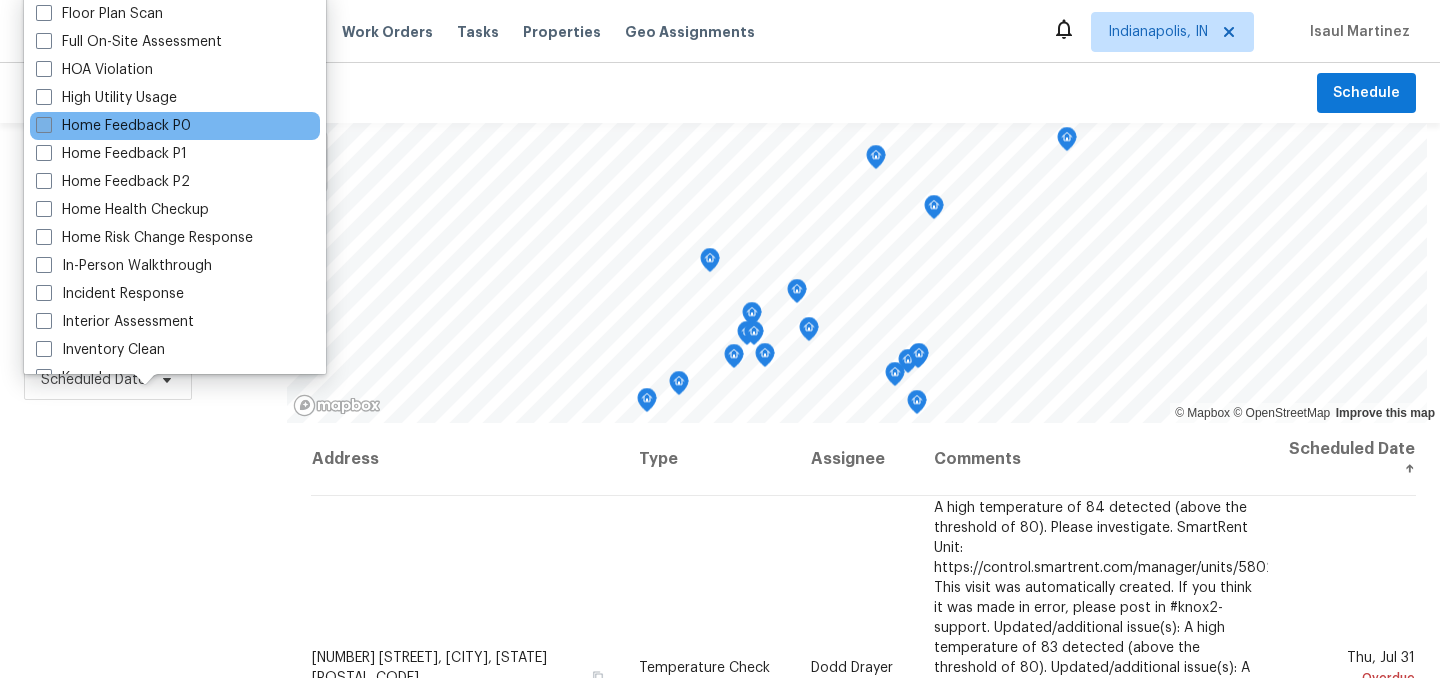scroll, scrollTop: 529, scrollLeft: 0, axis: vertical 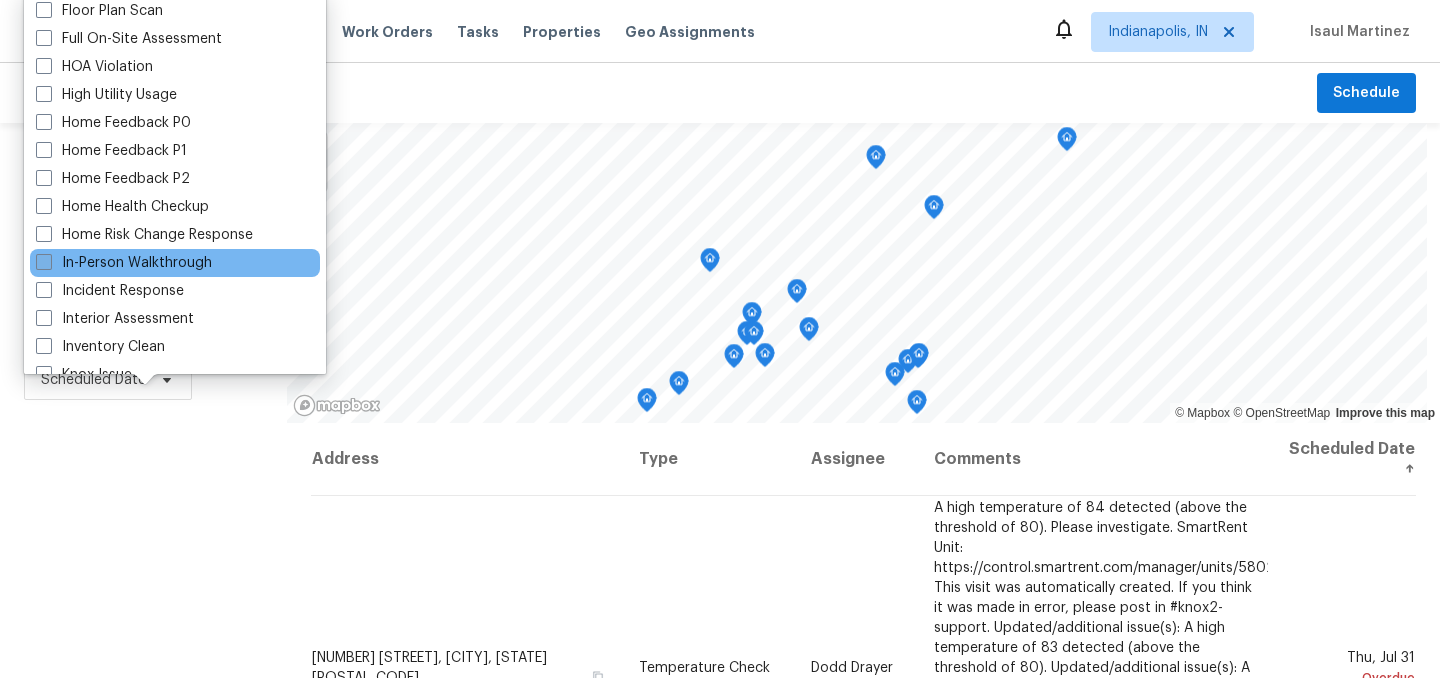 click on "In-Person Walkthrough" at bounding box center [124, 263] 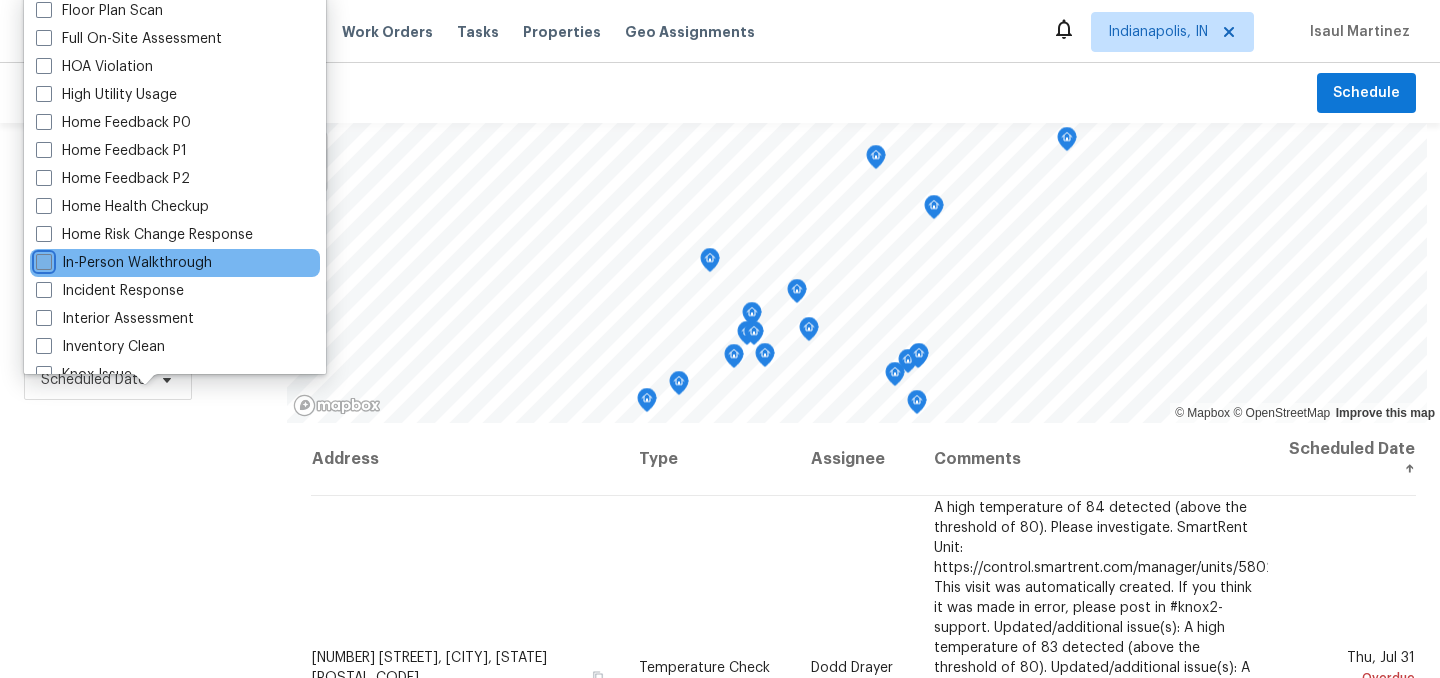 click on "In-Person Walkthrough" at bounding box center [42, 259] 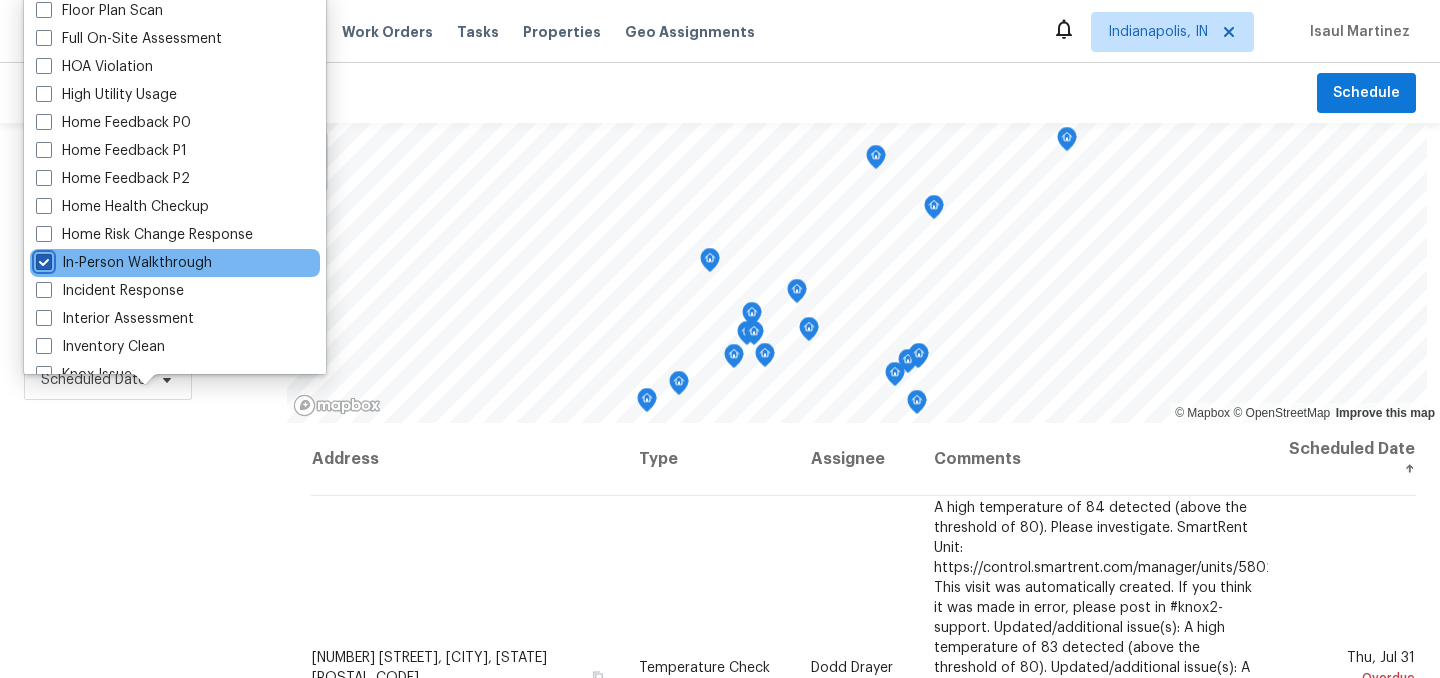 checkbox on "true" 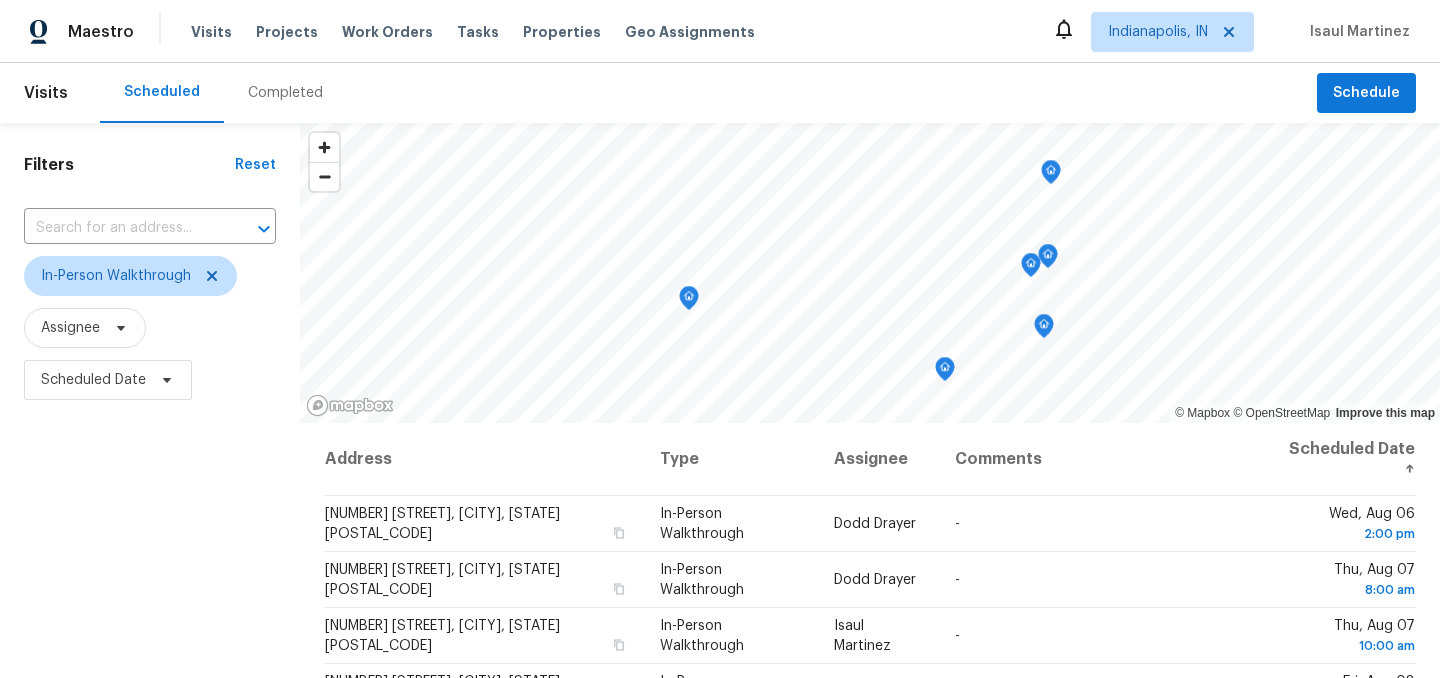 click on "Filters Reset ​ In-Person Walkthrough Assignee Scheduled Date" at bounding box center (150, 544) 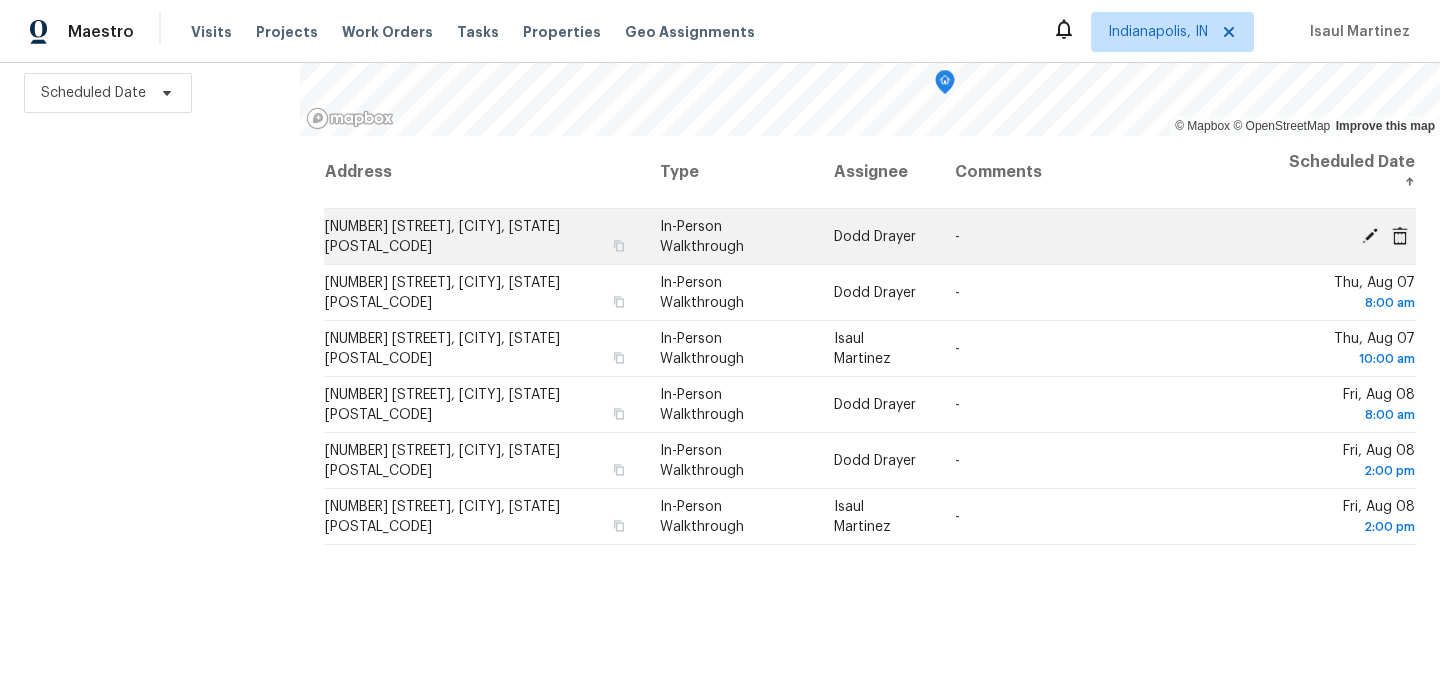 scroll, scrollTop: 0, scrollLeft: 0, axis: both 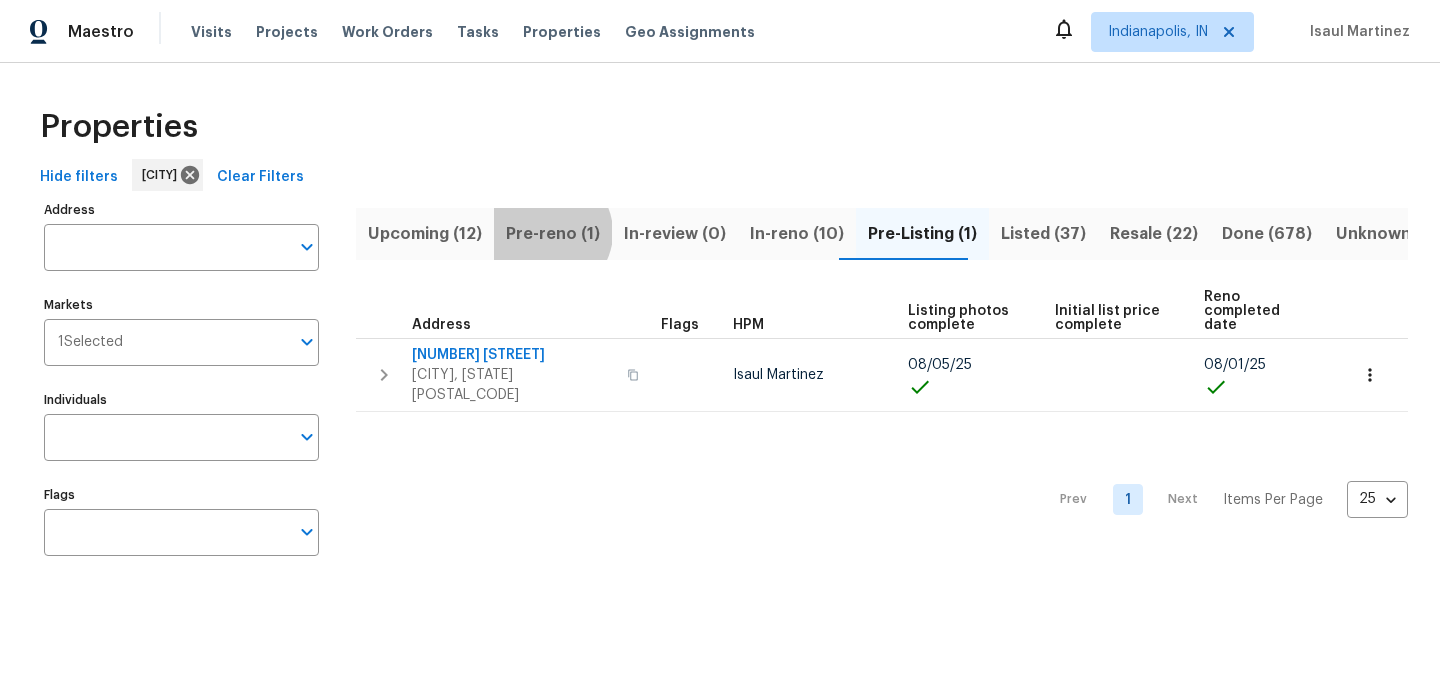click on "Pre-reno (1)" at bounding box center [553, 234] 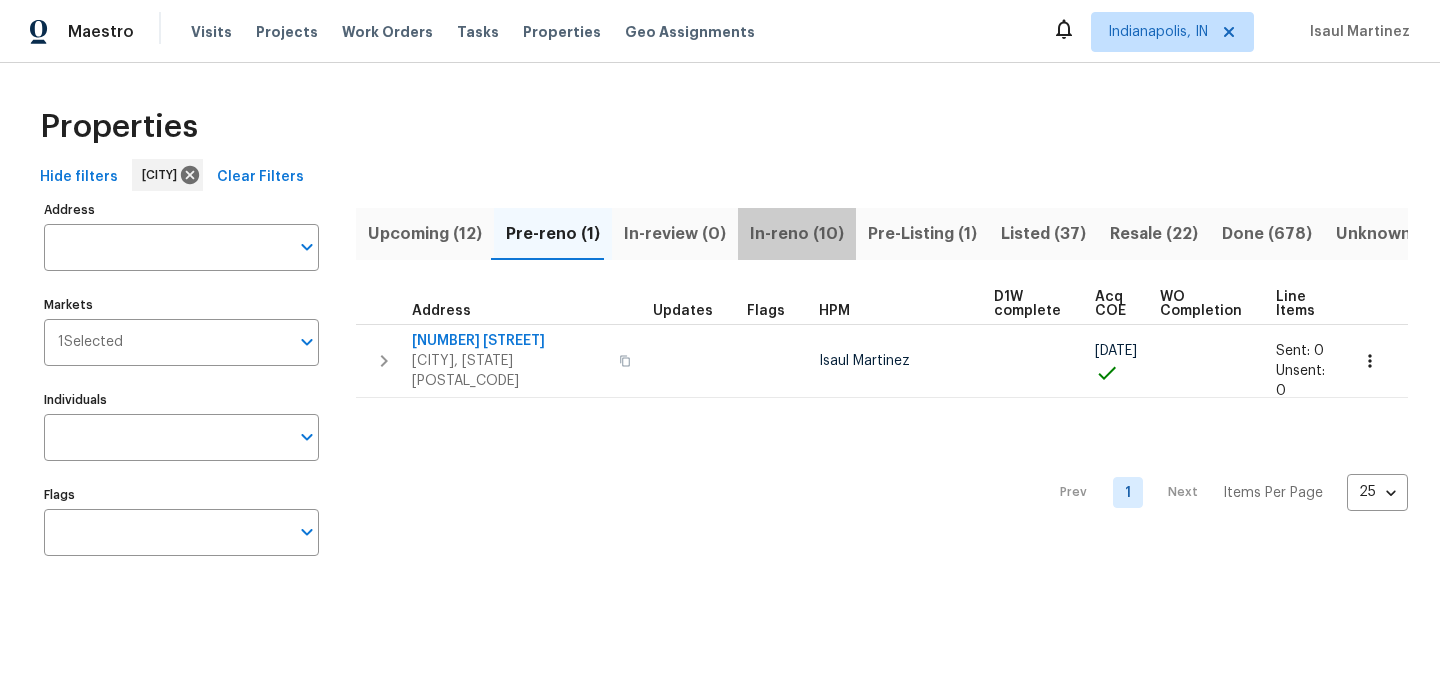 click on "In-reno (10)" at bounding box center [797, 234] 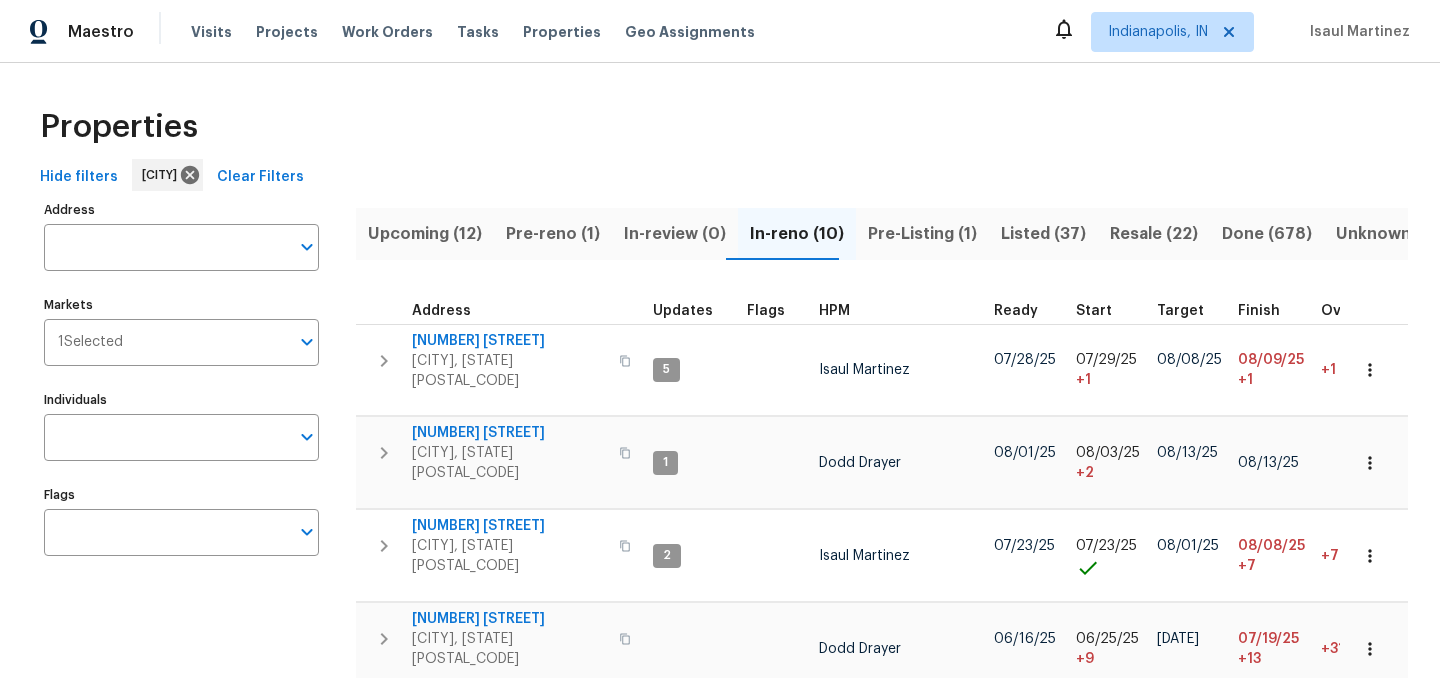 click on "Pre-Listing (1)" at bounding box center [922, 234] 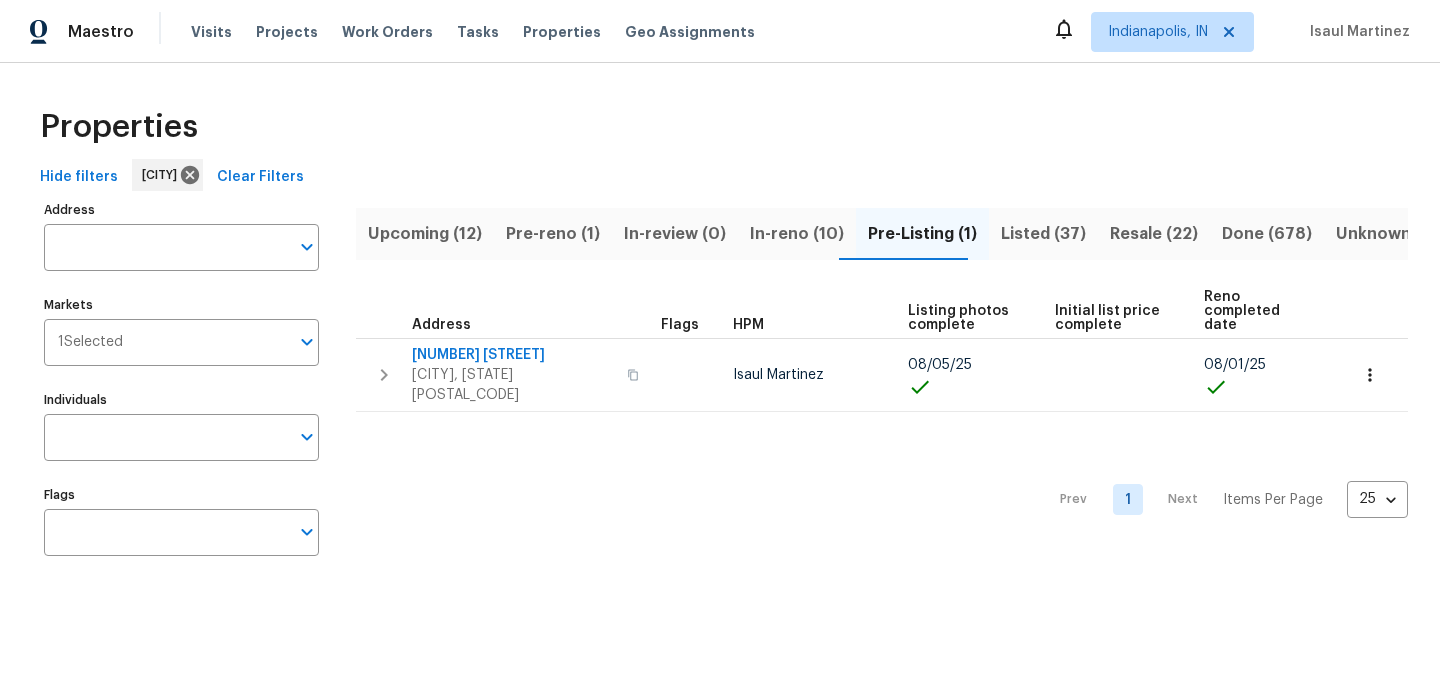 click on "In-reno (10)" at bounding box center (797, 234) 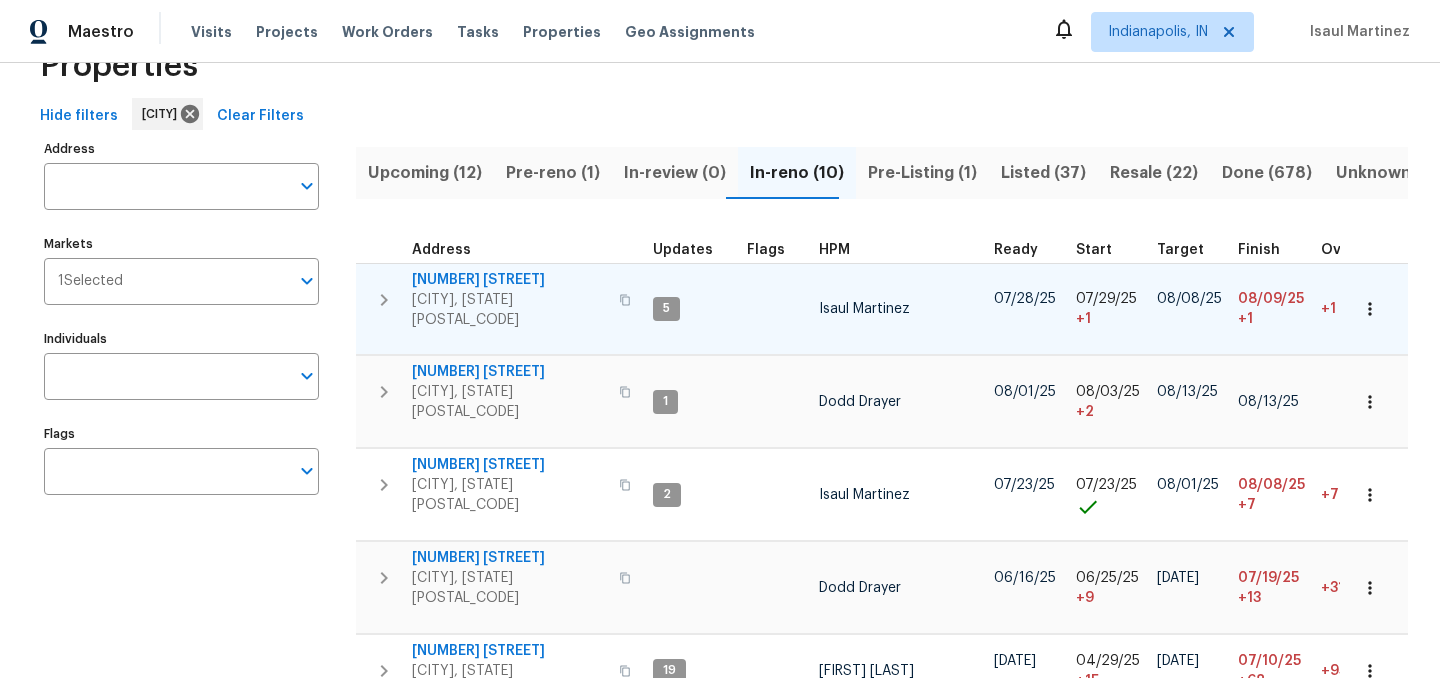scroll, scrollTop: 68, scrollLeft: 0, axis: vertical 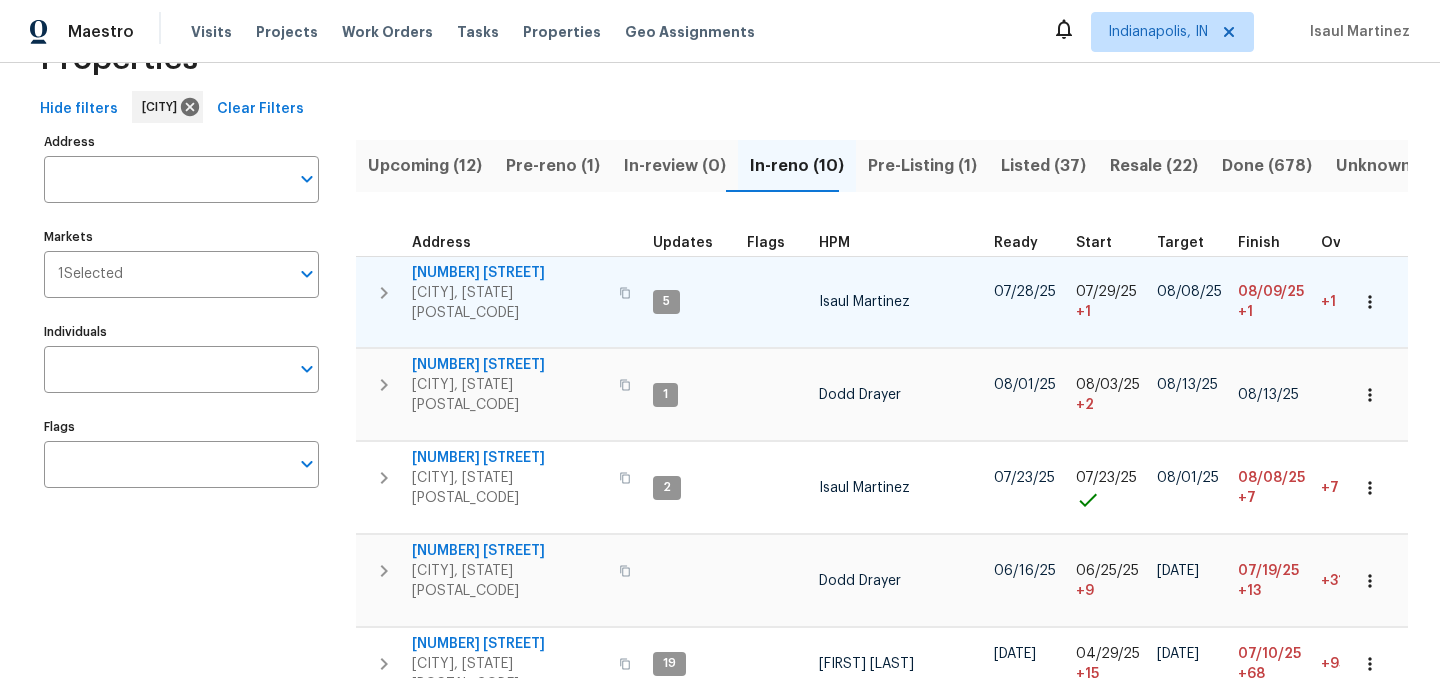 click on "10057 Boysenberry Dr" at bounding box center (509, 273) 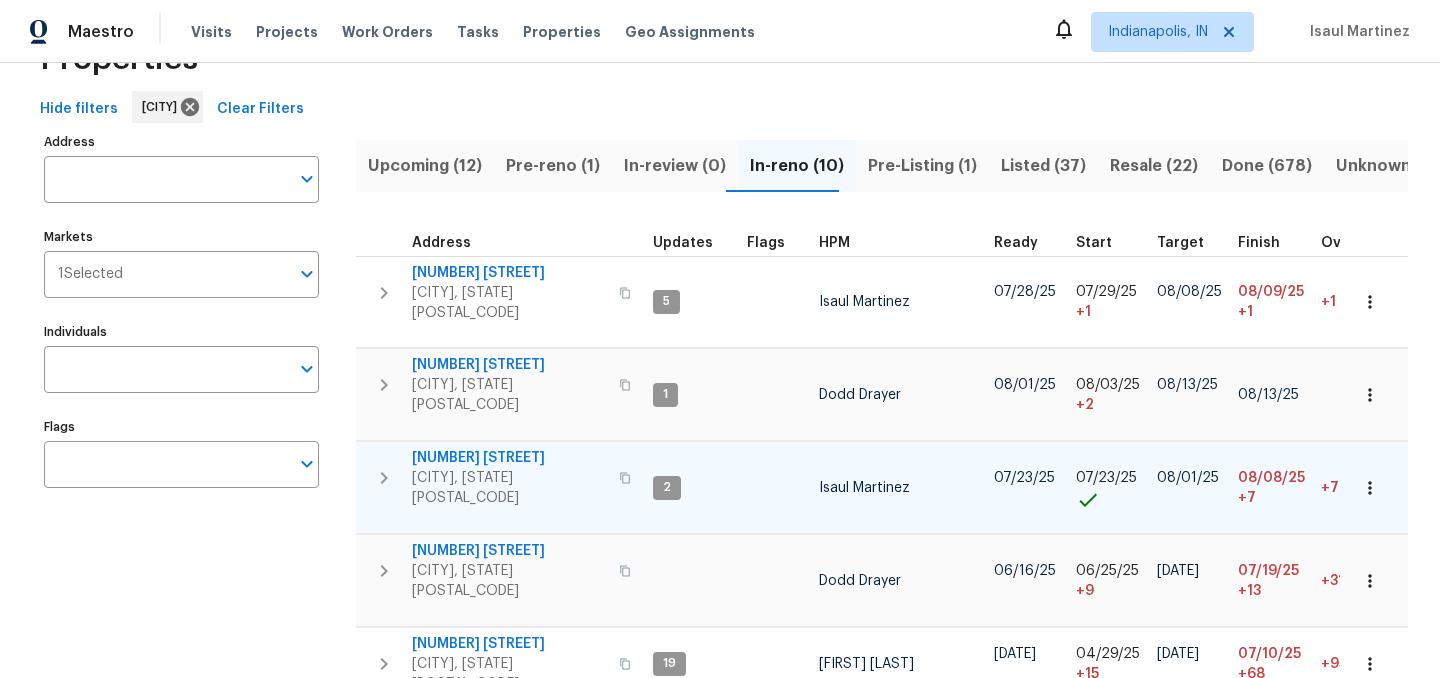 click on "6766 Wimbledon Dr" at bounding box center (509, 458) 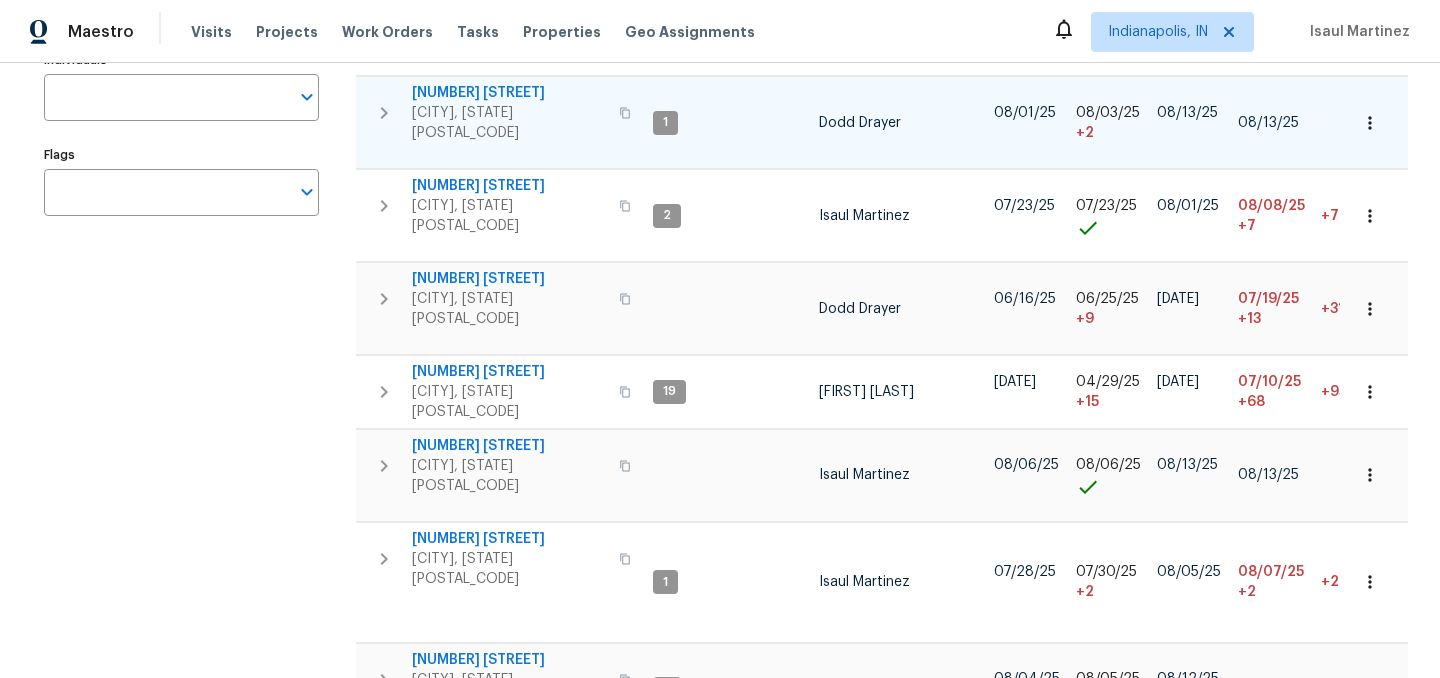 scroll, scrollTop: 358, scrollLeft: 0, axis: vertical 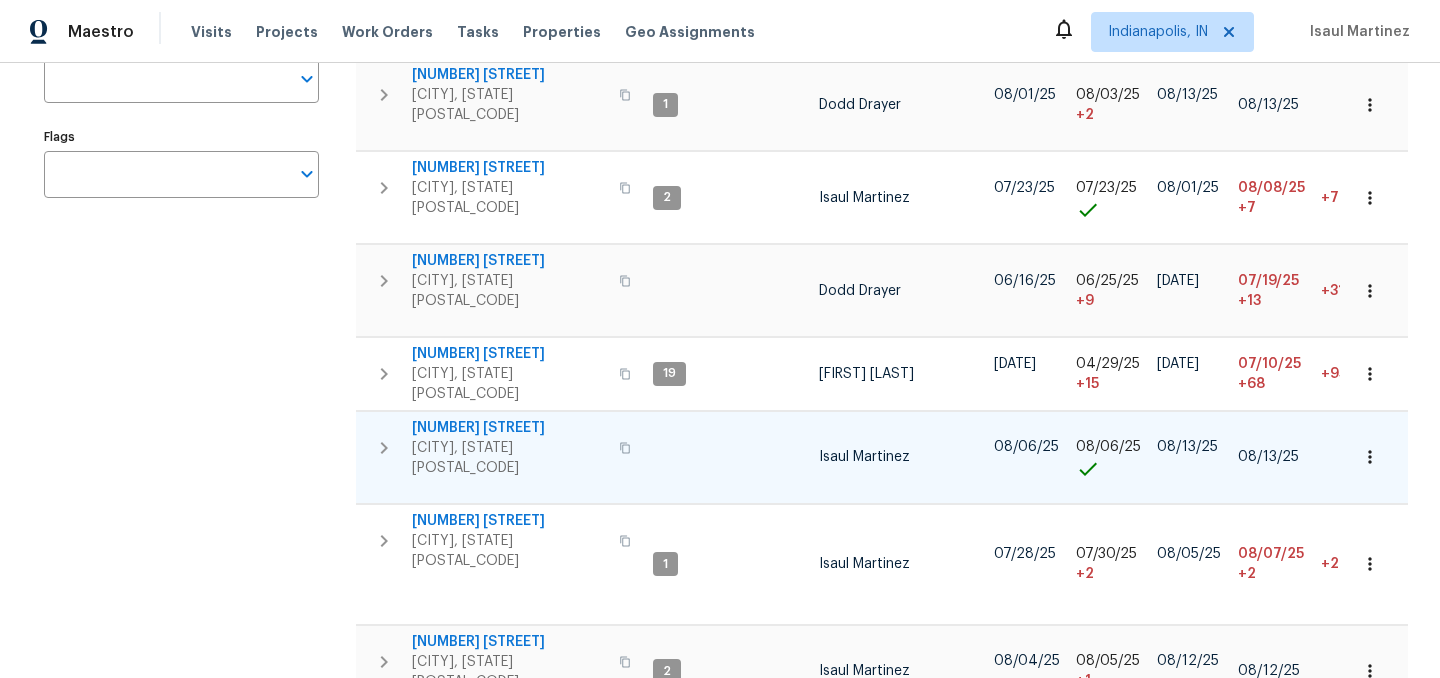 click on "27 Ashwood Cir" at bounding box center [509, 428] 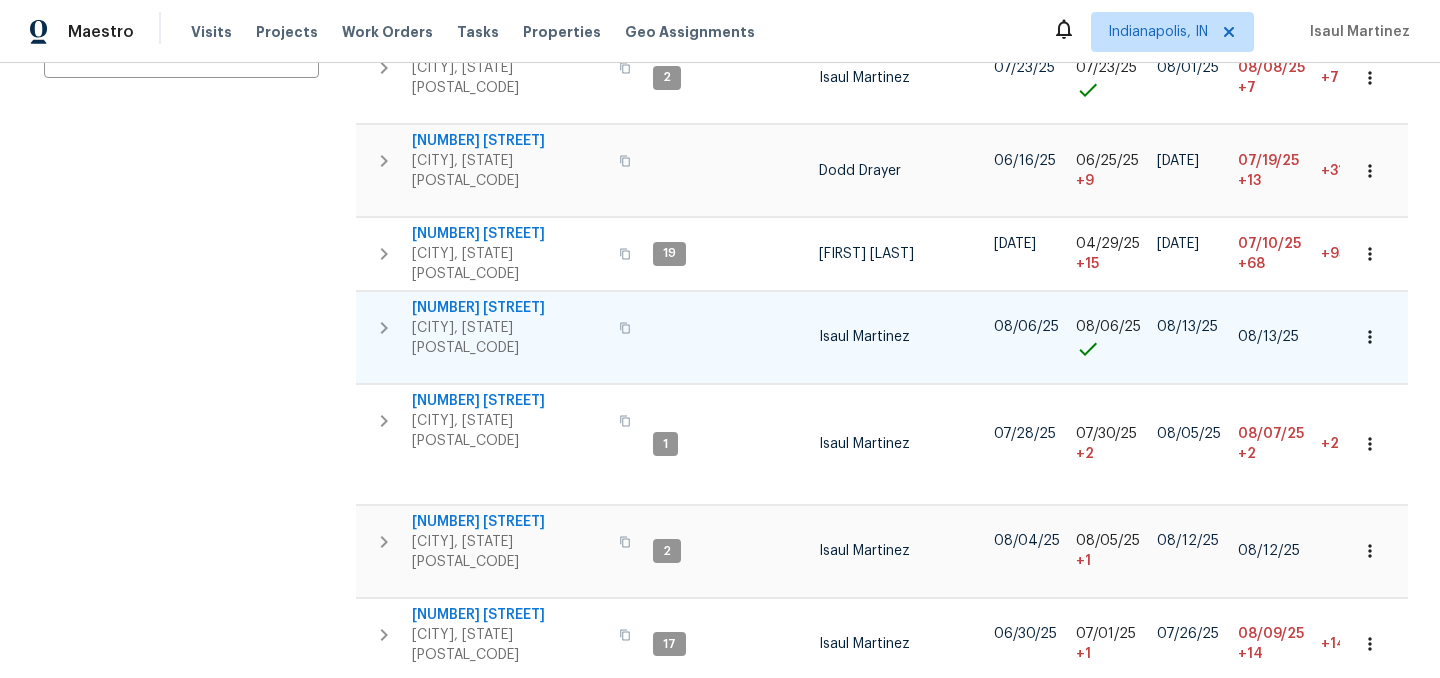 scroll, scrollTop: 487, scrollLeft: 0, axis: vertical 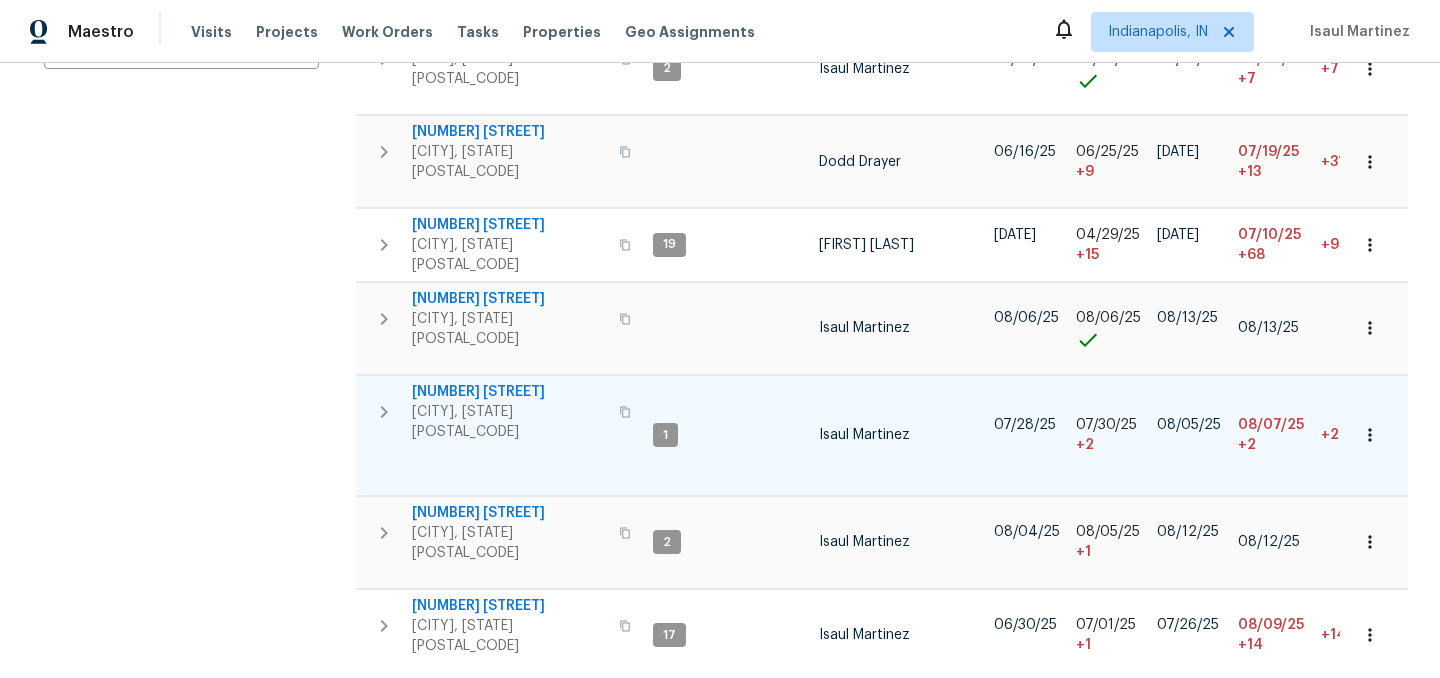 click on "6154 Tybalt Cir" at bounding box center [509, 392] 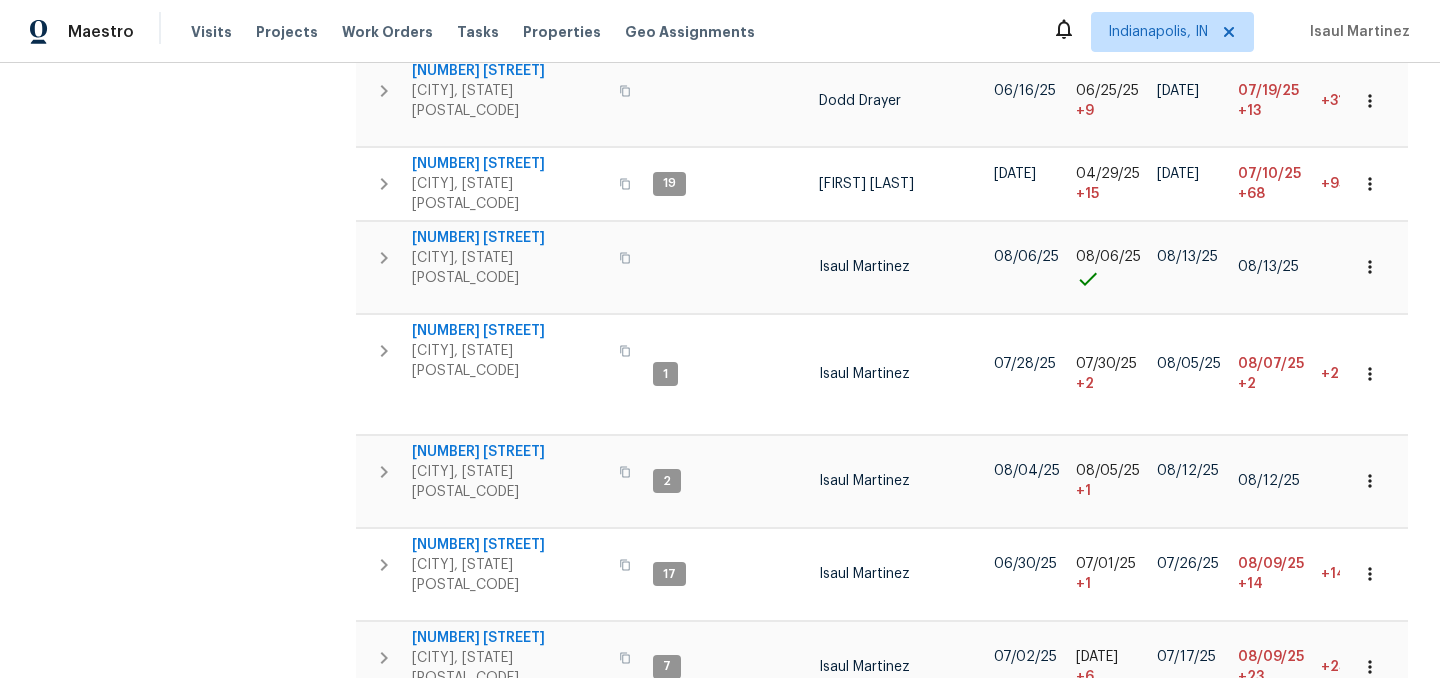 scroll, scrollTop: 558, scrollLeft: 0, axis: vertical 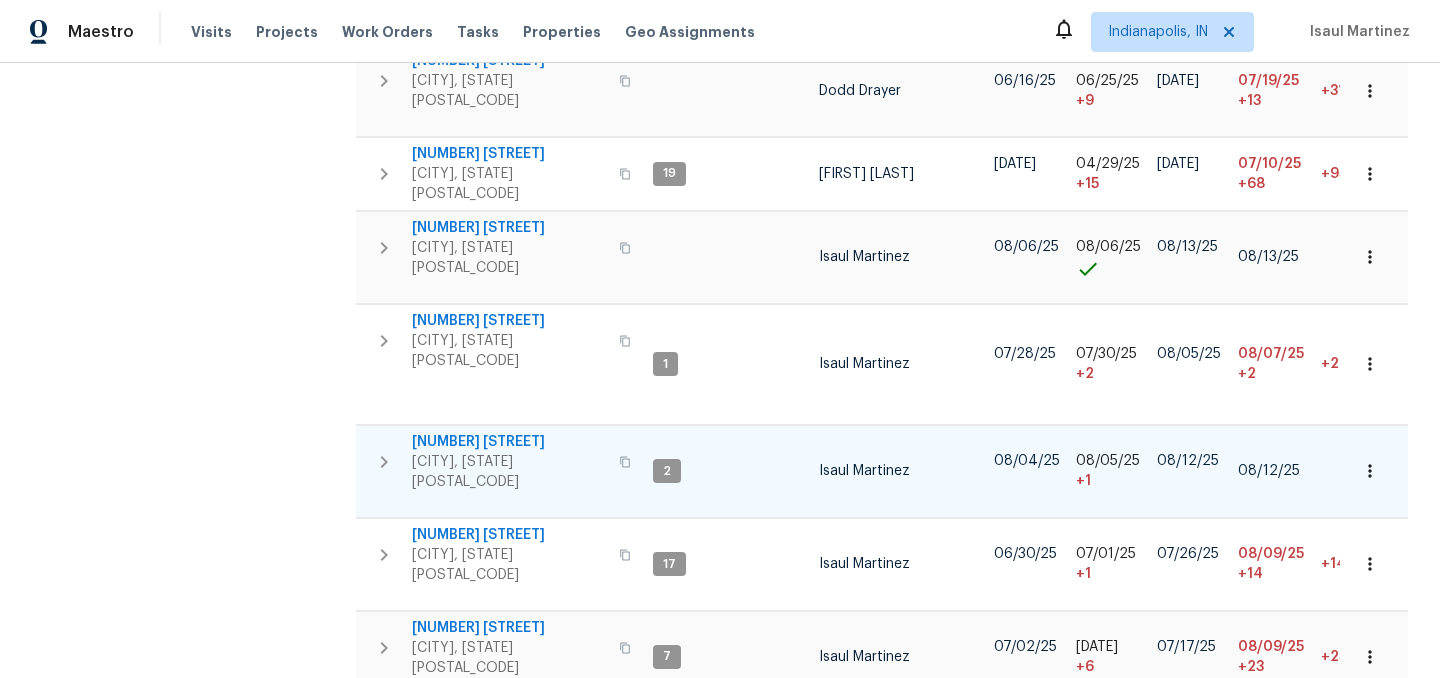 click on "11837 Wapiti Way" at bounding box center [509, 442] 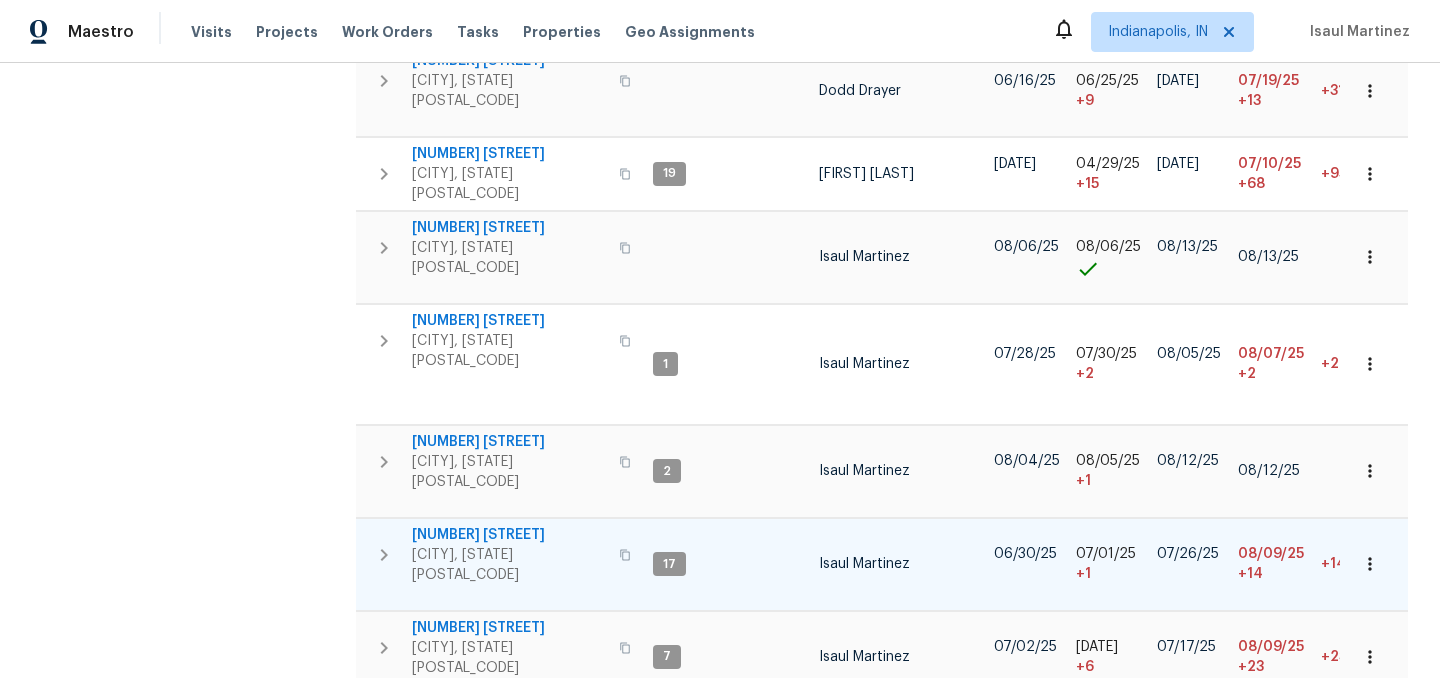 click on "6472 Merom Ct" at bounding box center [509, 535] 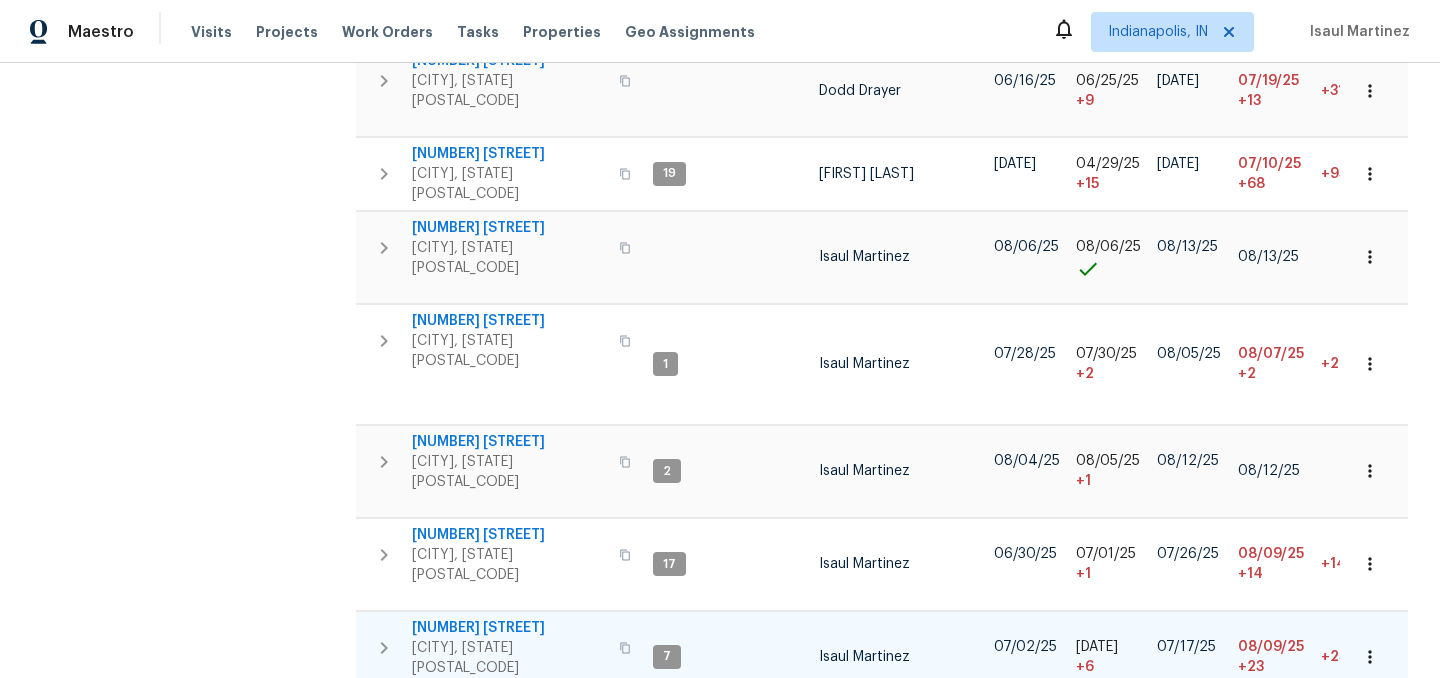 click on "[NUMBER] [STREET]" at bounding box center [509, 628] 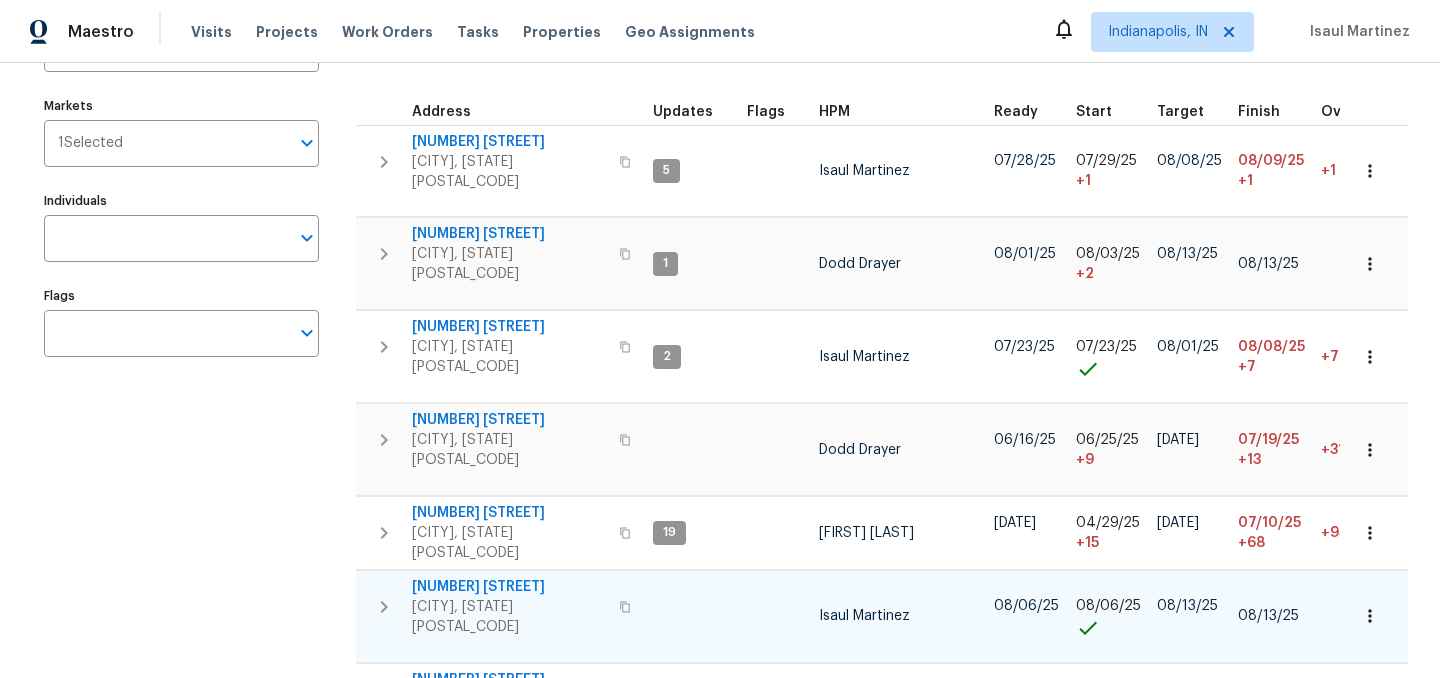 scroll, scrollTop: 0, scrollLeft: 0, axis: both 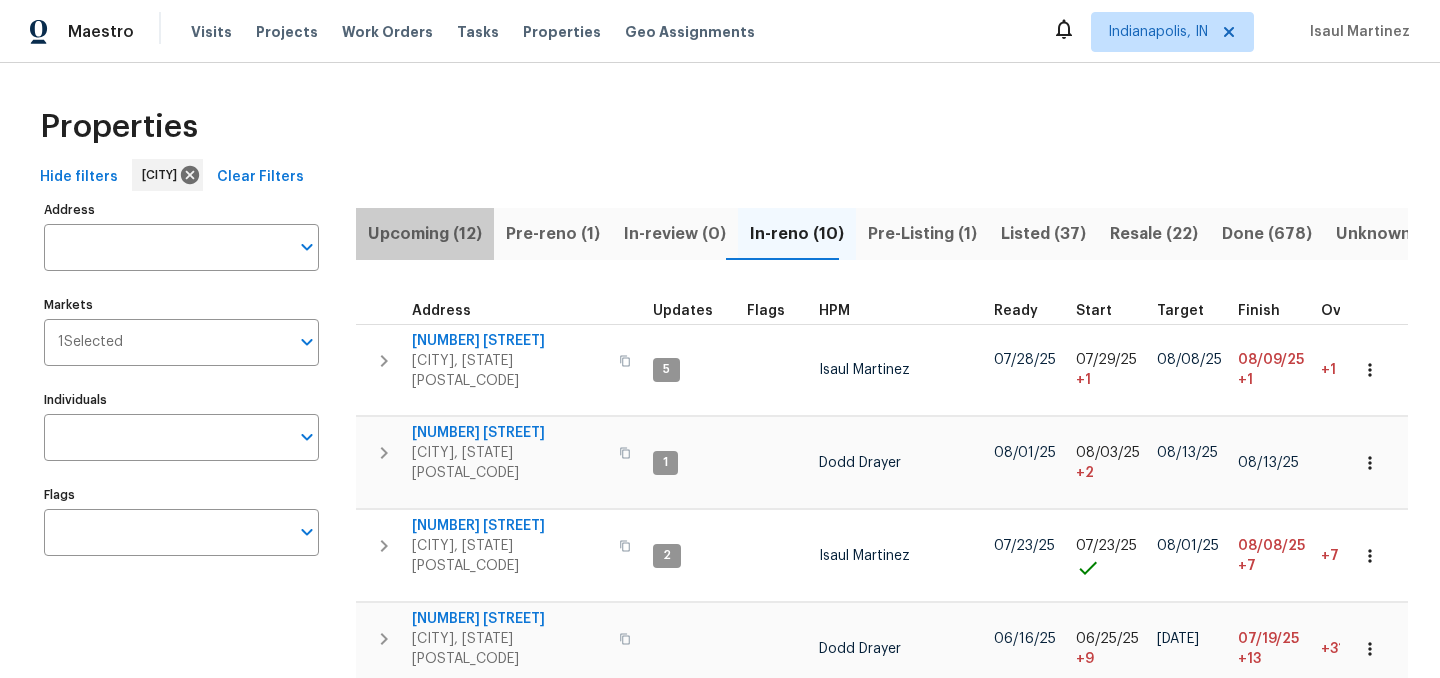 click on "Upcoming (12)" at bounding box center (425, 234) 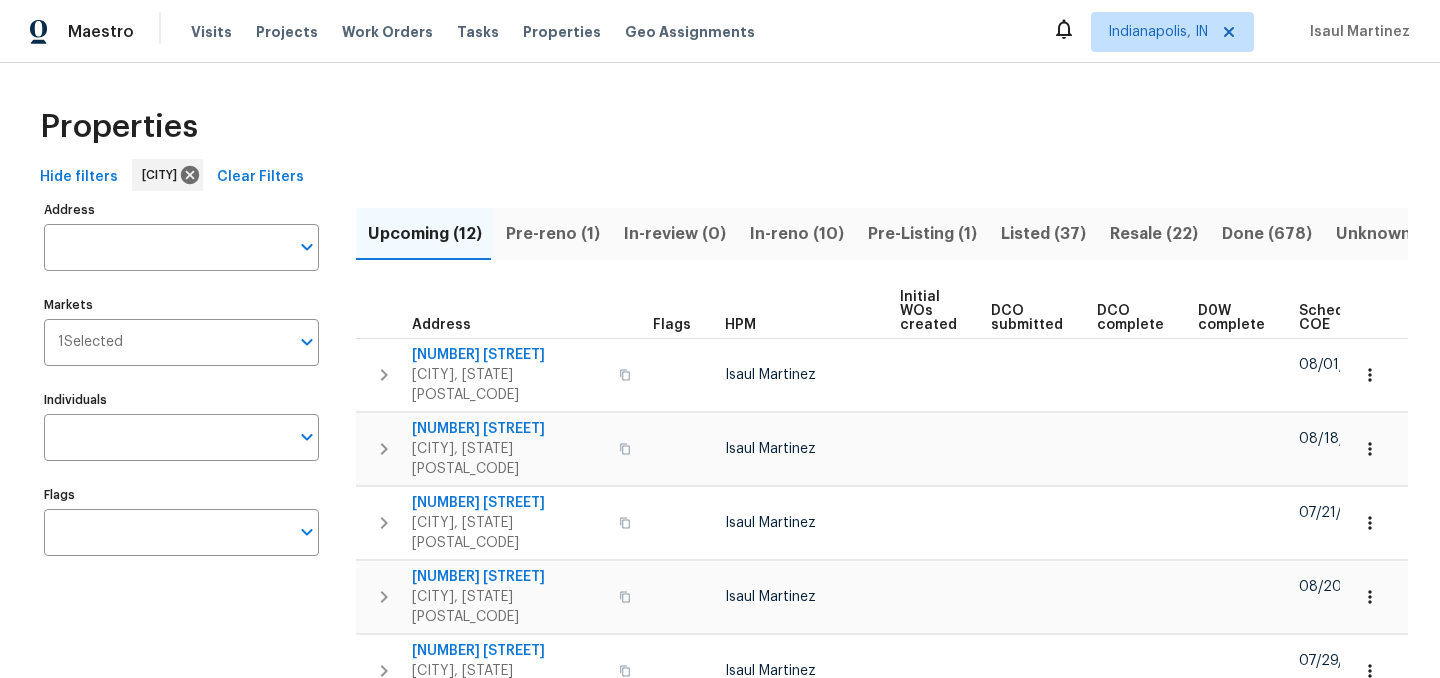 click on "Pre-Listing (1)" at bounding box center [922, 234] 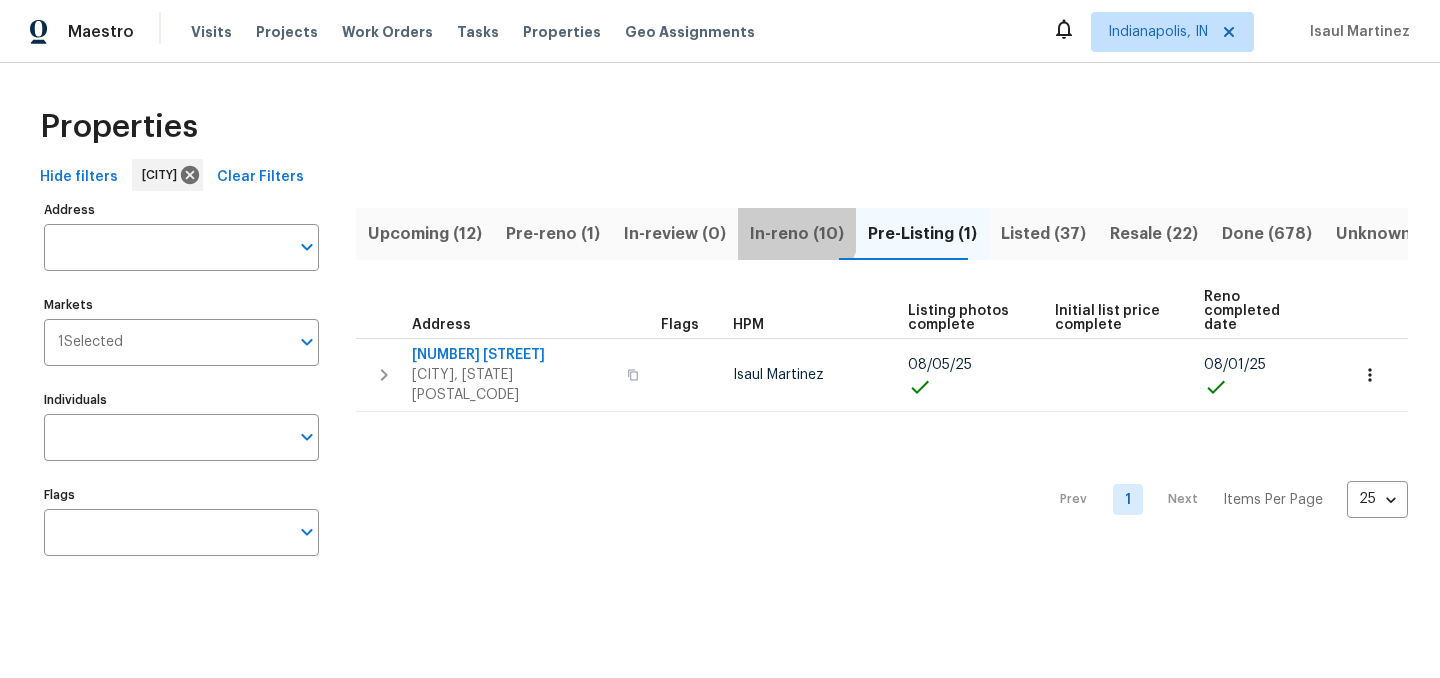 click on "In-reno (10)" at bounding box center [797, 234] 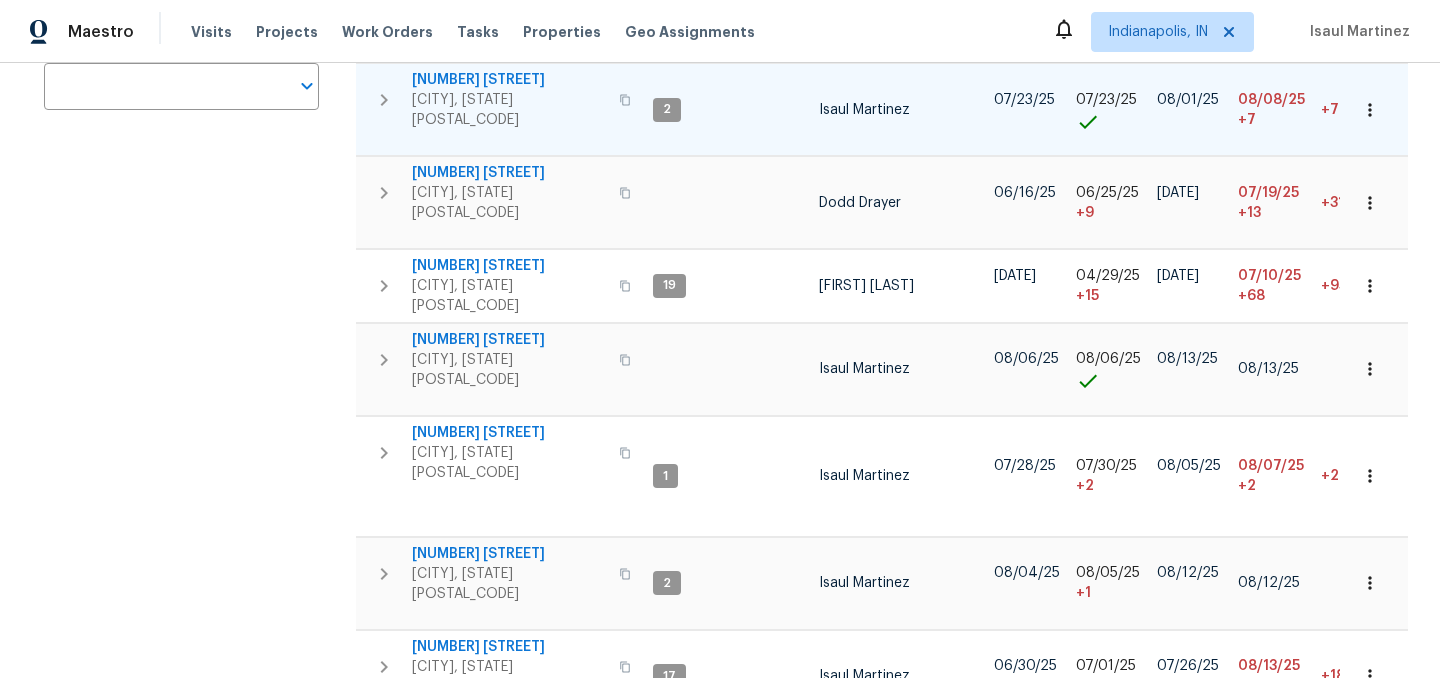scroll, scrollTop: 470, scrollLeft: 0, axis: vertical 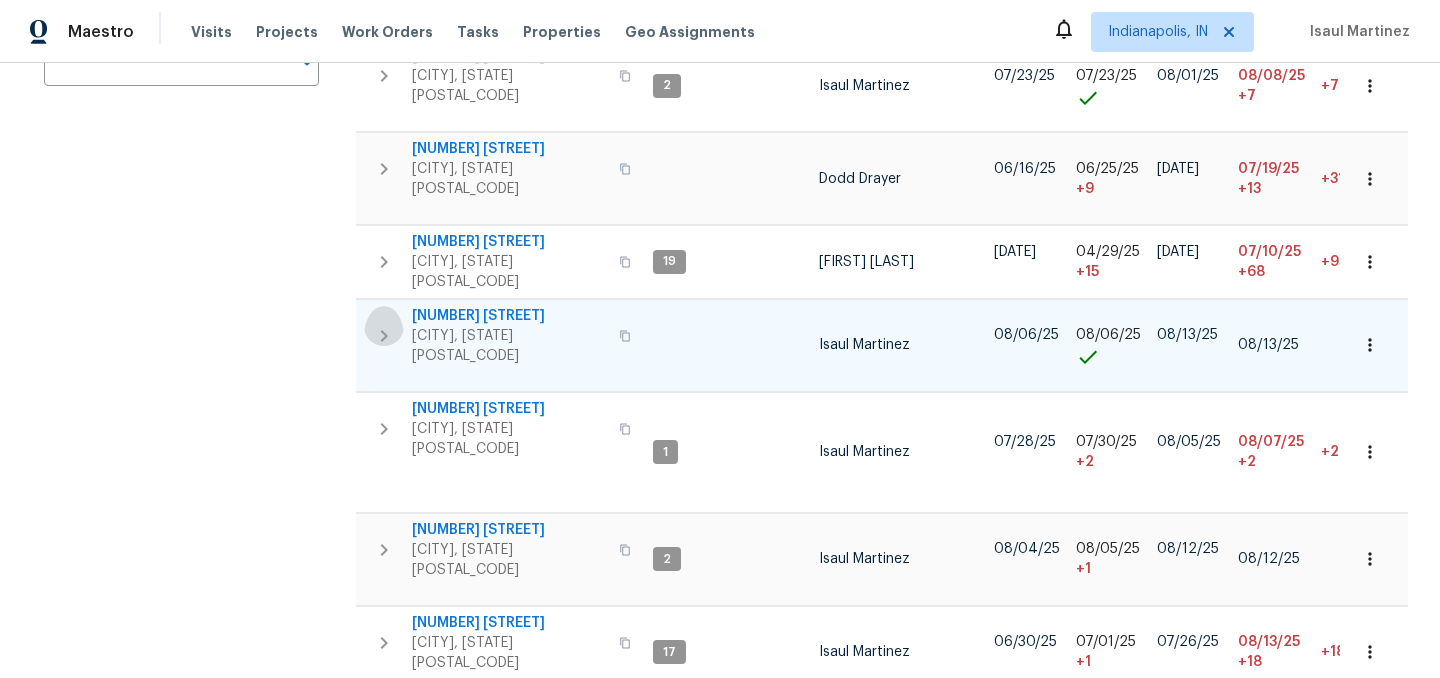 click 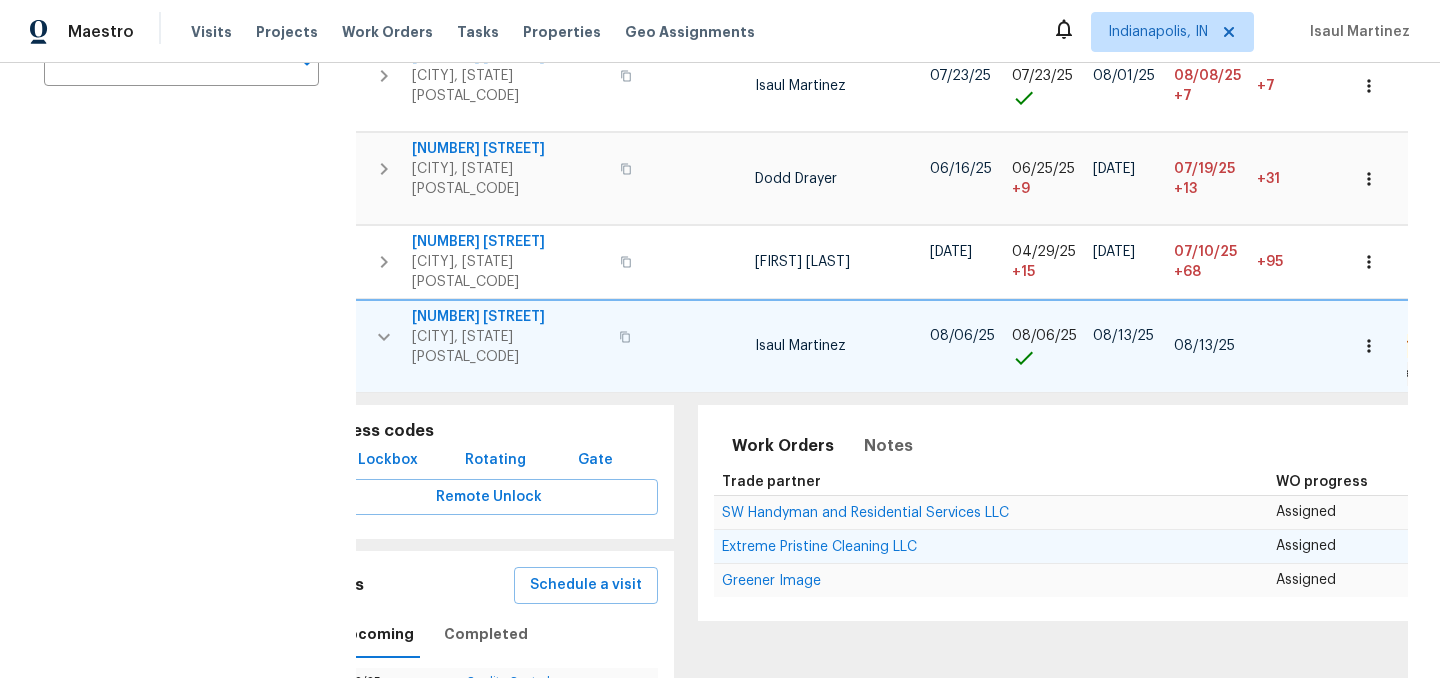 scroll, scrollTop: 0, scrollLeft: 0, axis: both 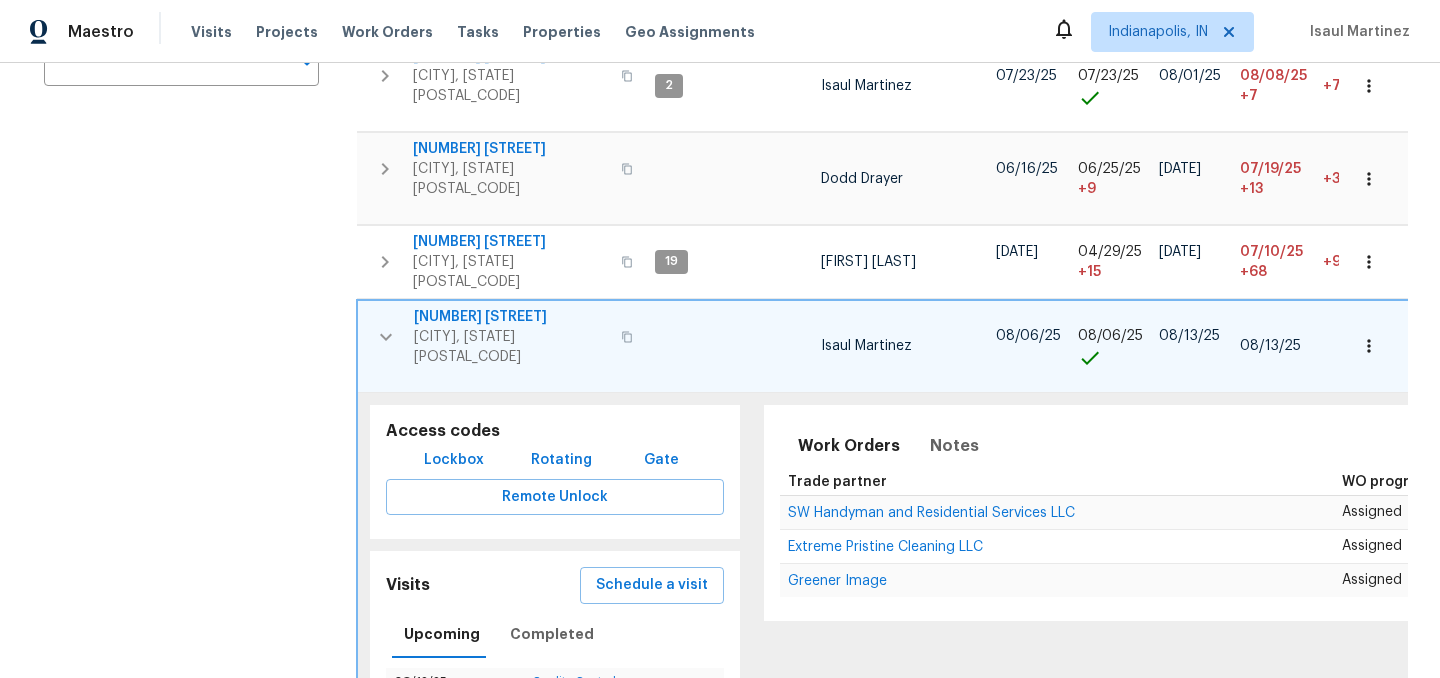 click 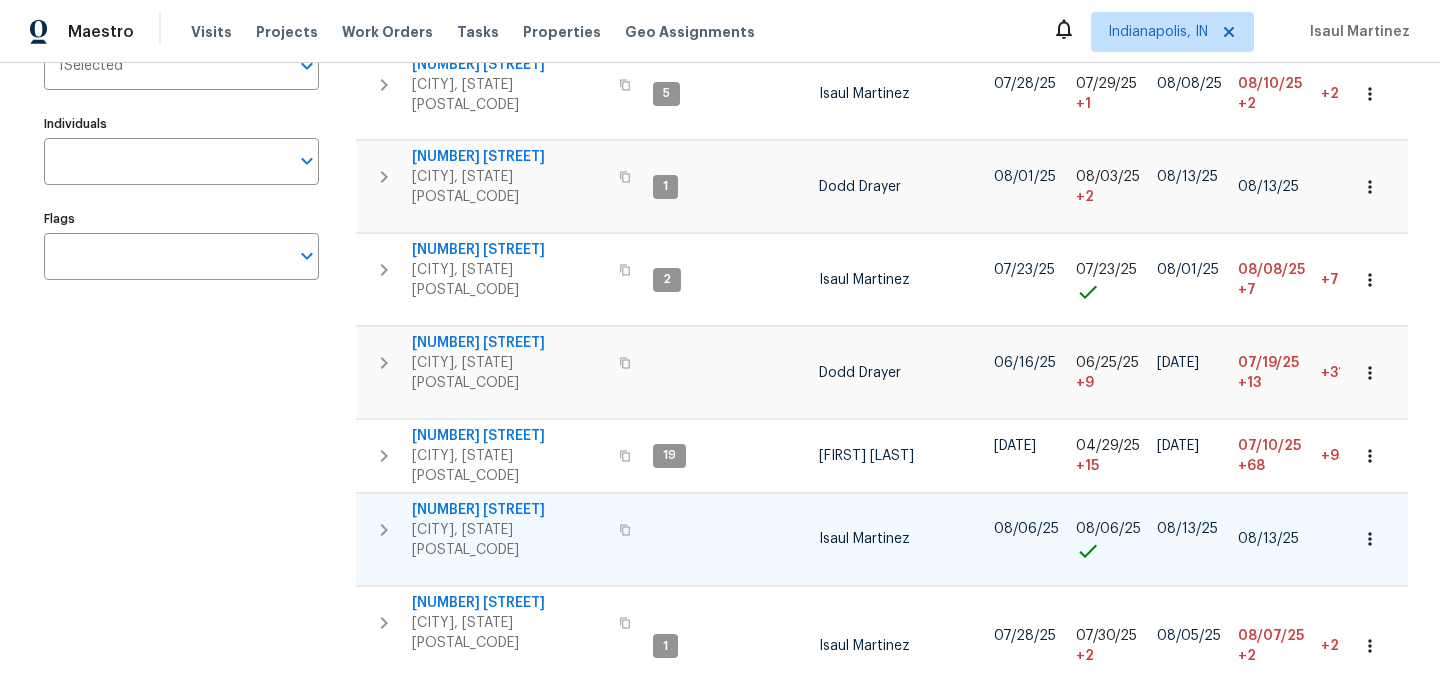 scroll, scrollTop: 0, scrollLeft: 0, axis: both 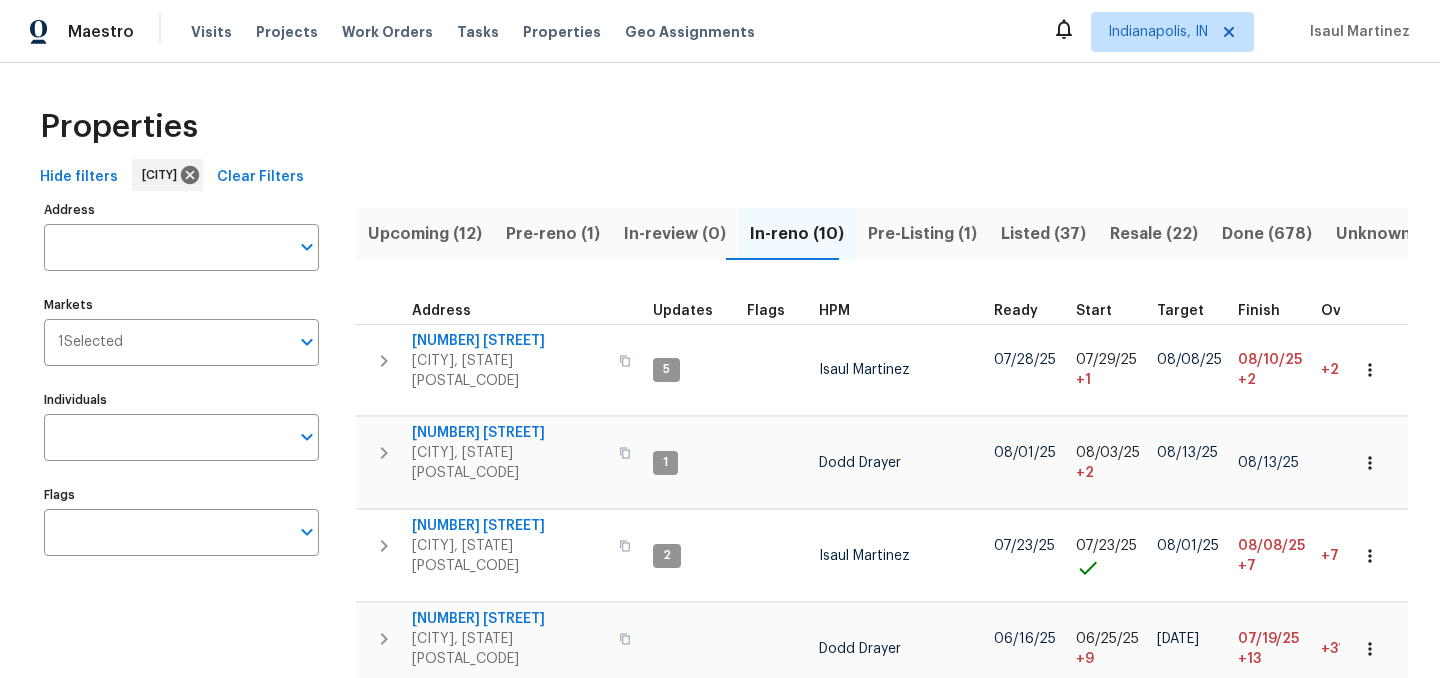 click on "Upcoming (12)" at bounding box center (425, 234) 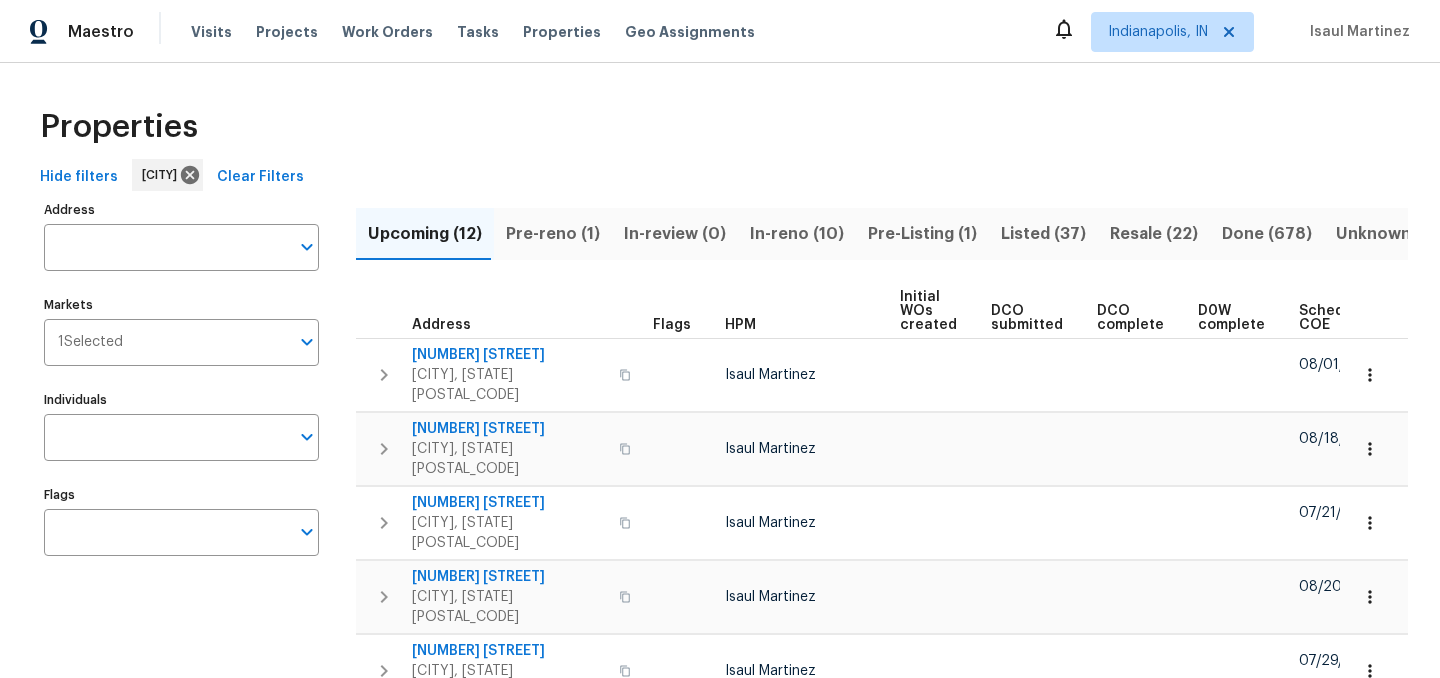 scroll, scrollTop: 0, scrollLeft: 220, axis: horizontal 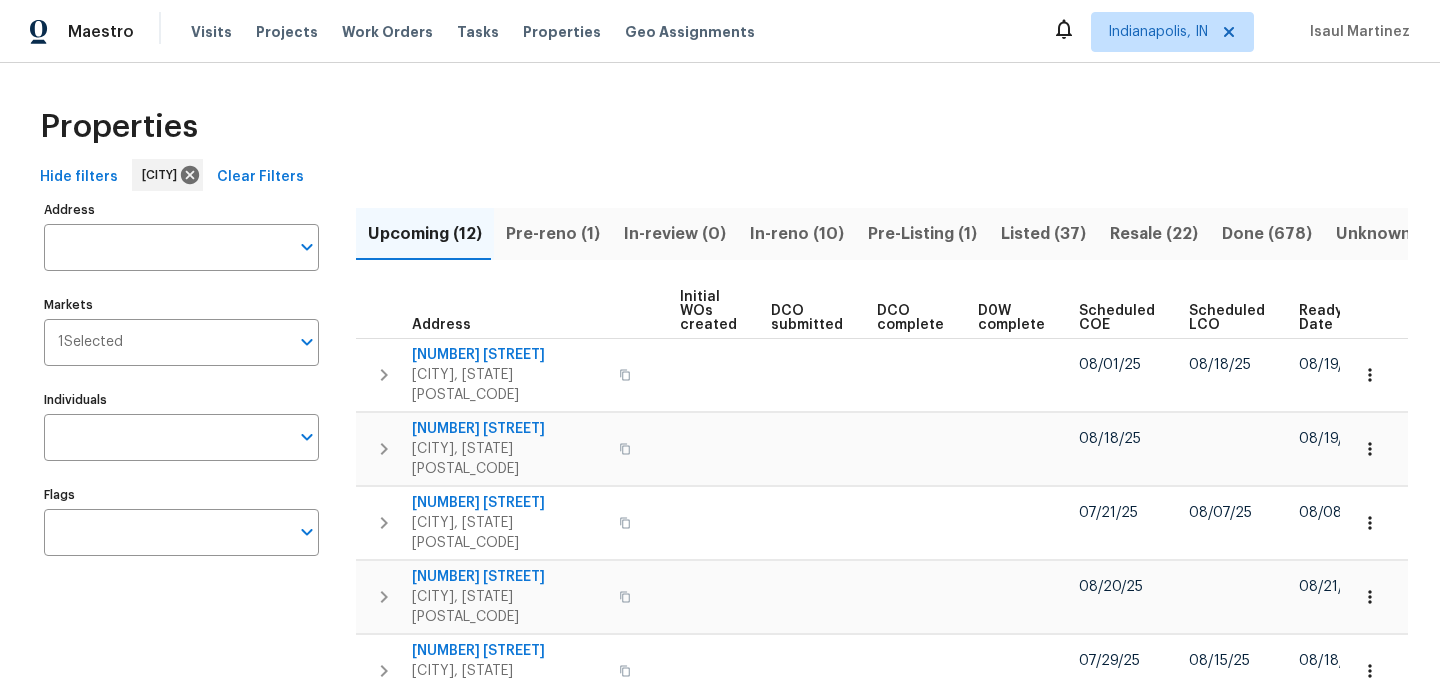 click on "Ready Date" at bounding box center (1322, 318) 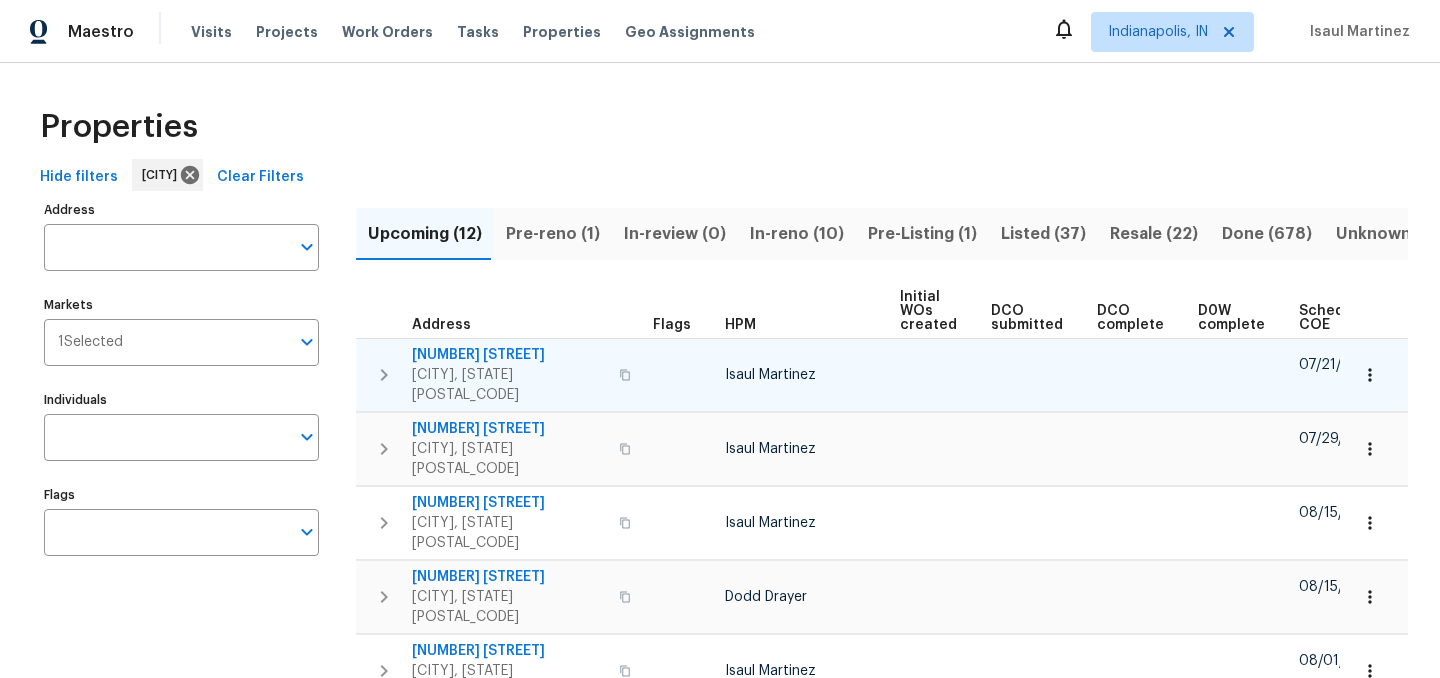 scroll, scrollTop: 0, scrollLeft: 243, axis: horizontal 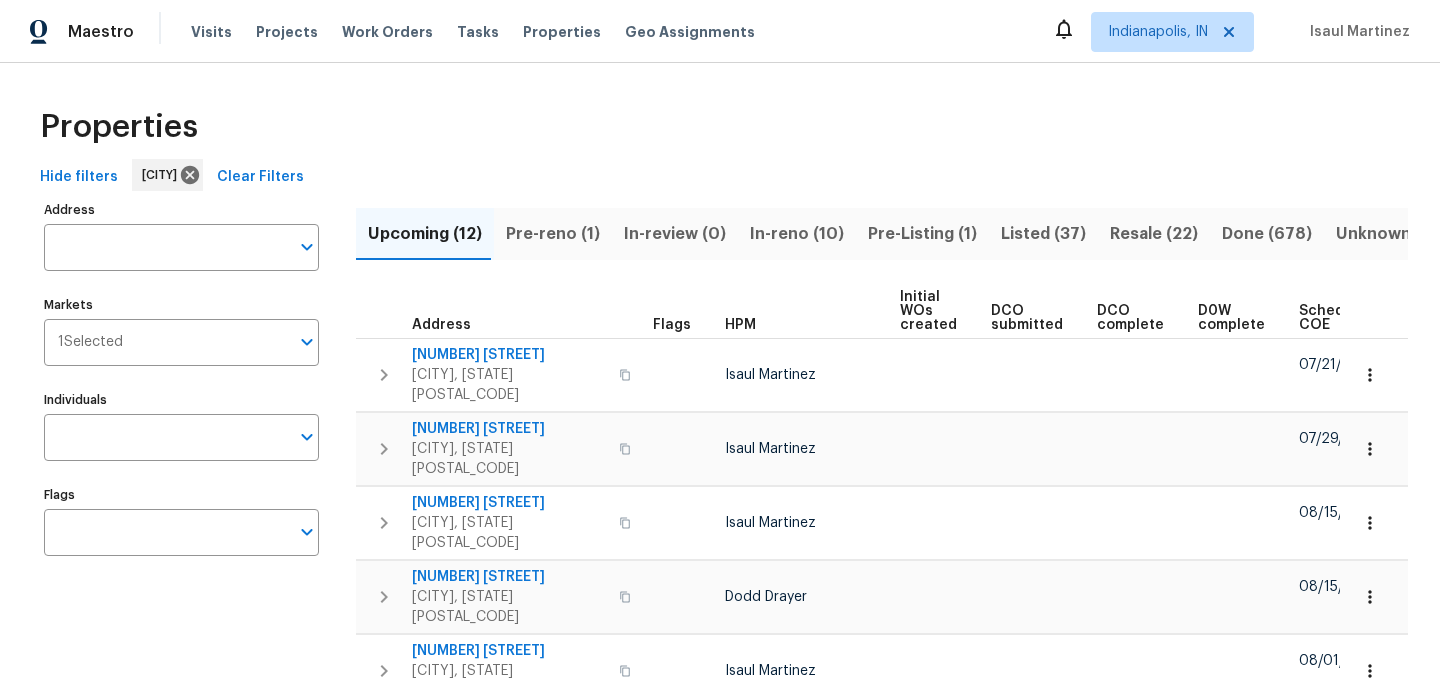 click on "In-reno (10)" at bounding box center (797, 234) 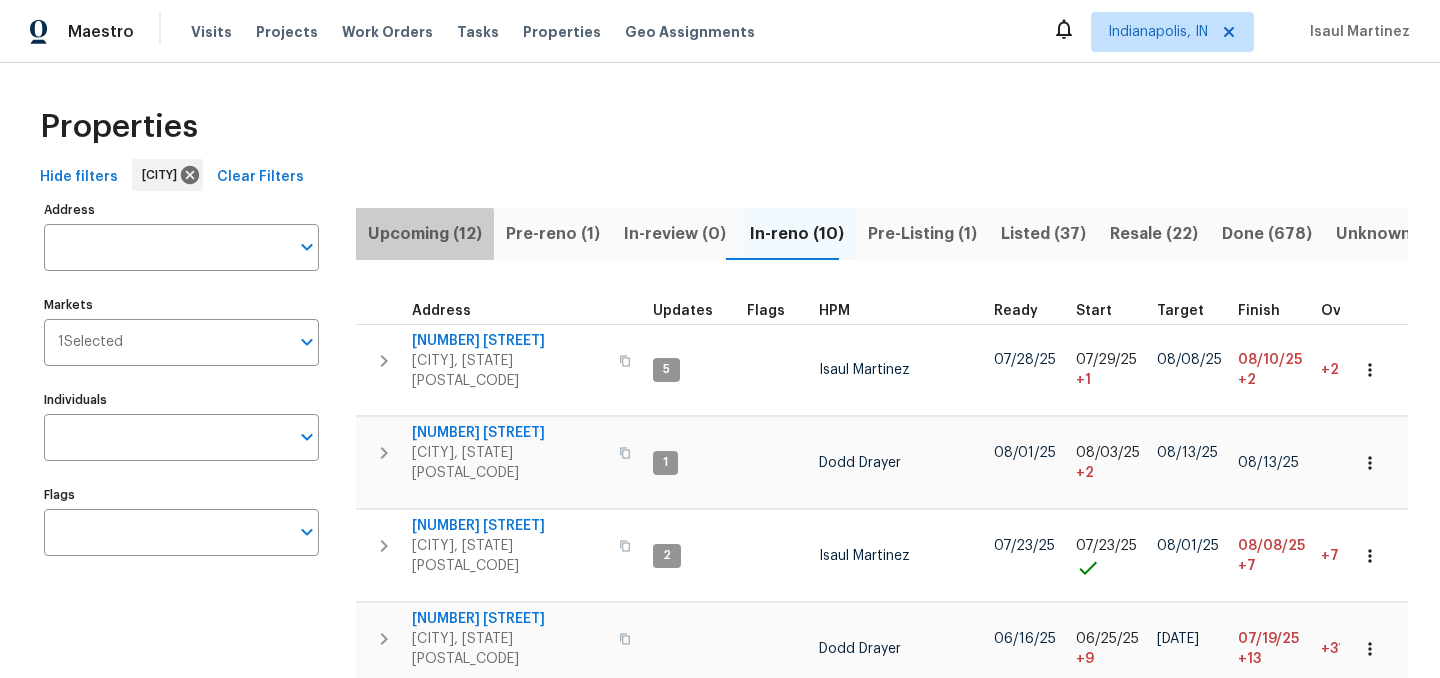 click on "Upcoming (12)" at bounding box center (425, 234) 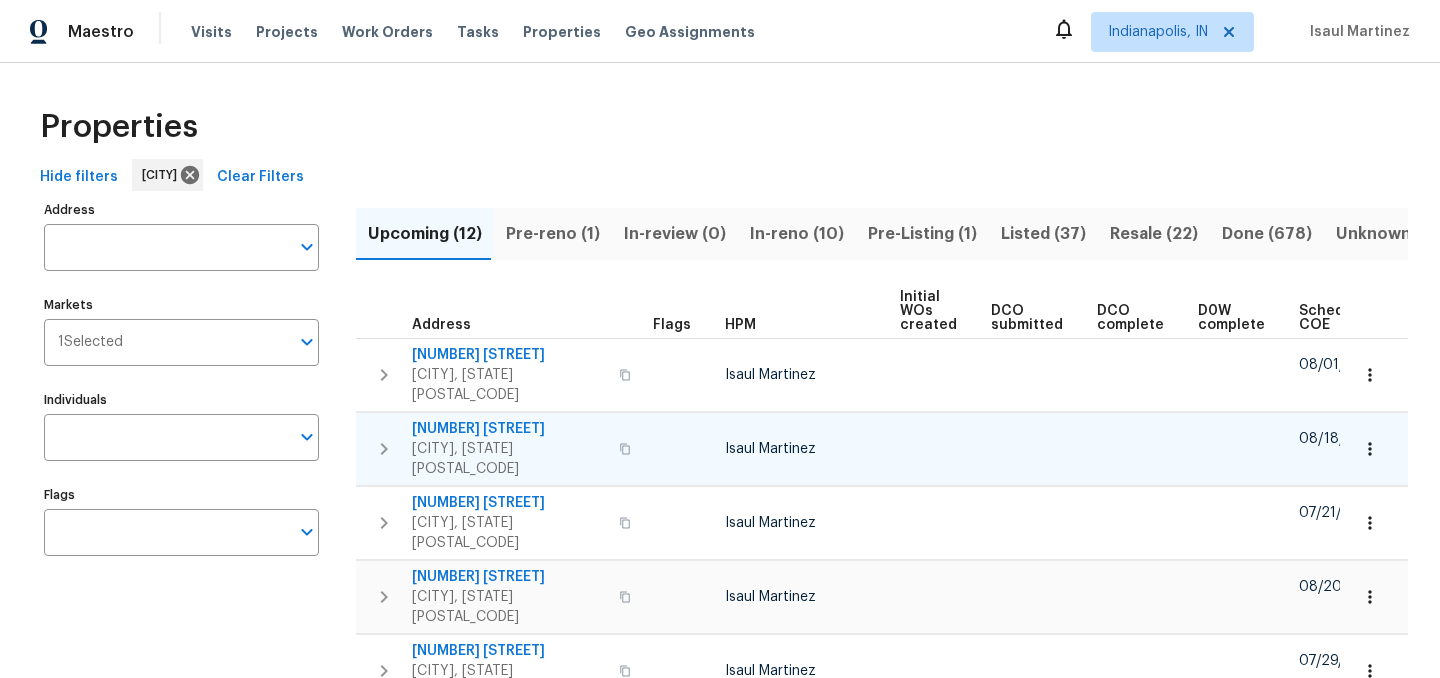 scroll, scrollTop: 0, scrollLeft: 220, axis: horizontal 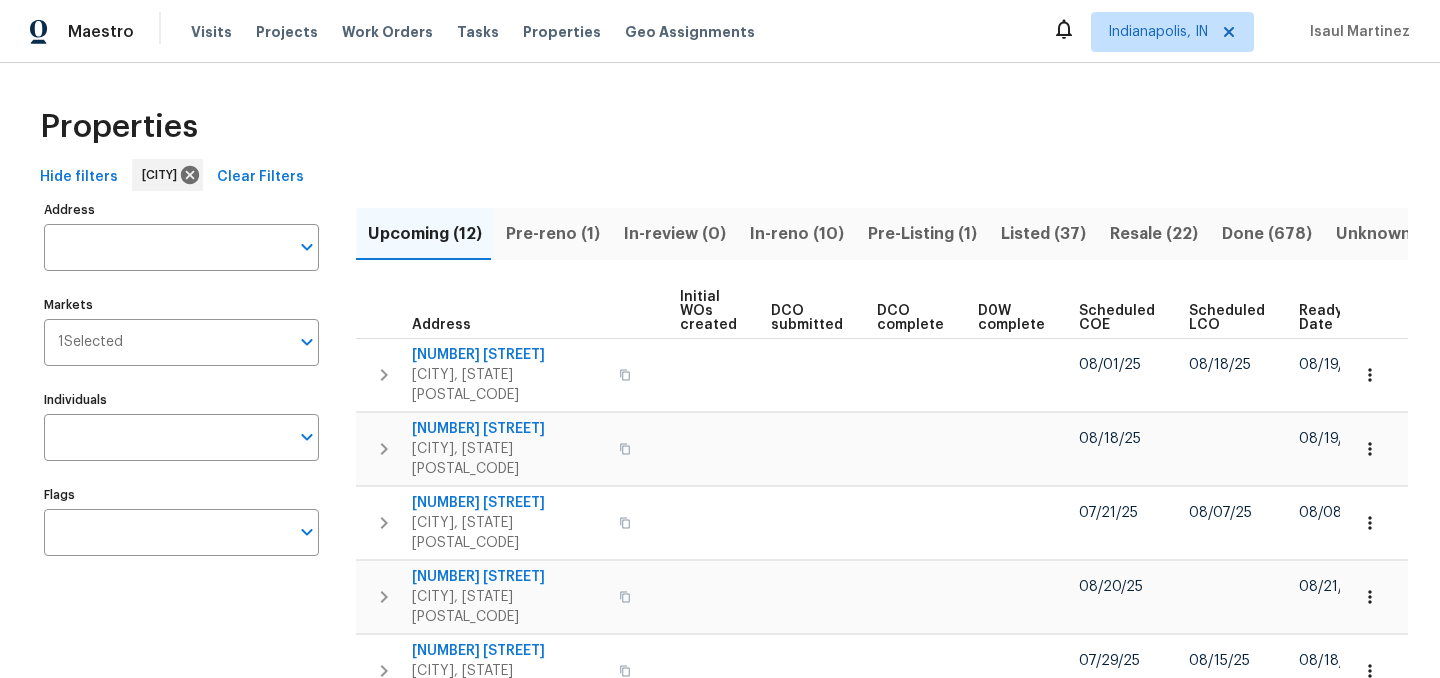 click on "Ready Date" at bounding box center (1322, 318) 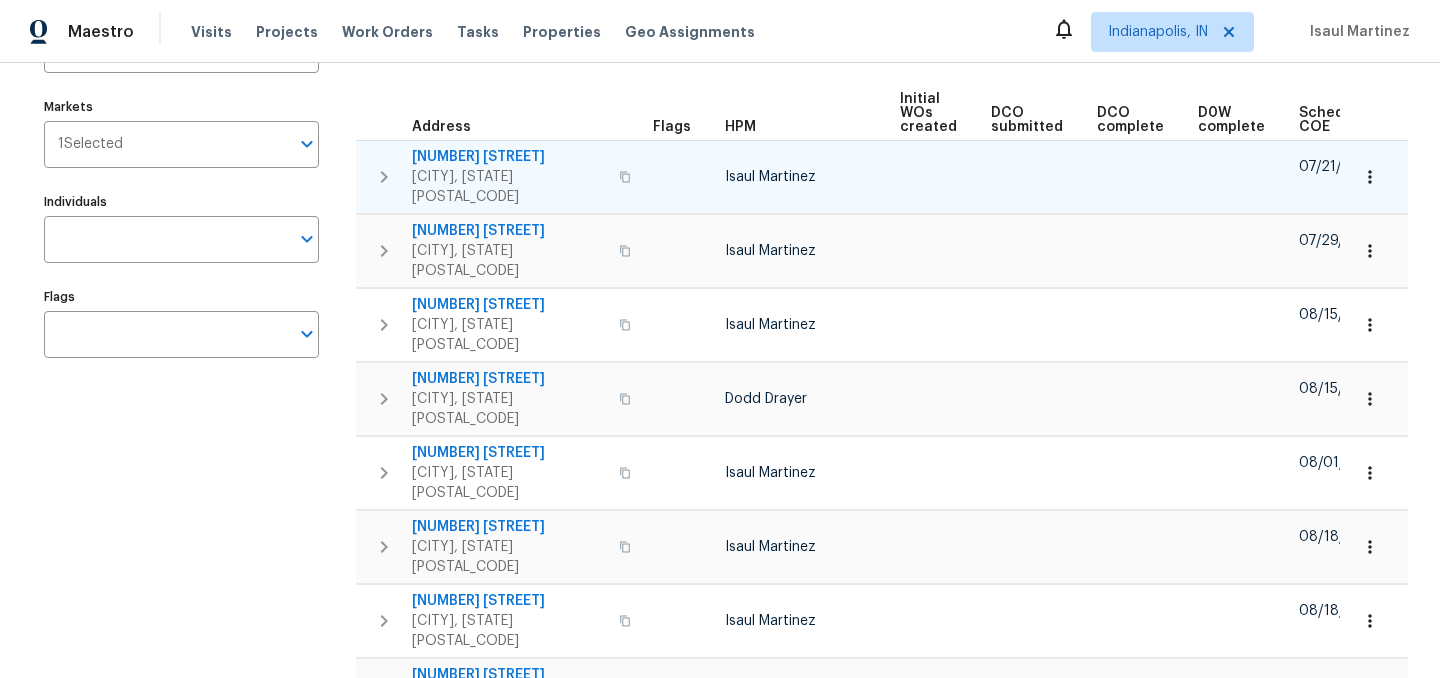 scroll, scrollTop: 194, scrollLeft: 0, axis: vertical 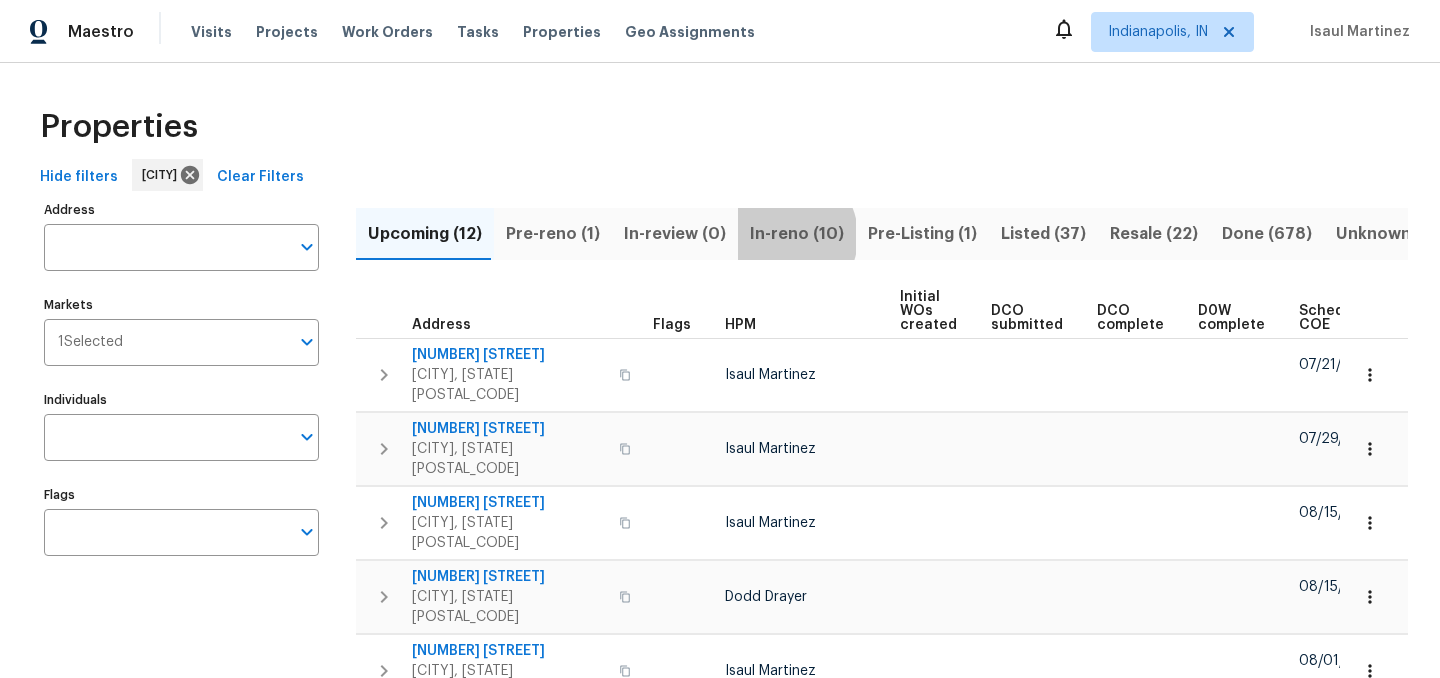 click on "In-reno (10)" at bounding box center [797, 234] 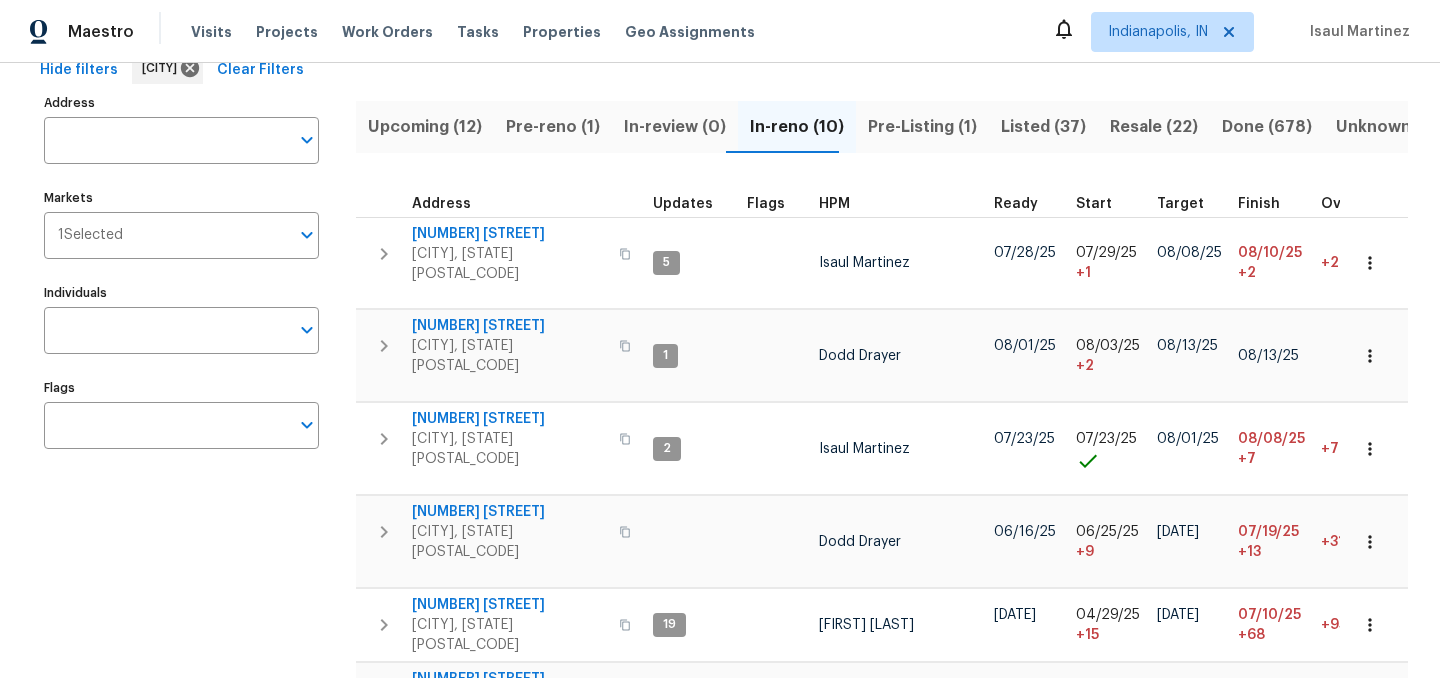 scroll, scrollTop: 89, scrollLeft: 0, axis: vertical 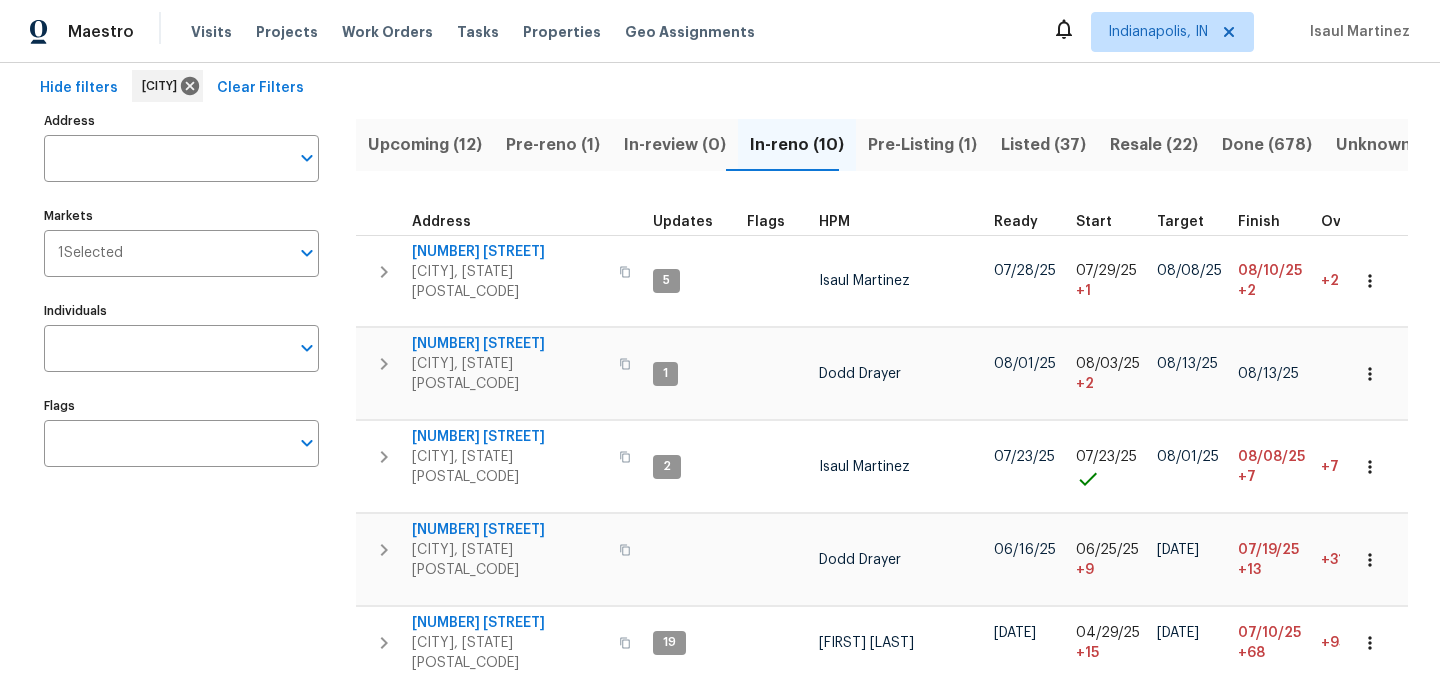 click on "Upcoming (12)" at bounding box center (425, 145) 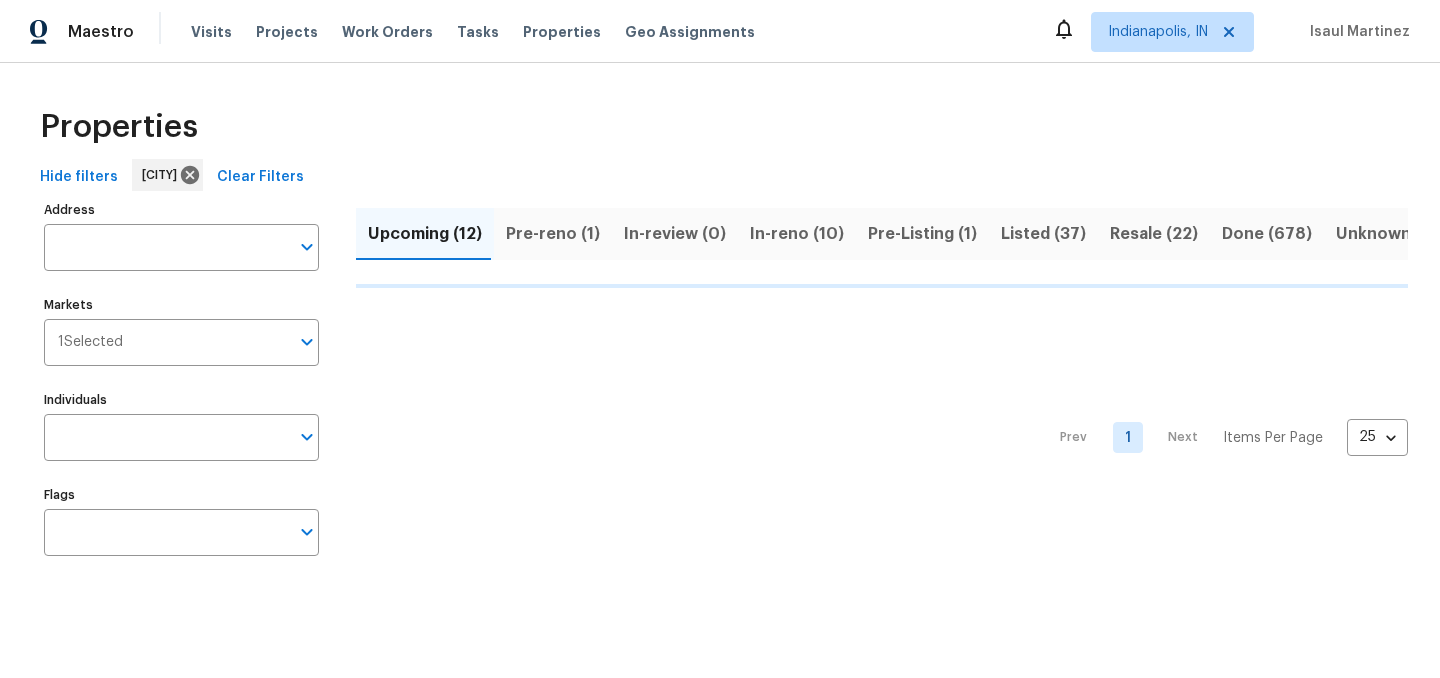 scroll, scrollTop: 0, scrollLeft: 0, axis: both 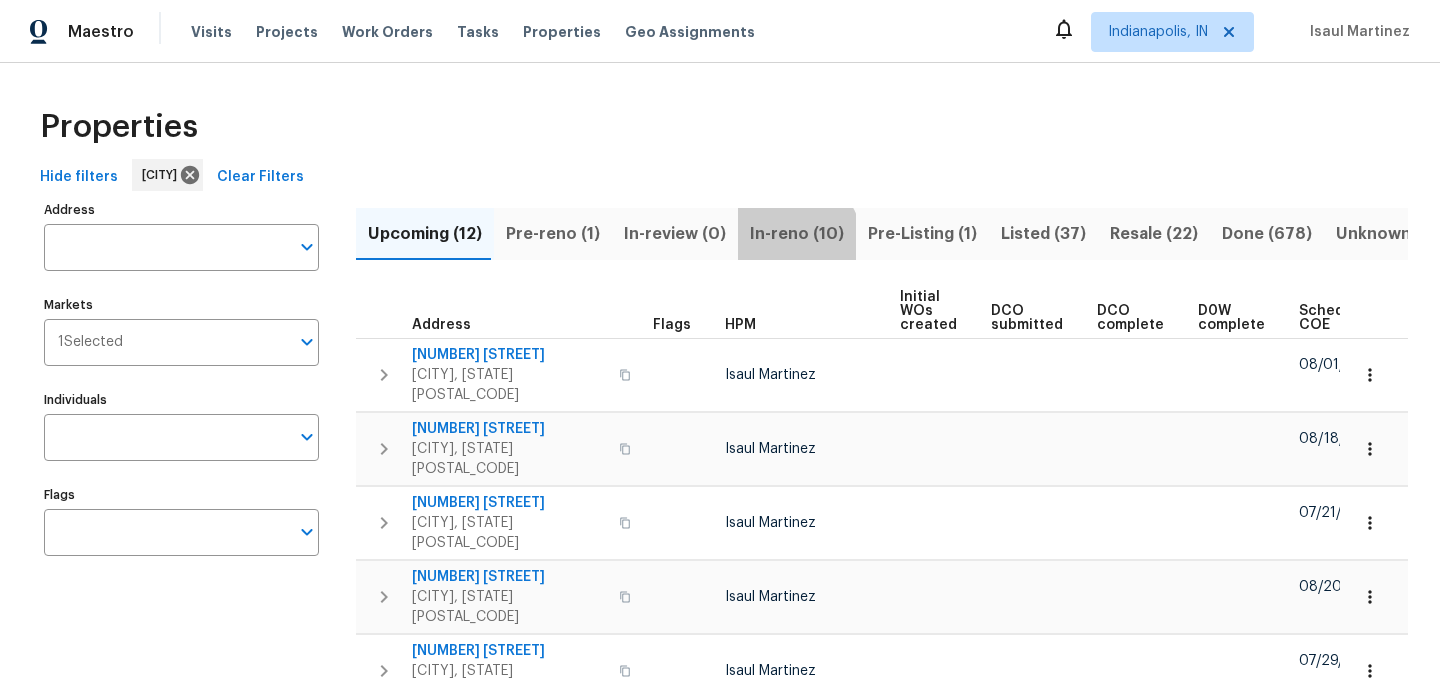 click on "In-reno (10)" at bounding box center (797, 234) 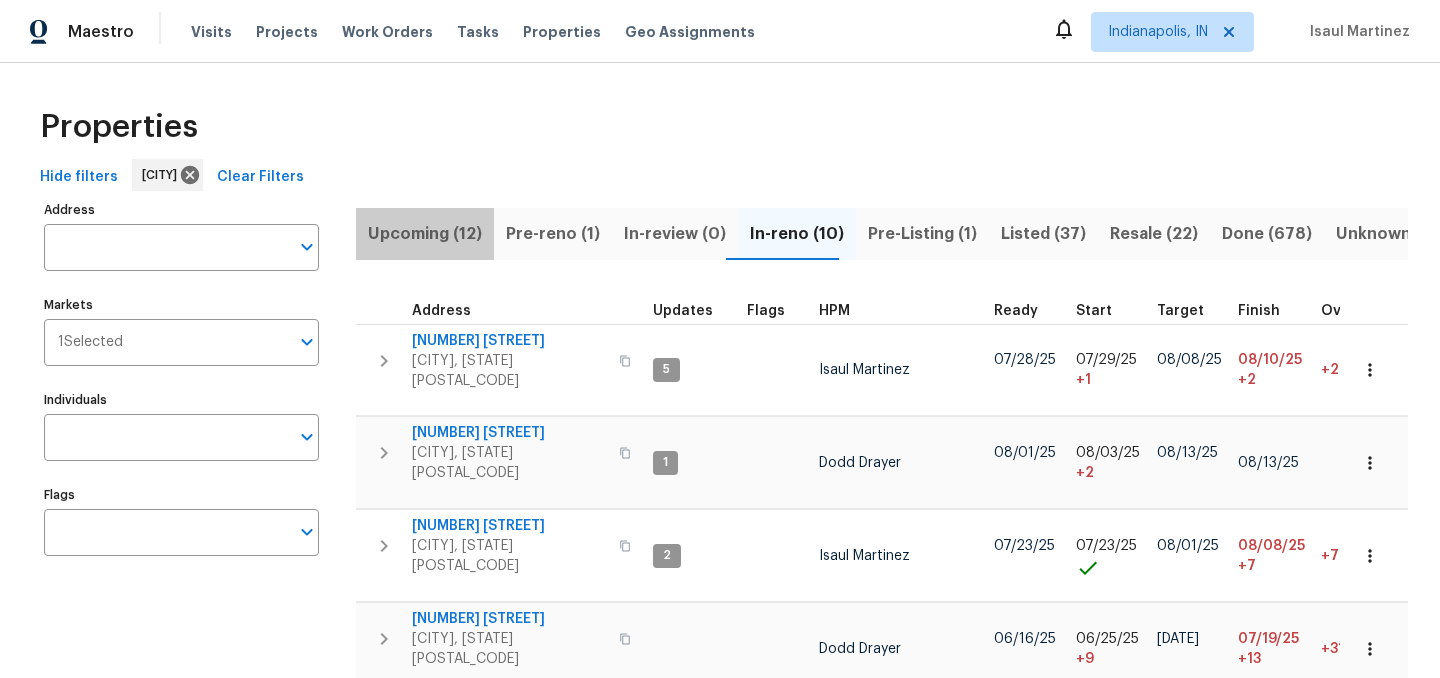 click on "Upcoming (12)" at bounding box center (425, 234) 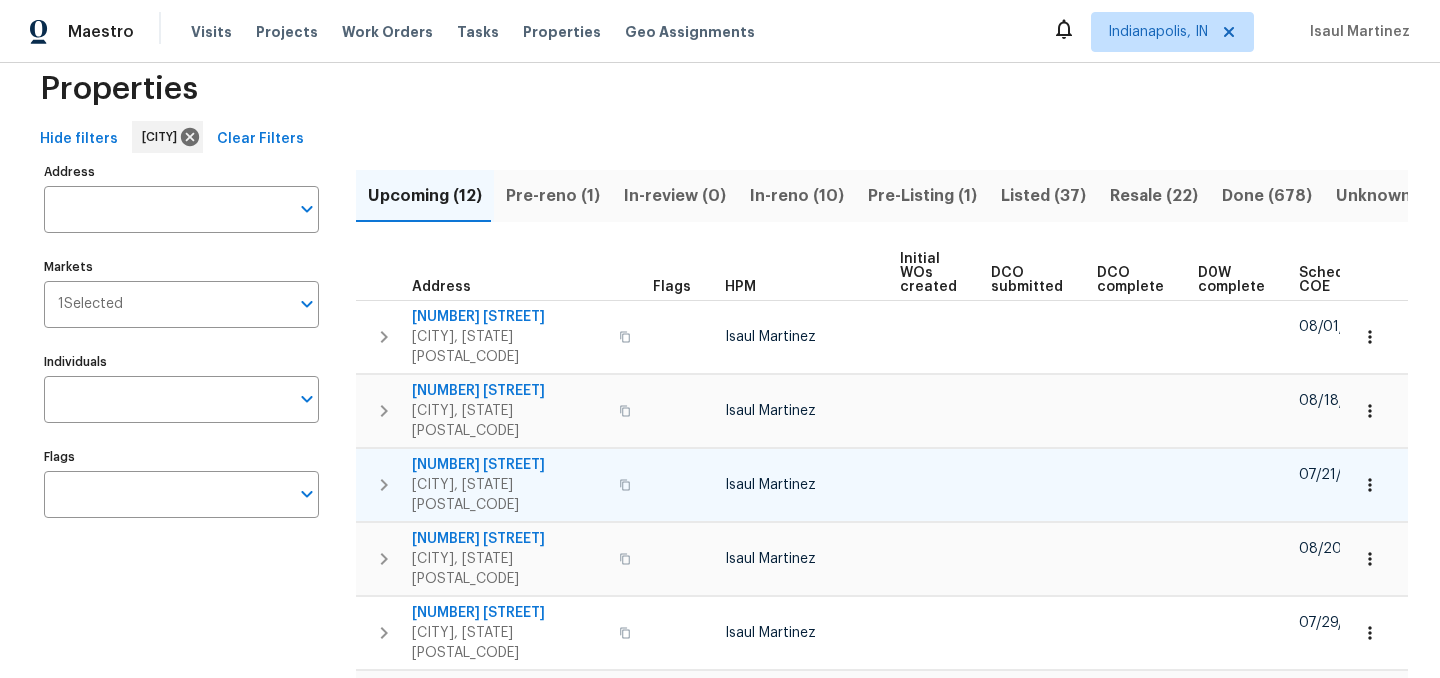 scroll, scrollTop: 0, scrollLeft: 0, axis: both 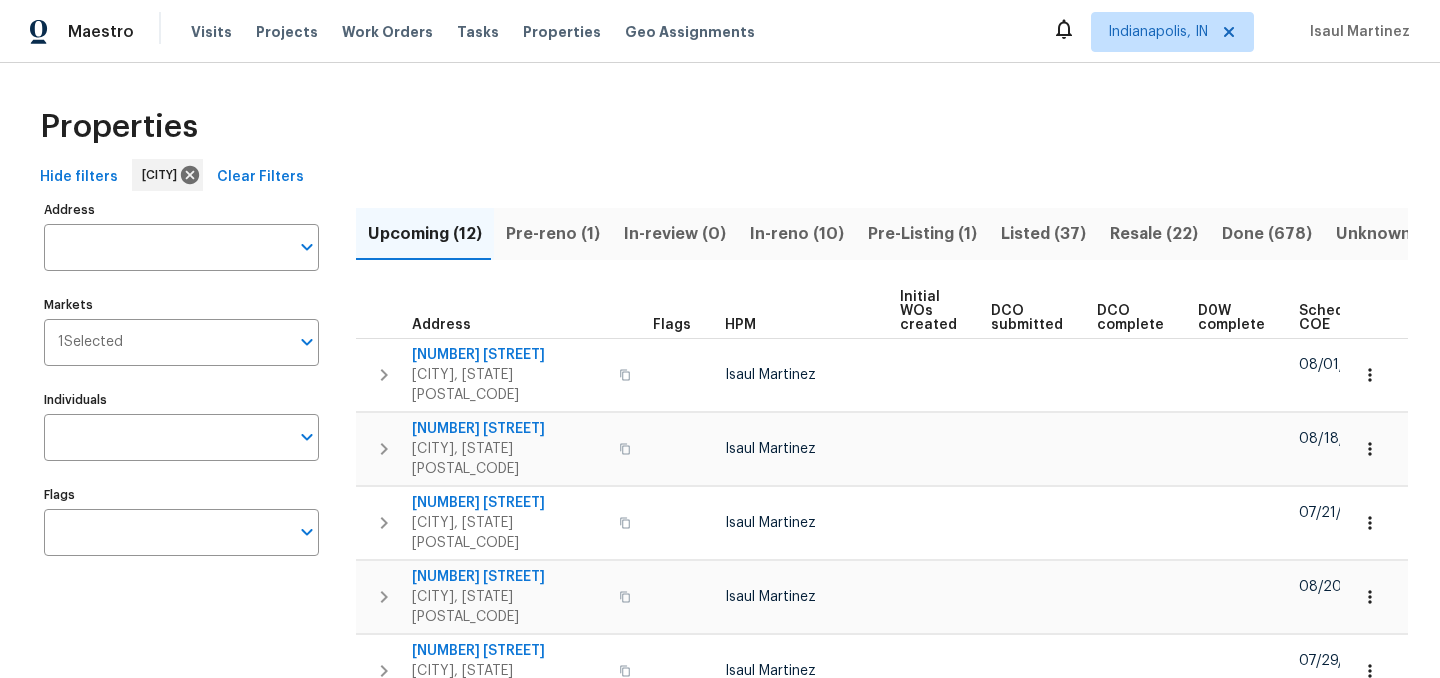 click on "In-reno (10)" at bounding box center [797, 234] 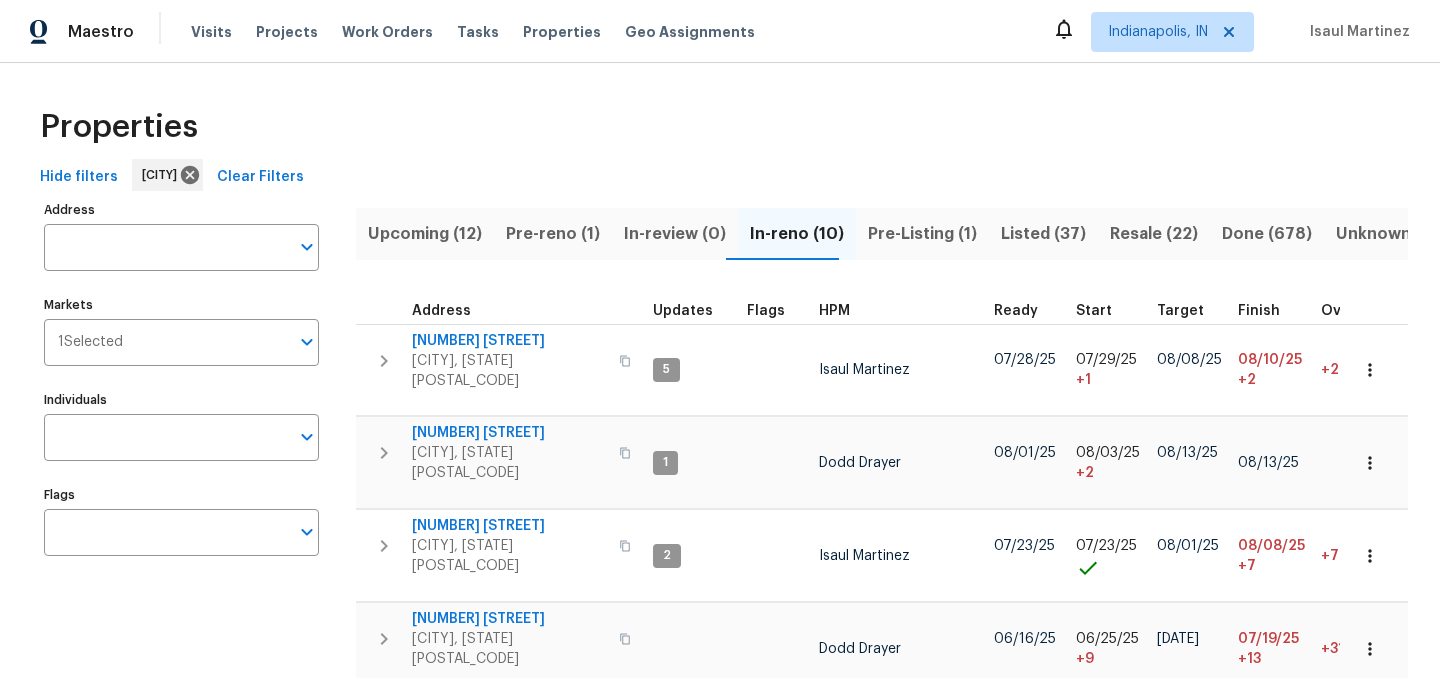 click on "Properties" at bounding box center [720, 127] 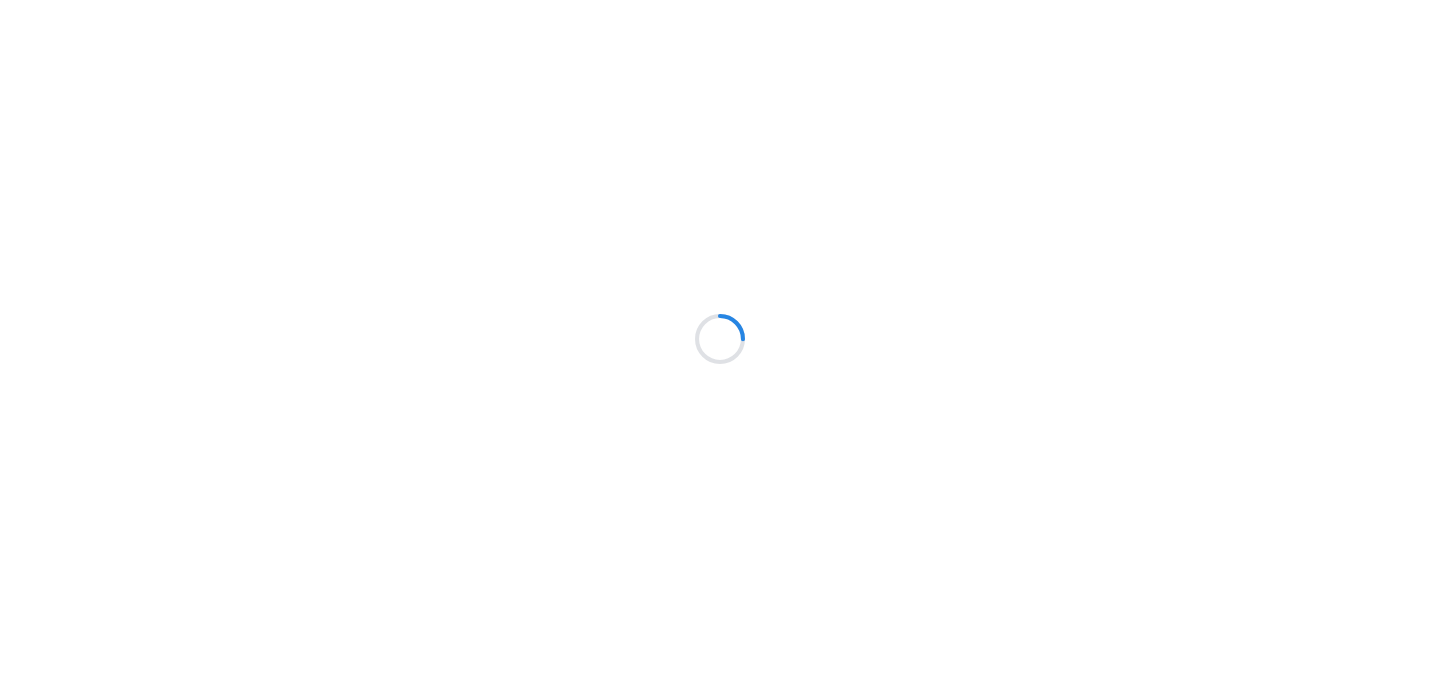 scroll, scrollTop: 0, scrollLeft: 0, axis: both 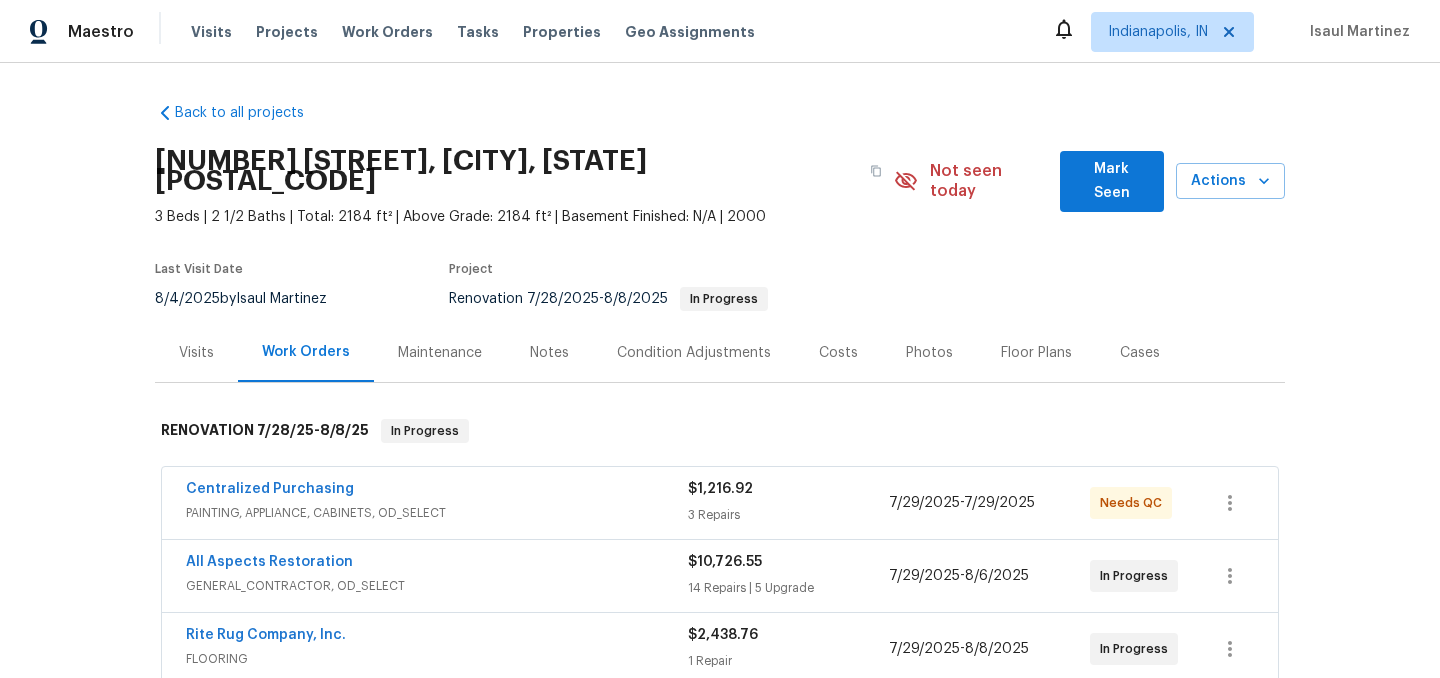 click on "Notes" at bounding box center [549, 353] 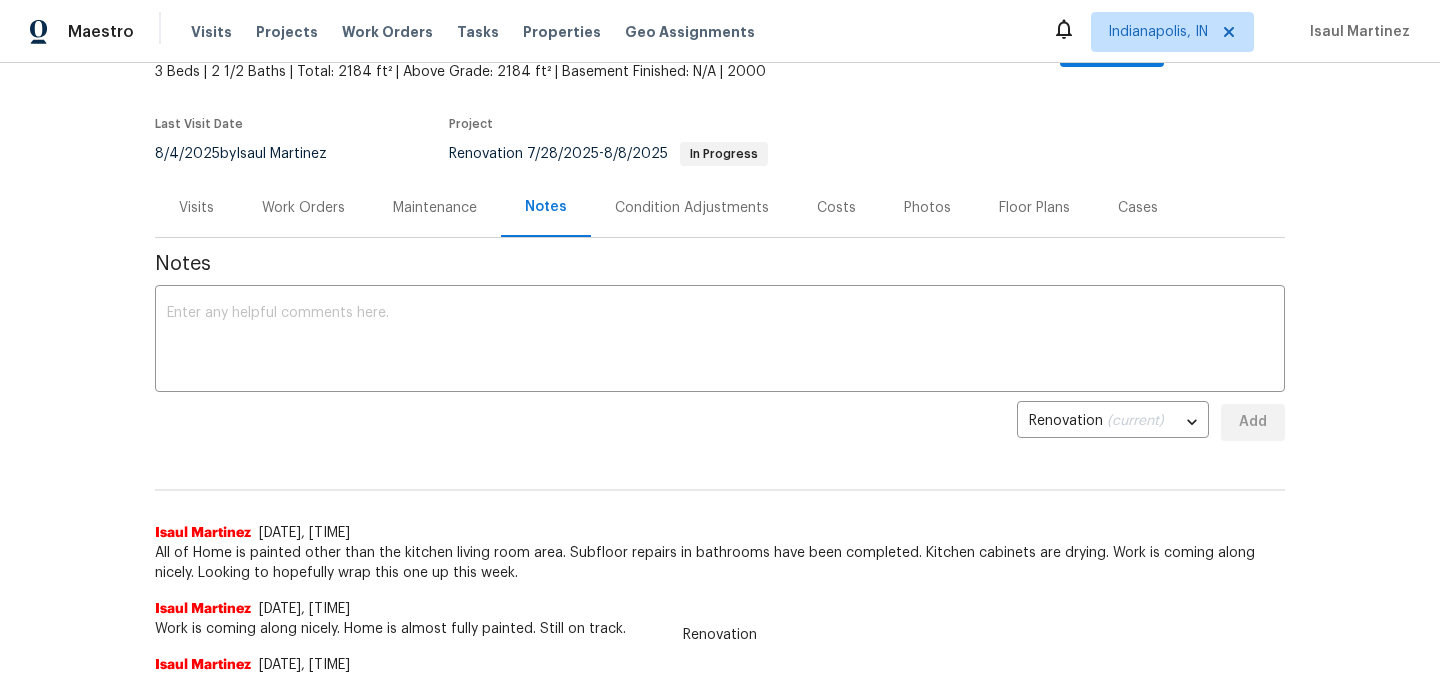 scroll, scrollTop: 147, scrollLeft: 0, axis: vertical 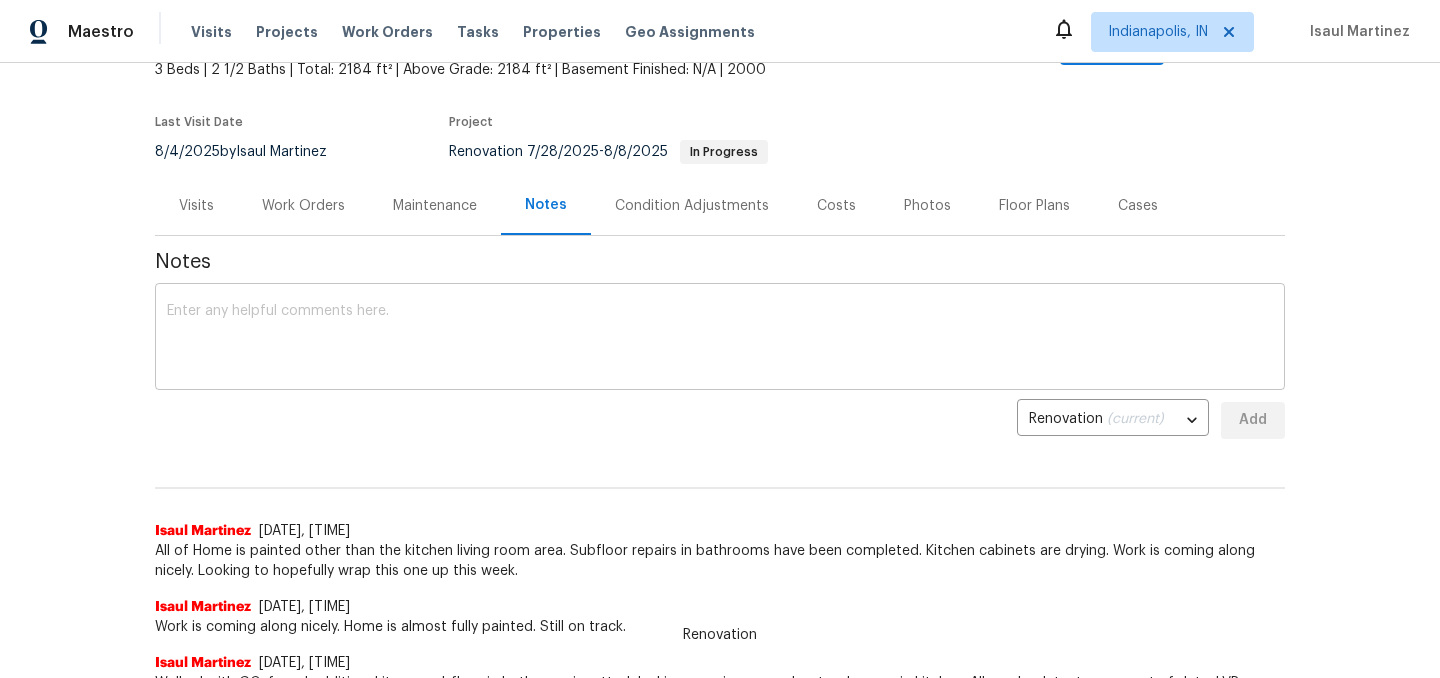 click at bounding box center (720, 339) 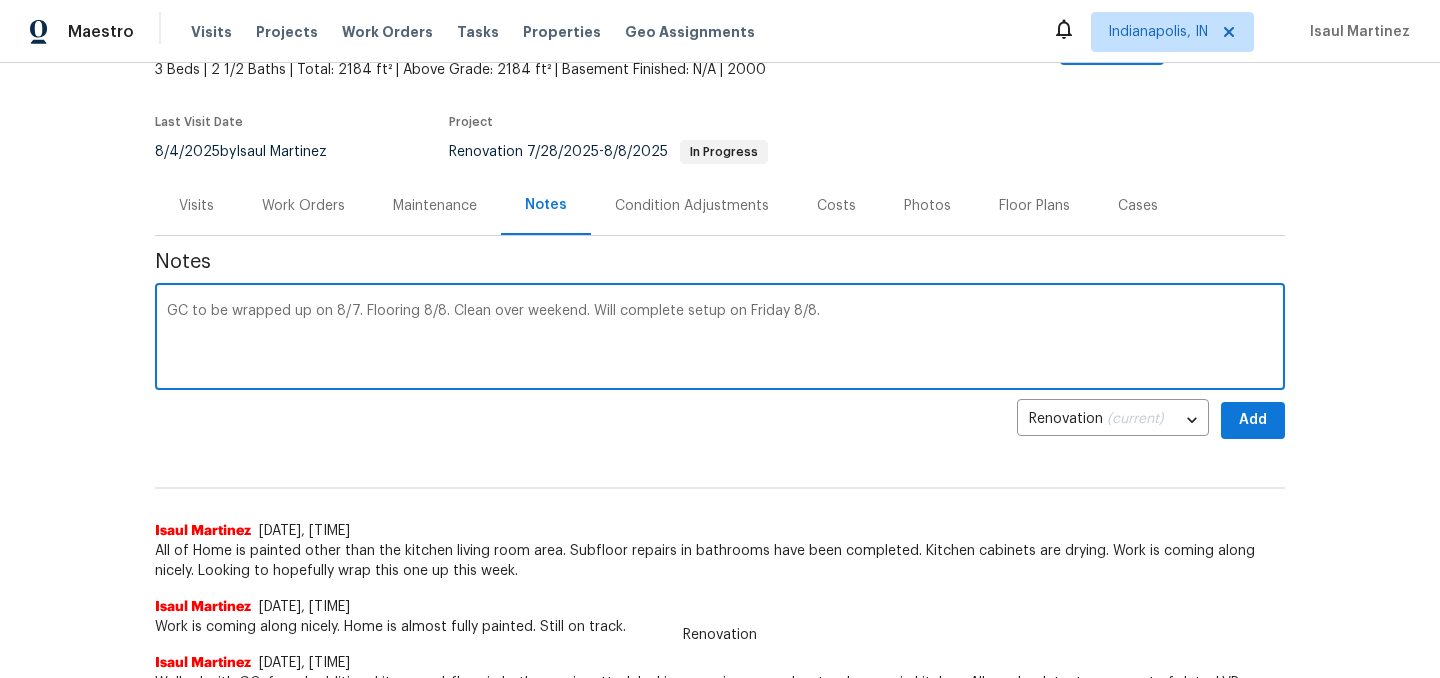type on "GC to be wrapped up on 8/7. Flooring 8/8. Clean over weekend. Will complete setup on Friday 8/8." 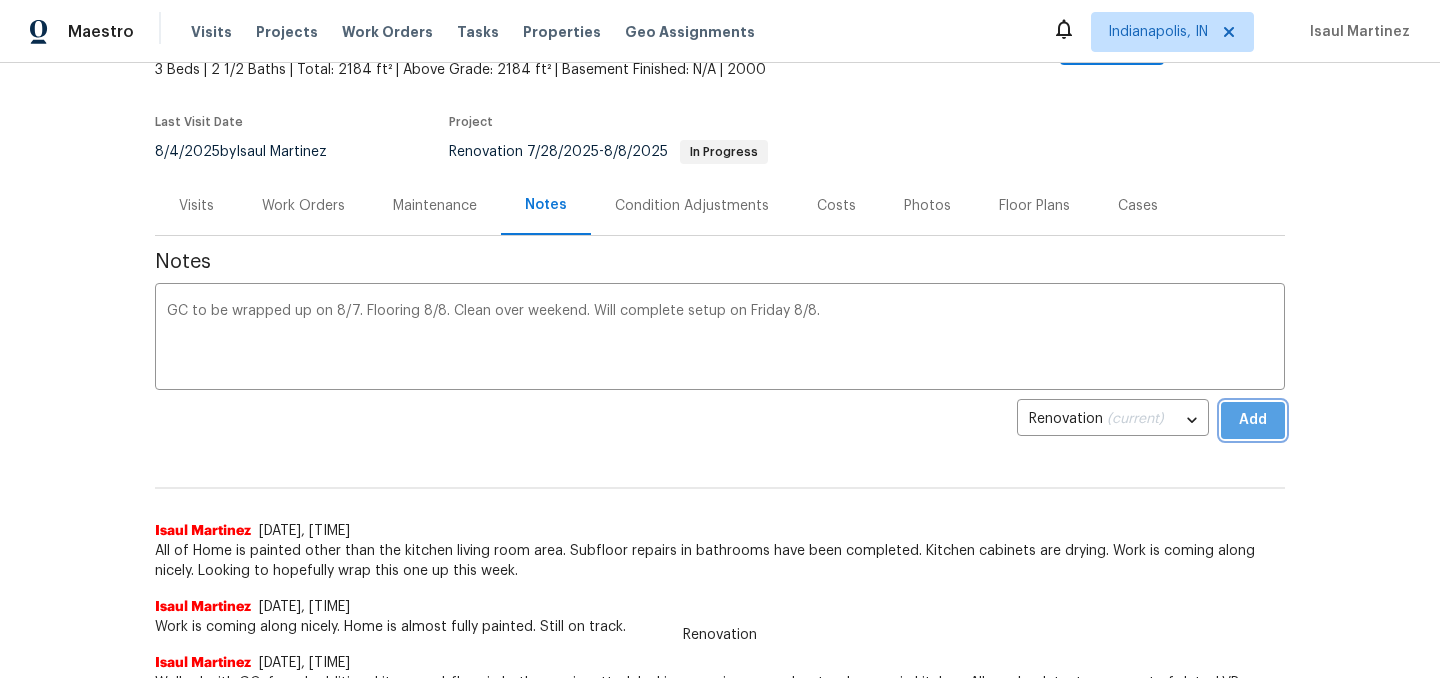 click on "Add" at bounding box center (1253, 420) 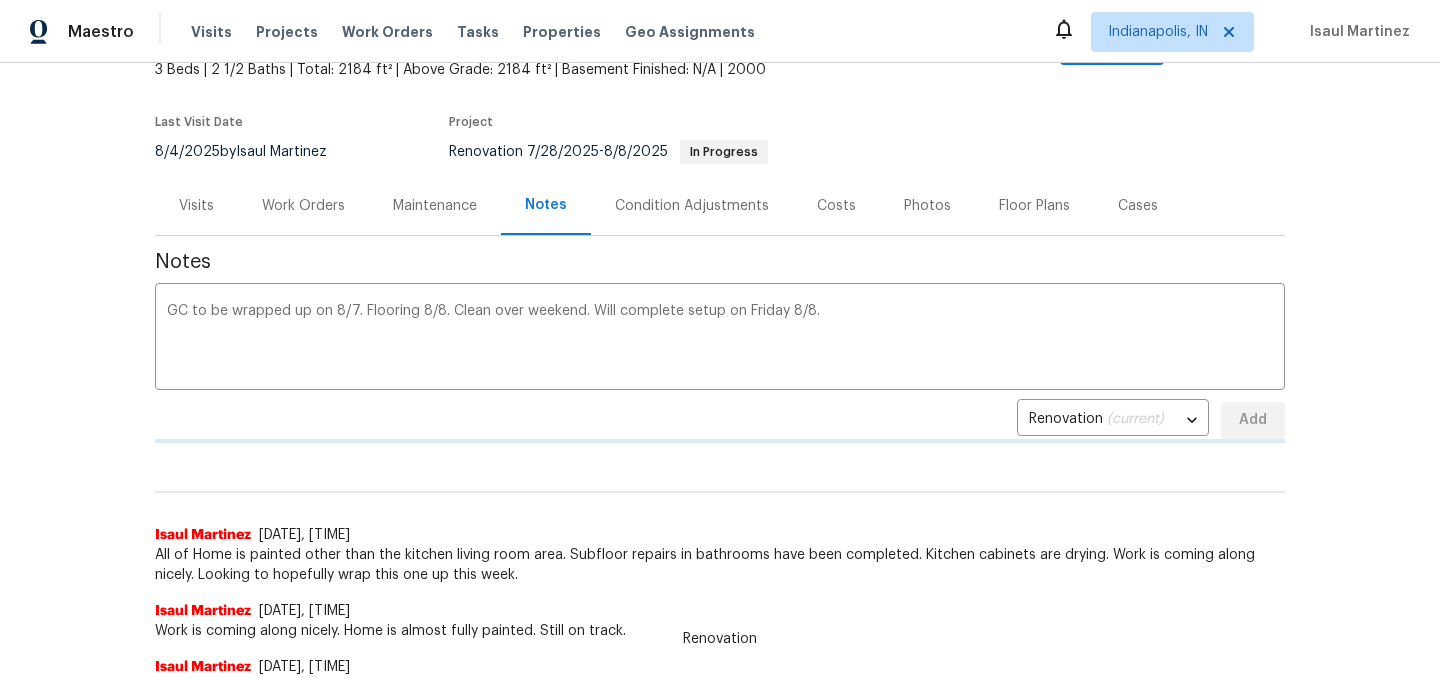 type 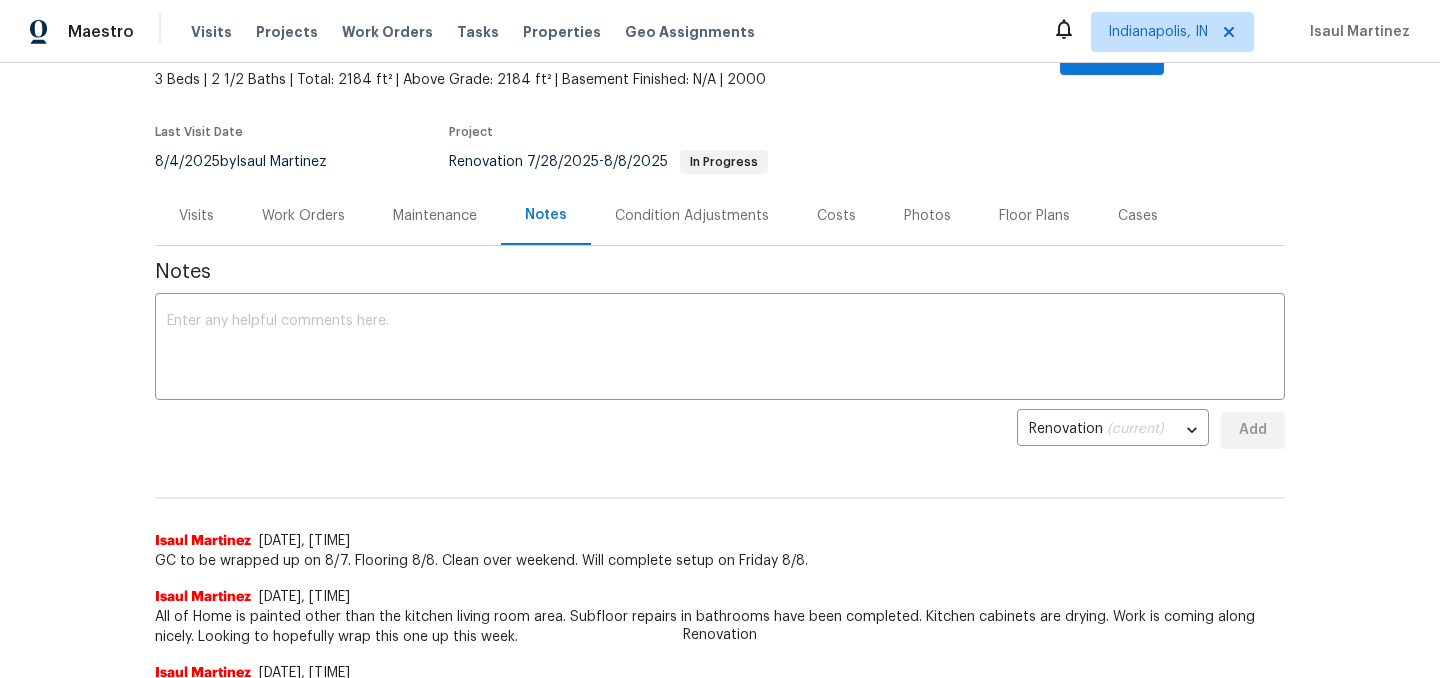 scroll, scrollTop: 140, scrollLeft: 0, axis: vertical 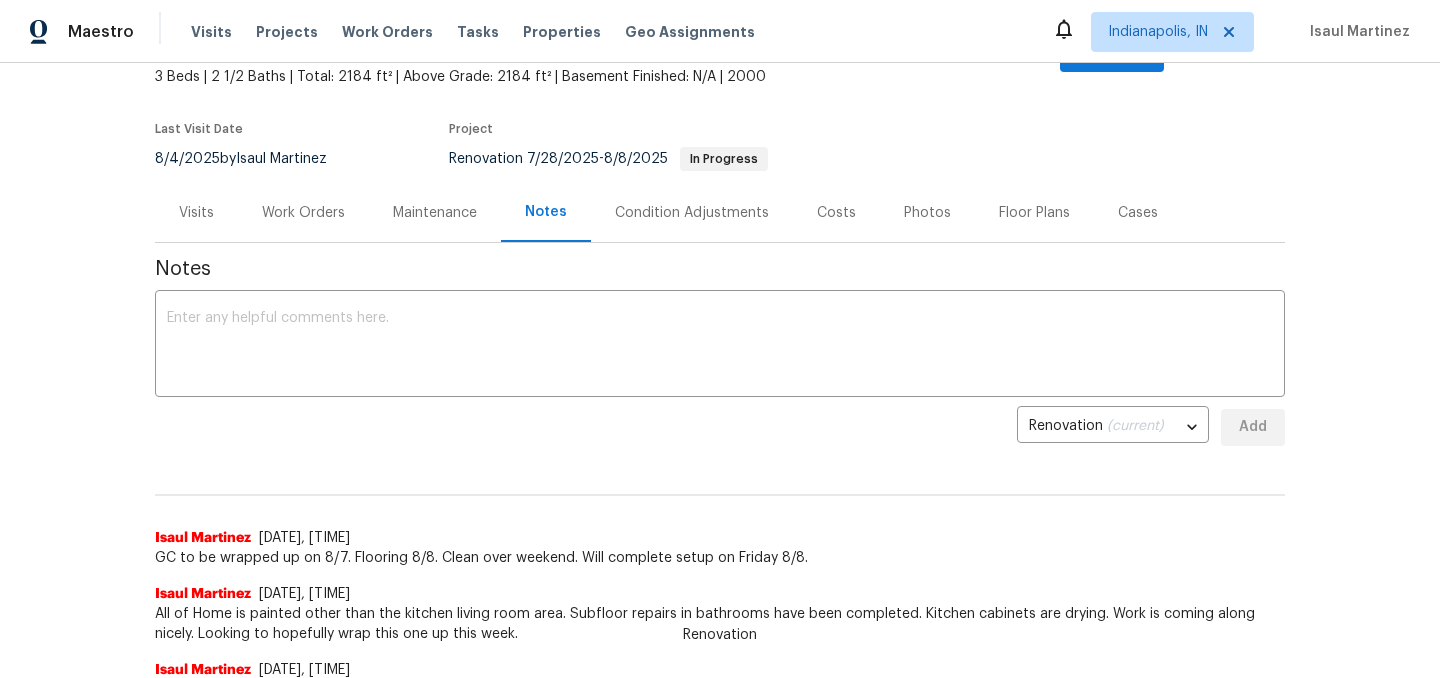 click on "Work Orders" at bounding box center [303, 213] 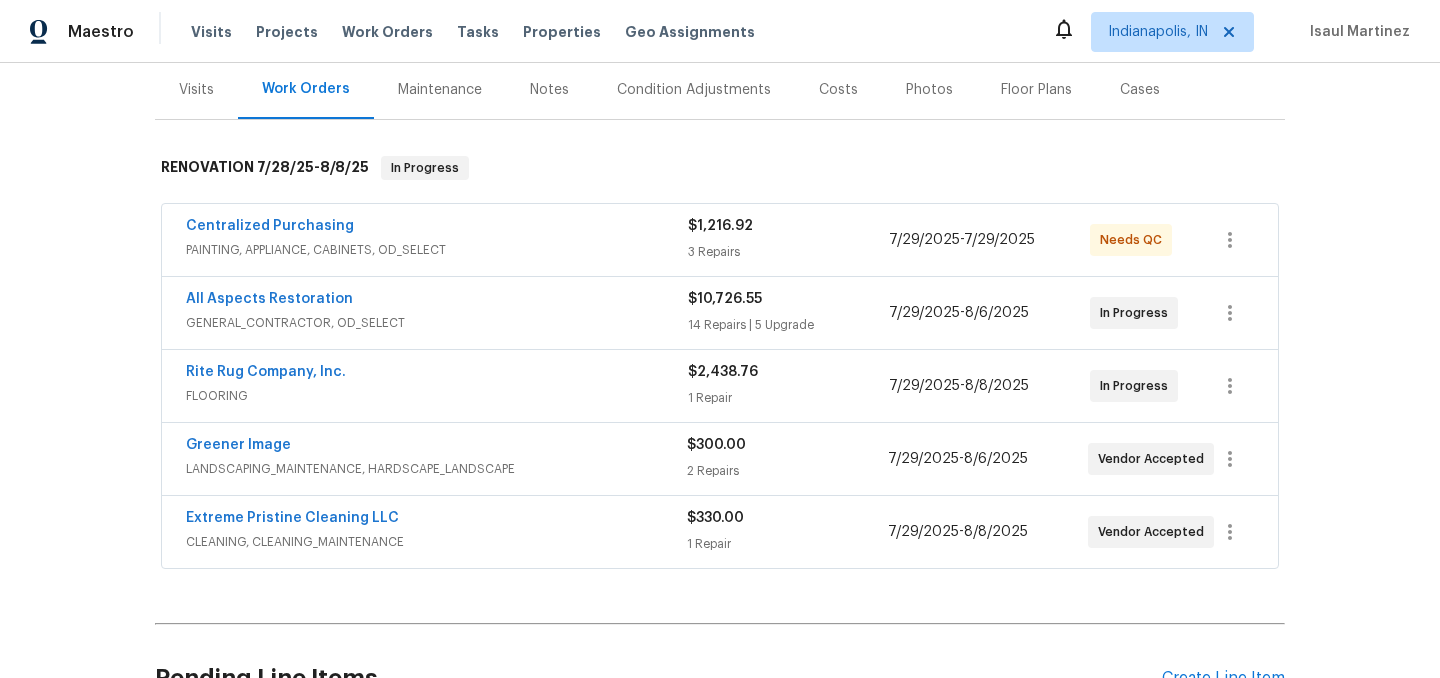 scroll, scrollTop: 252, scrollLeft: 0, axis: vertical 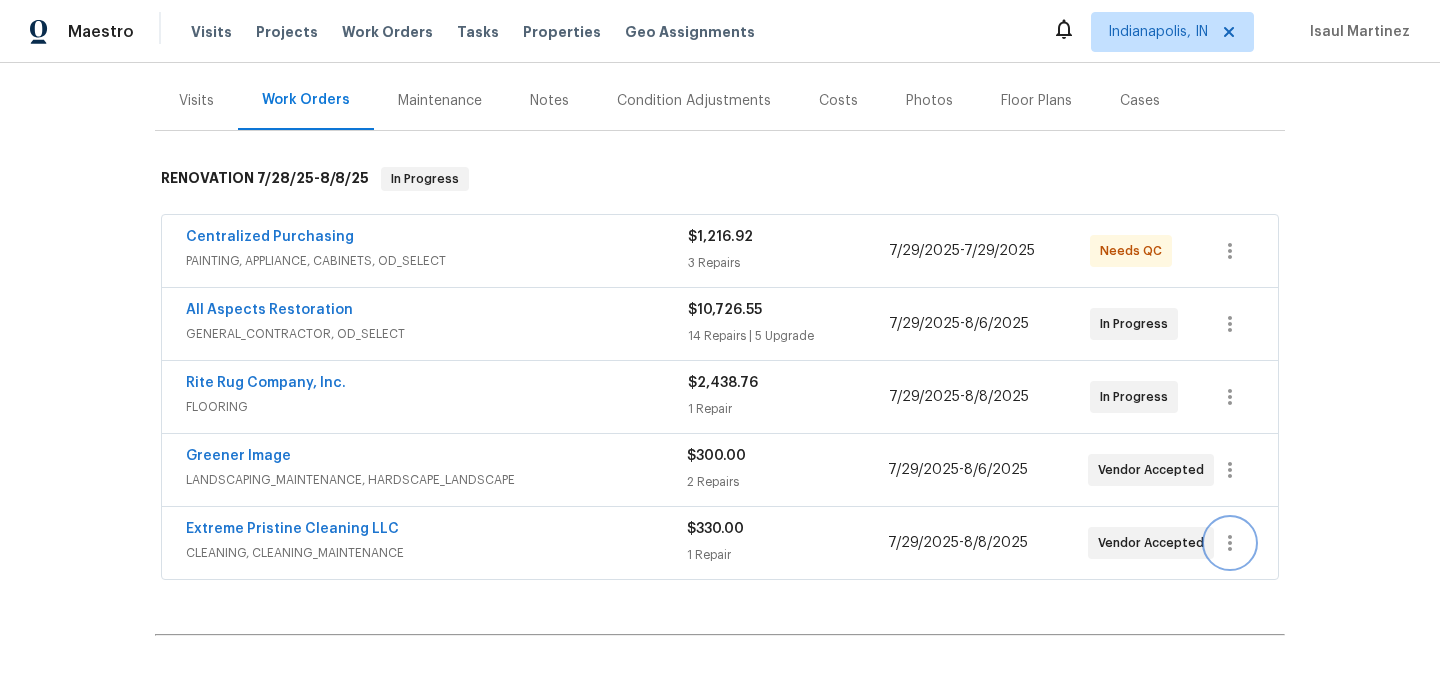 click 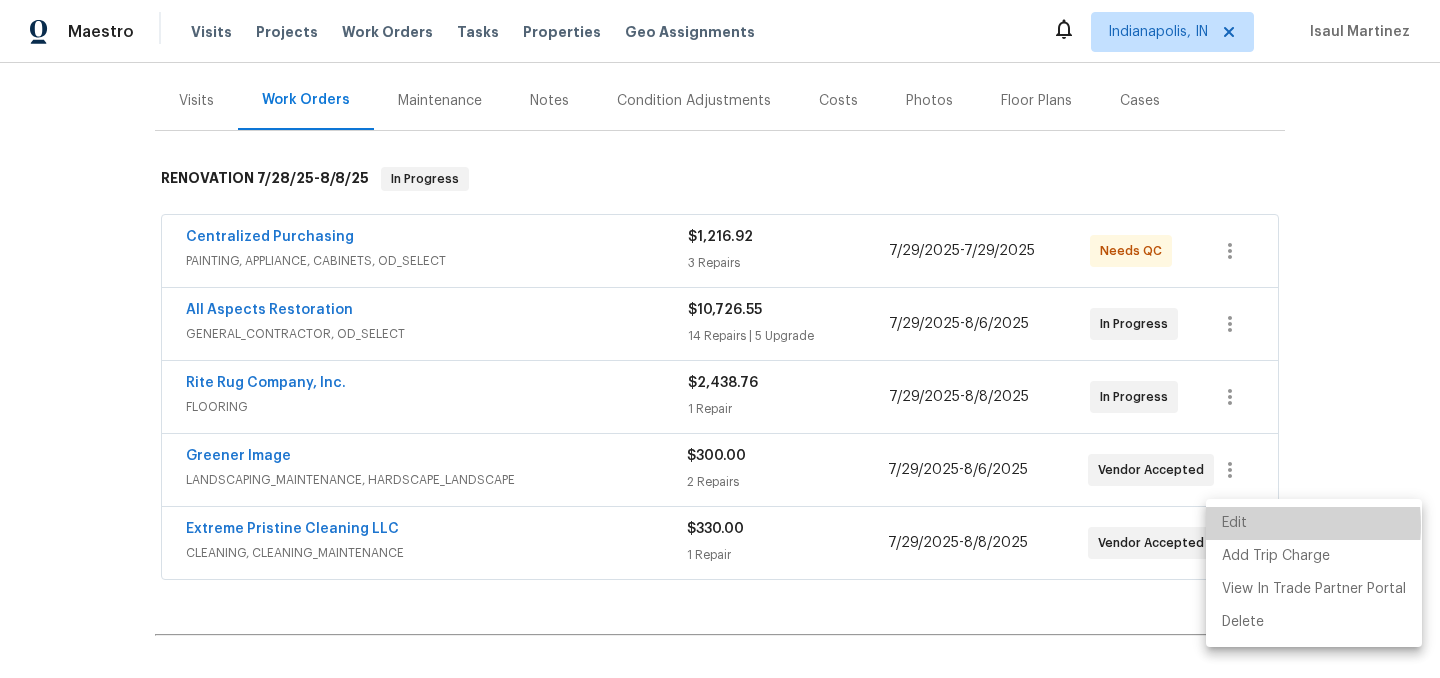 click on "Edit" at bounding box center [1314, 523] 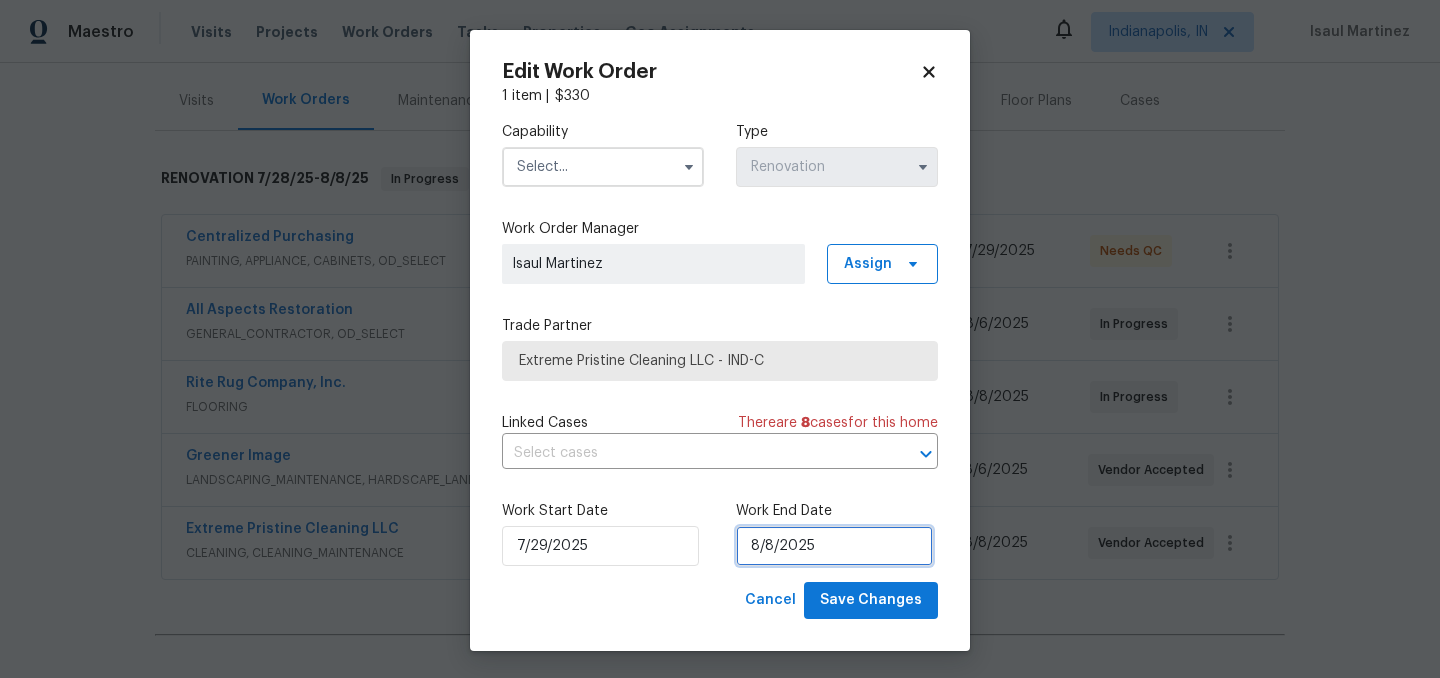 click on "8/8/2025" at bounding box center [834, 546] 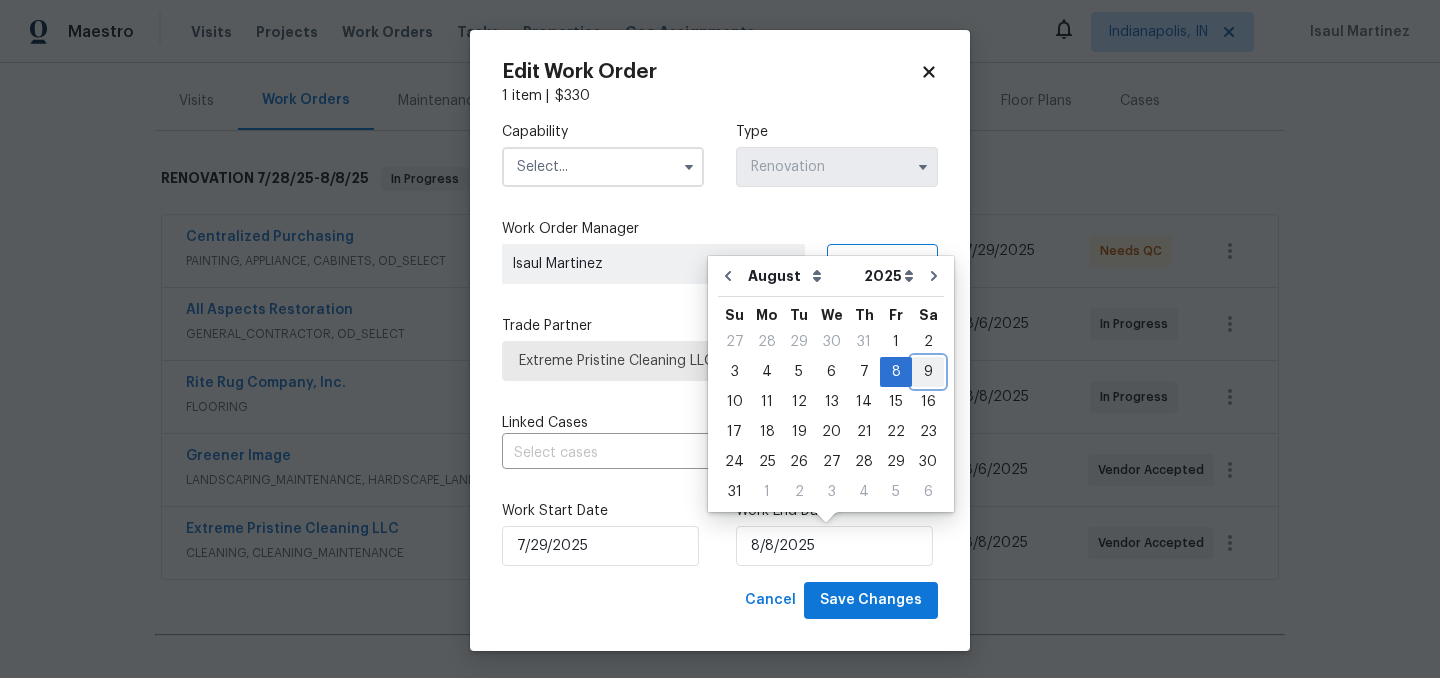 click on "9" at bounding box center [928, 372] 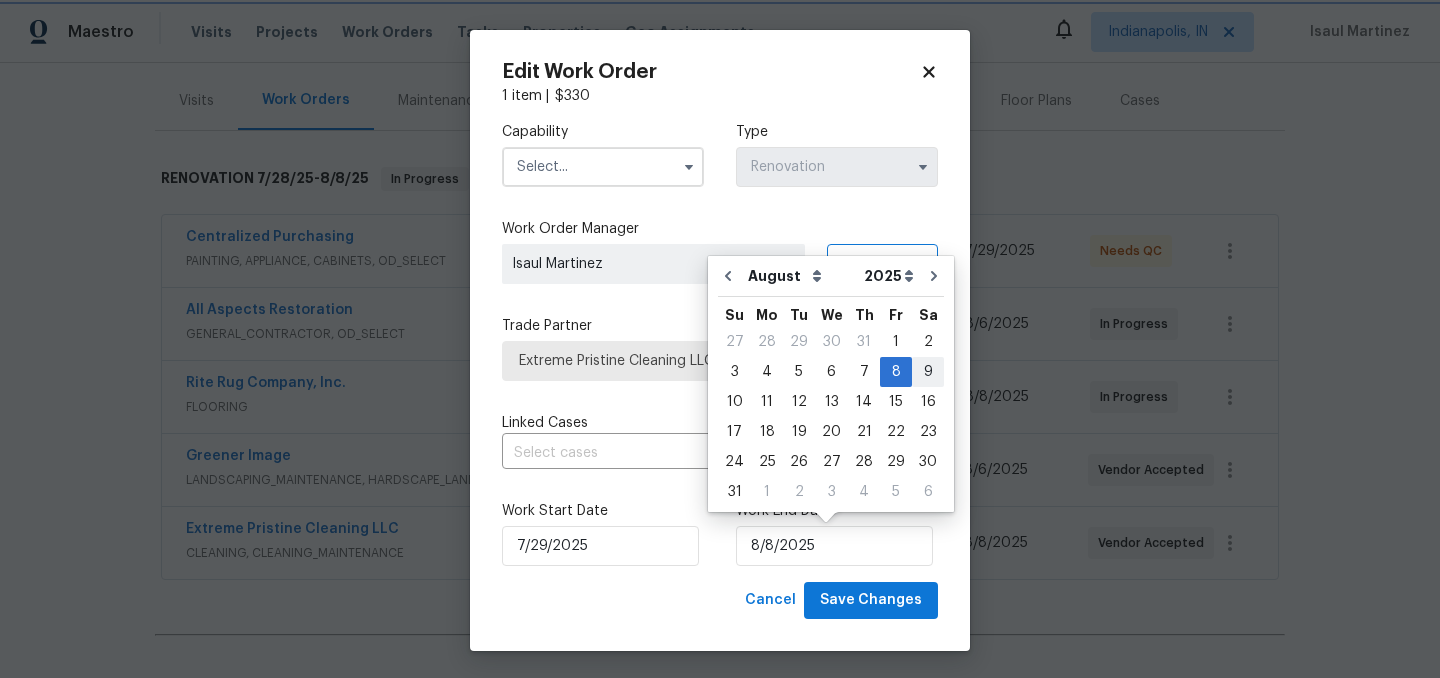 type on "8/9/2025" 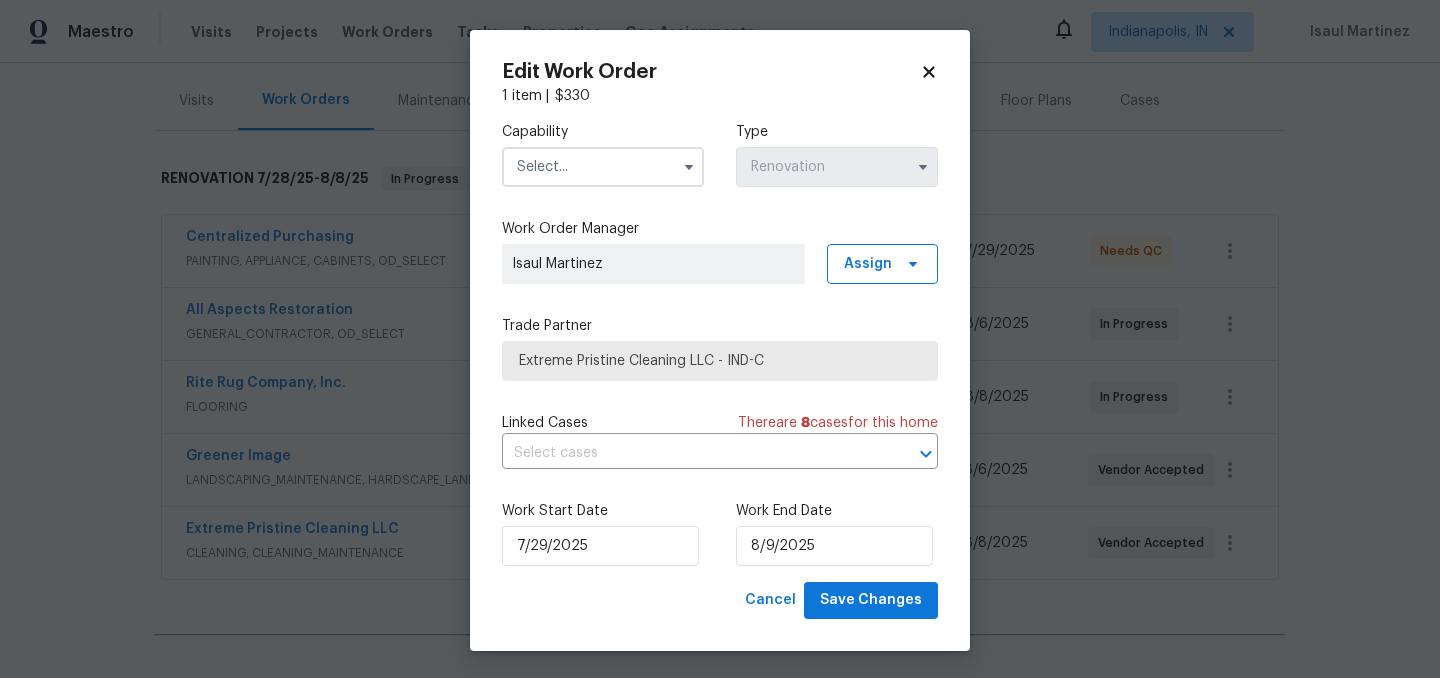 click at bounding box center [603, 167] 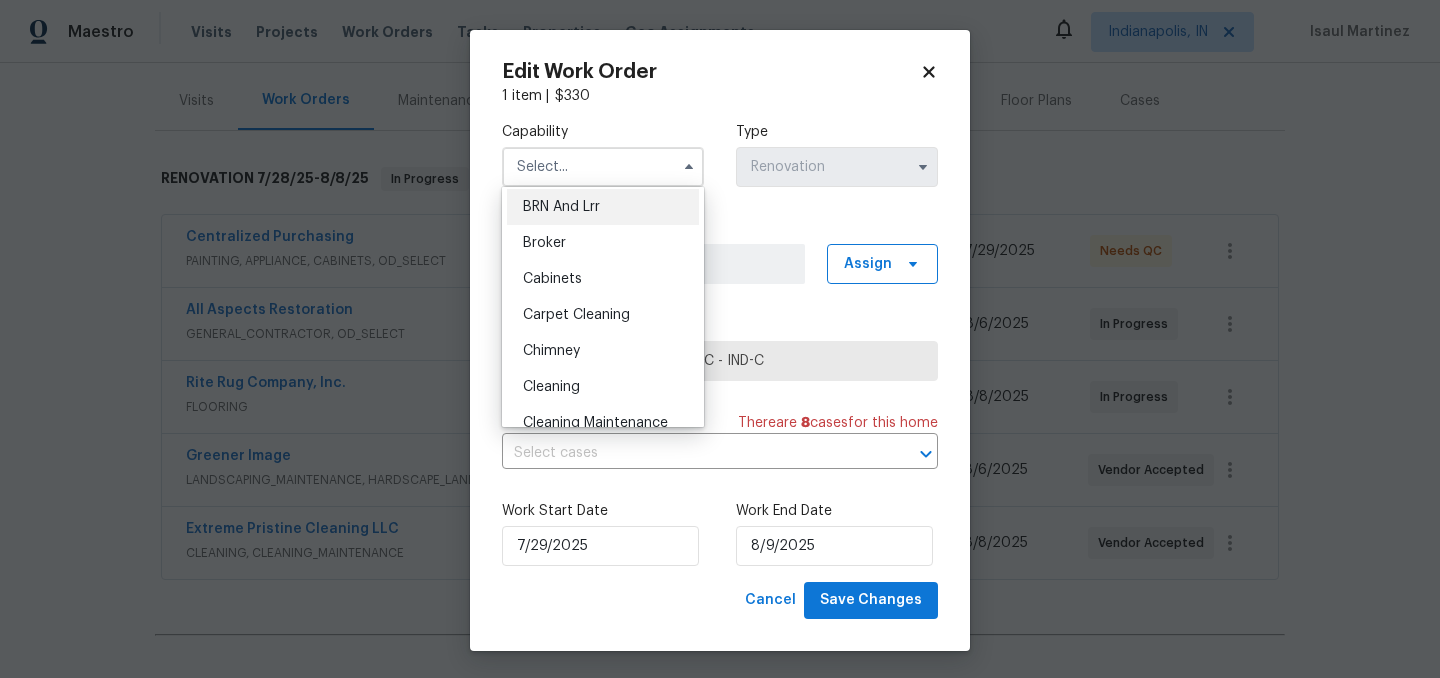 scroll, scrollTop: 118, scrollLeft: 0, axis: vertical 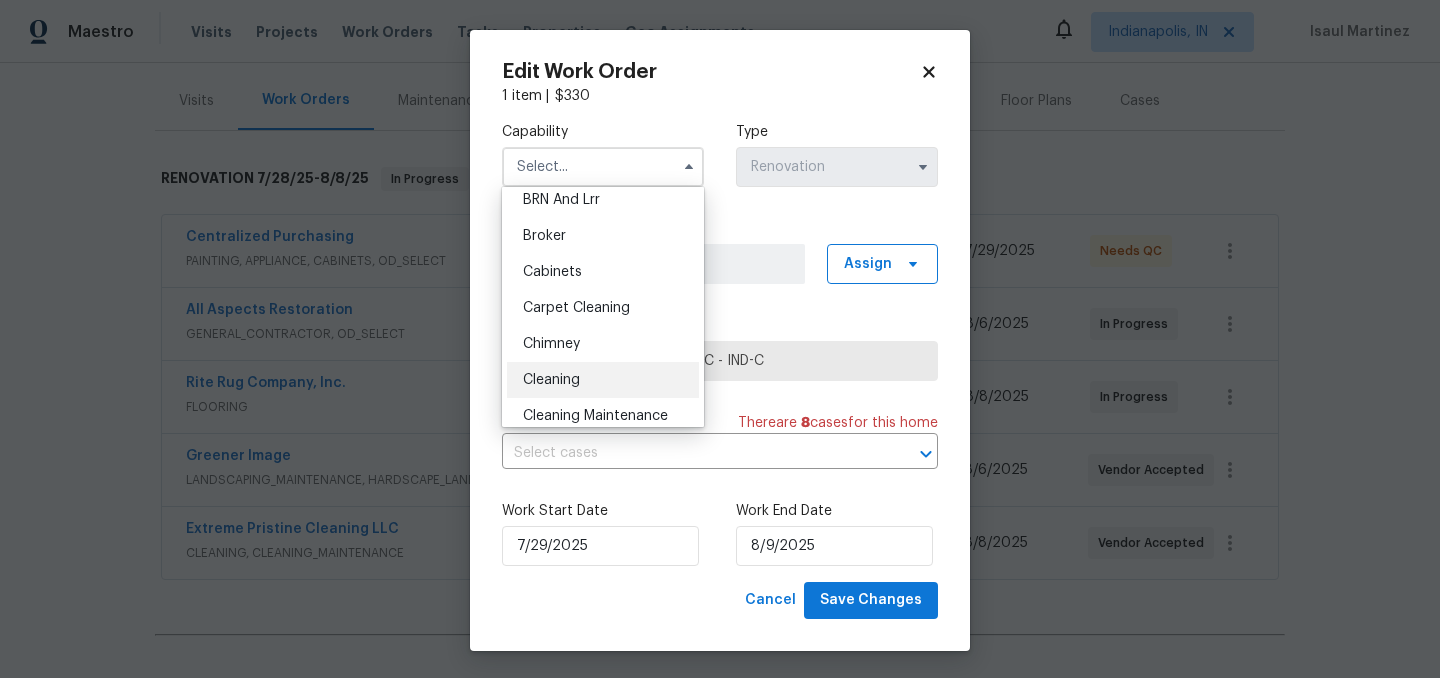 click on "Cleaning" at bounding box center [551, 380] 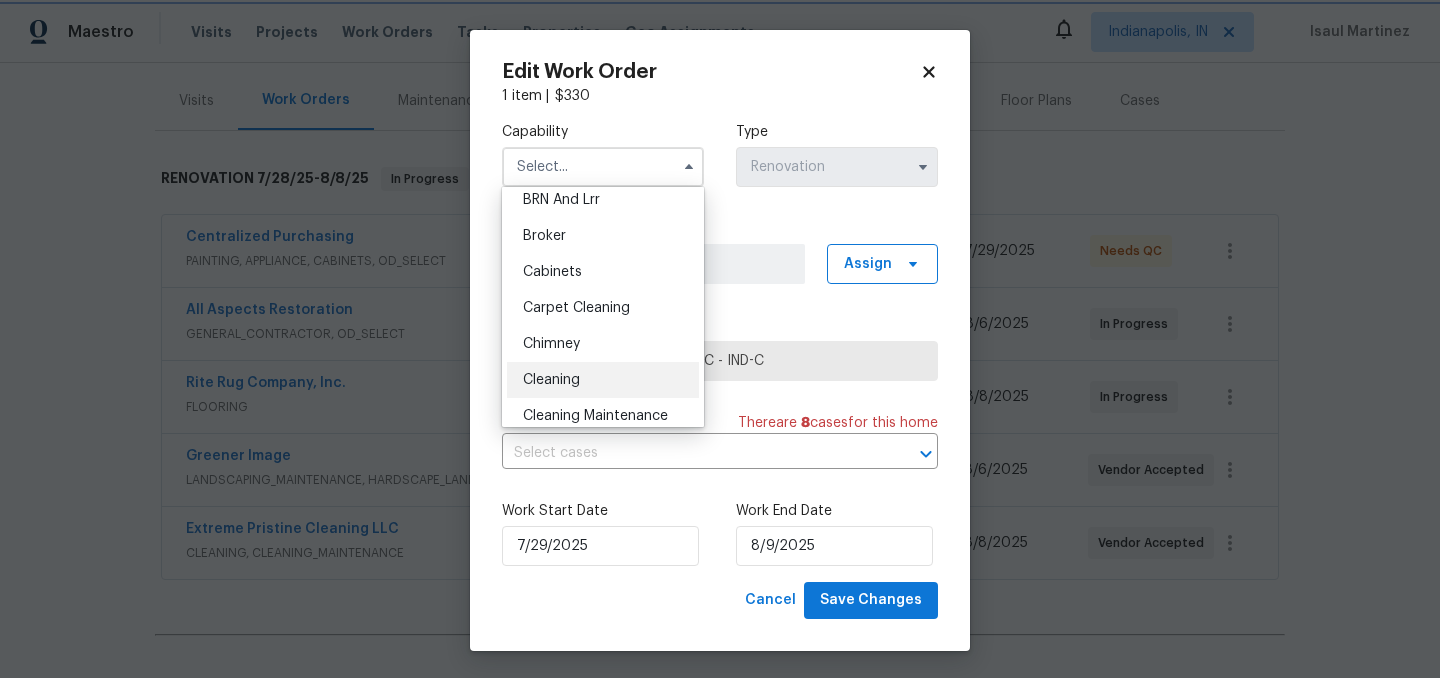 type on "Cleaning" 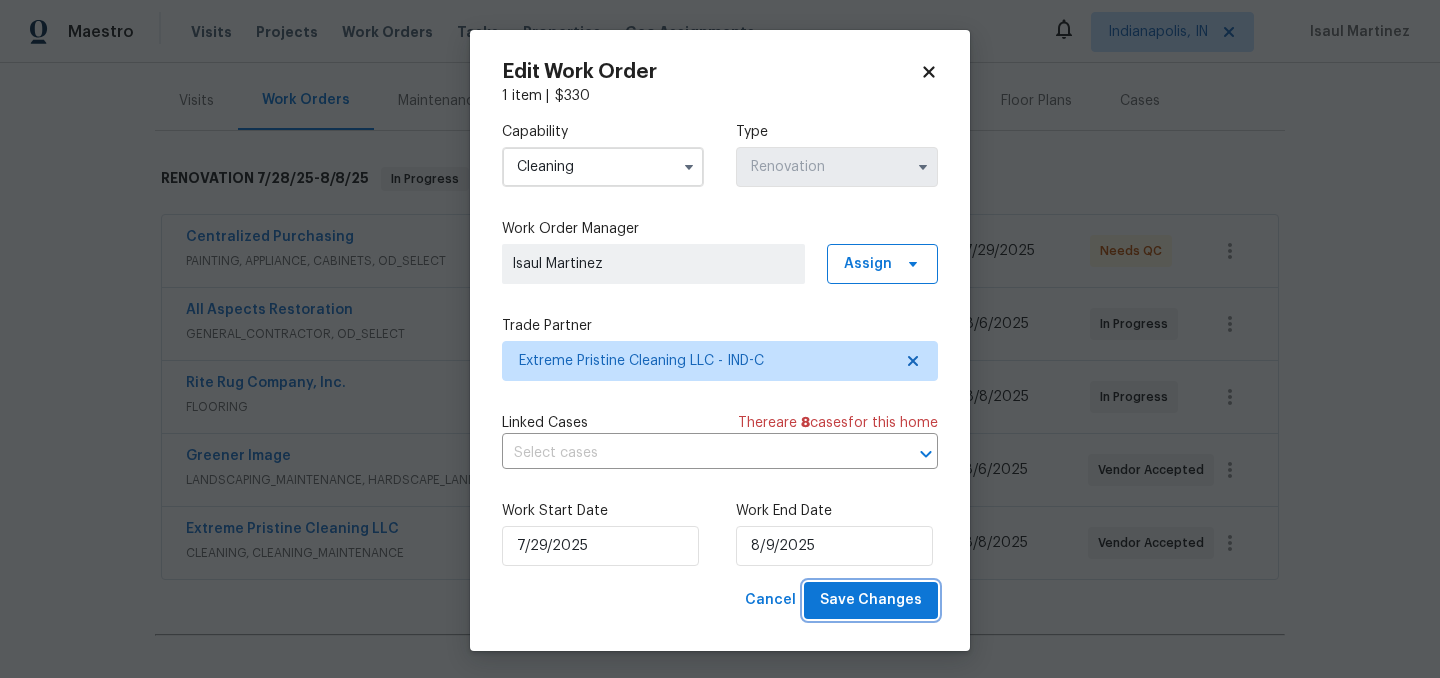 click on "Save Changes" at bounding box center [871, 600] 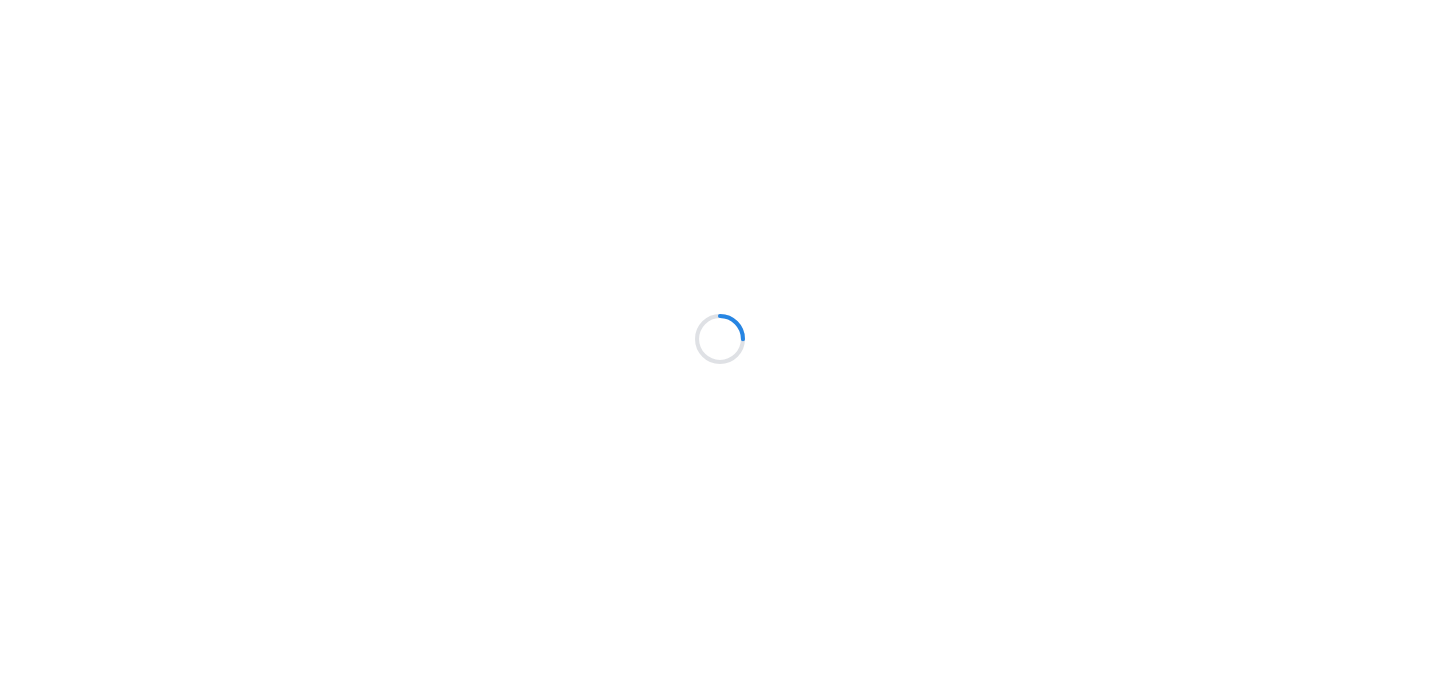 scroll, scrollTop: 0, scrollLeft: 0, axis: both 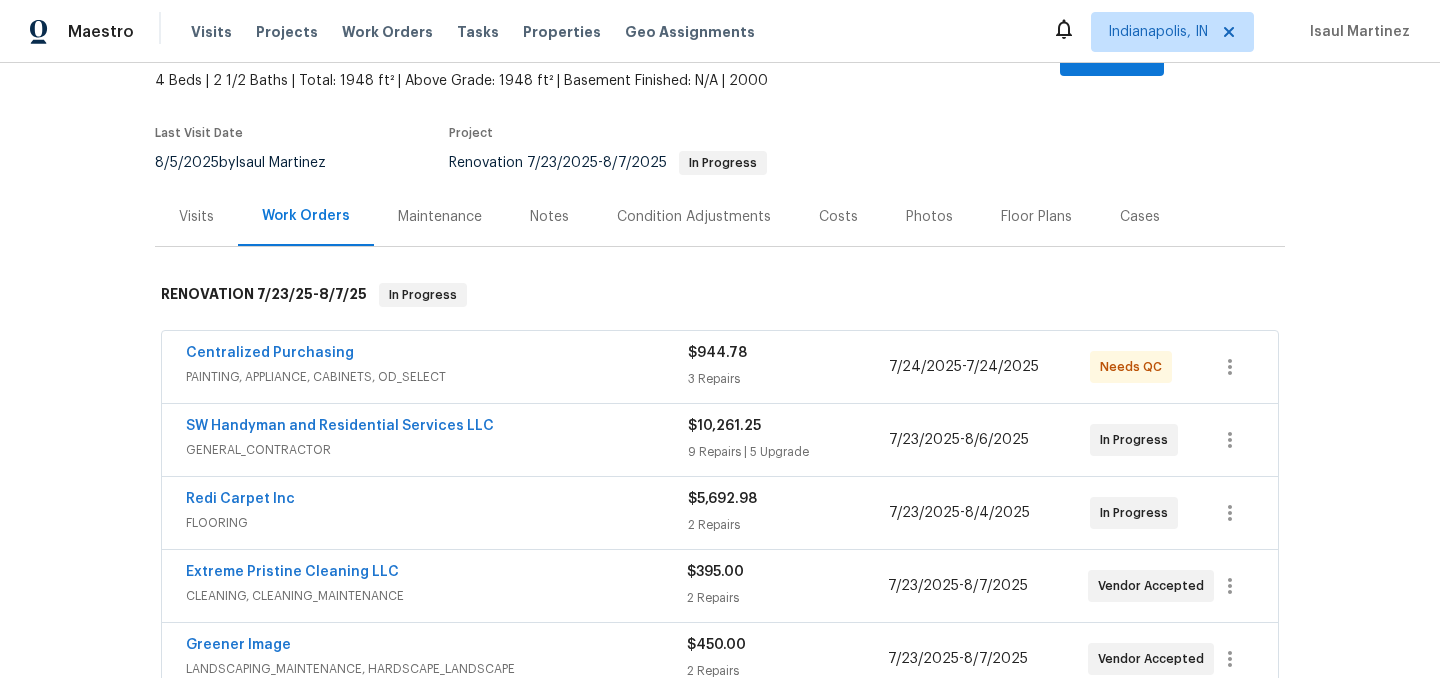 click on "Notes" at bounding box center [549, 217] 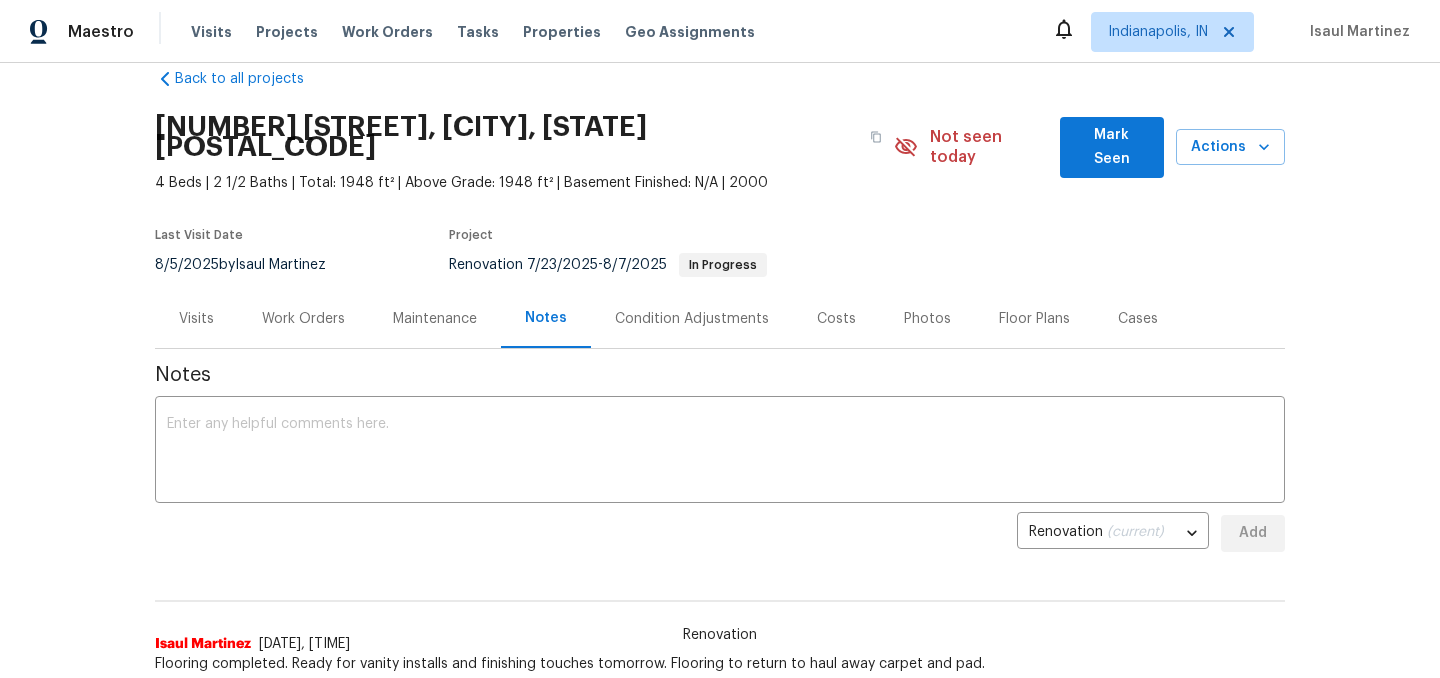 scroll, scrollTop: 0, scrollLeft: 0, axis: both 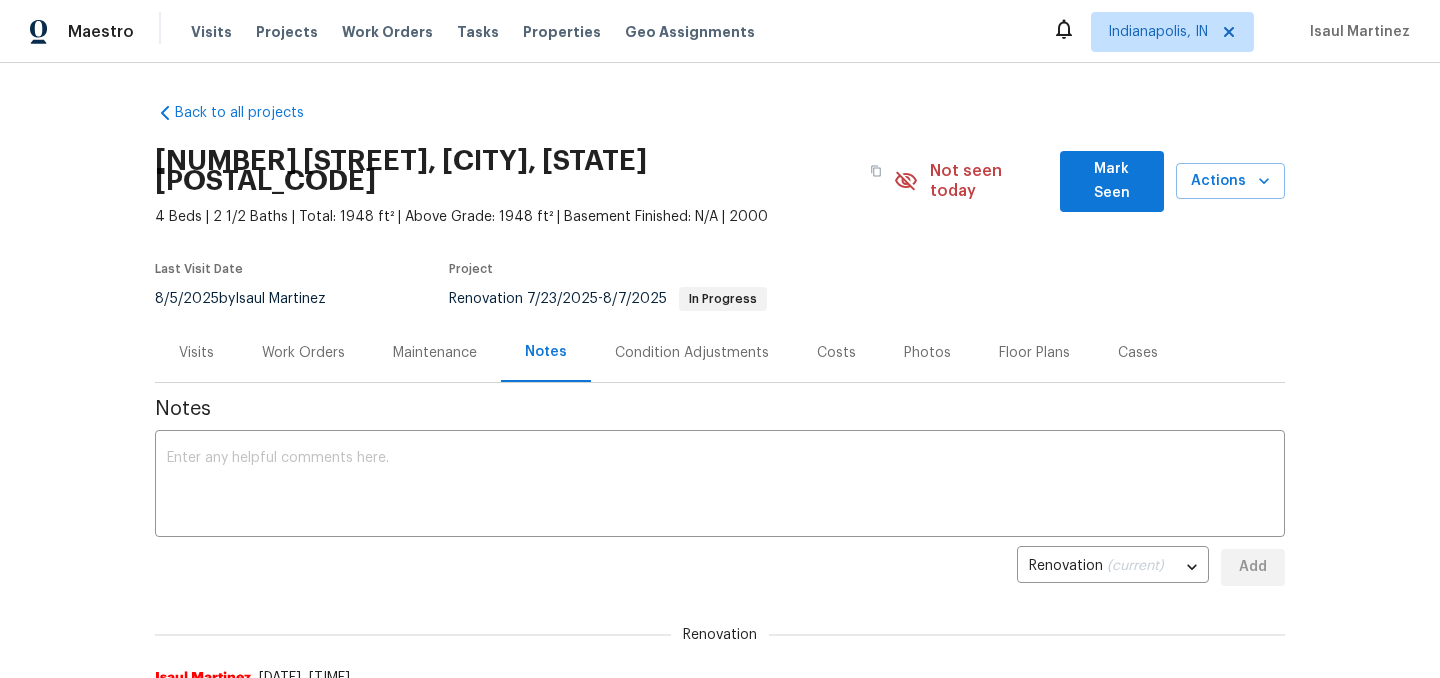 click on "Work Orders" at bounding box center [303, 353] 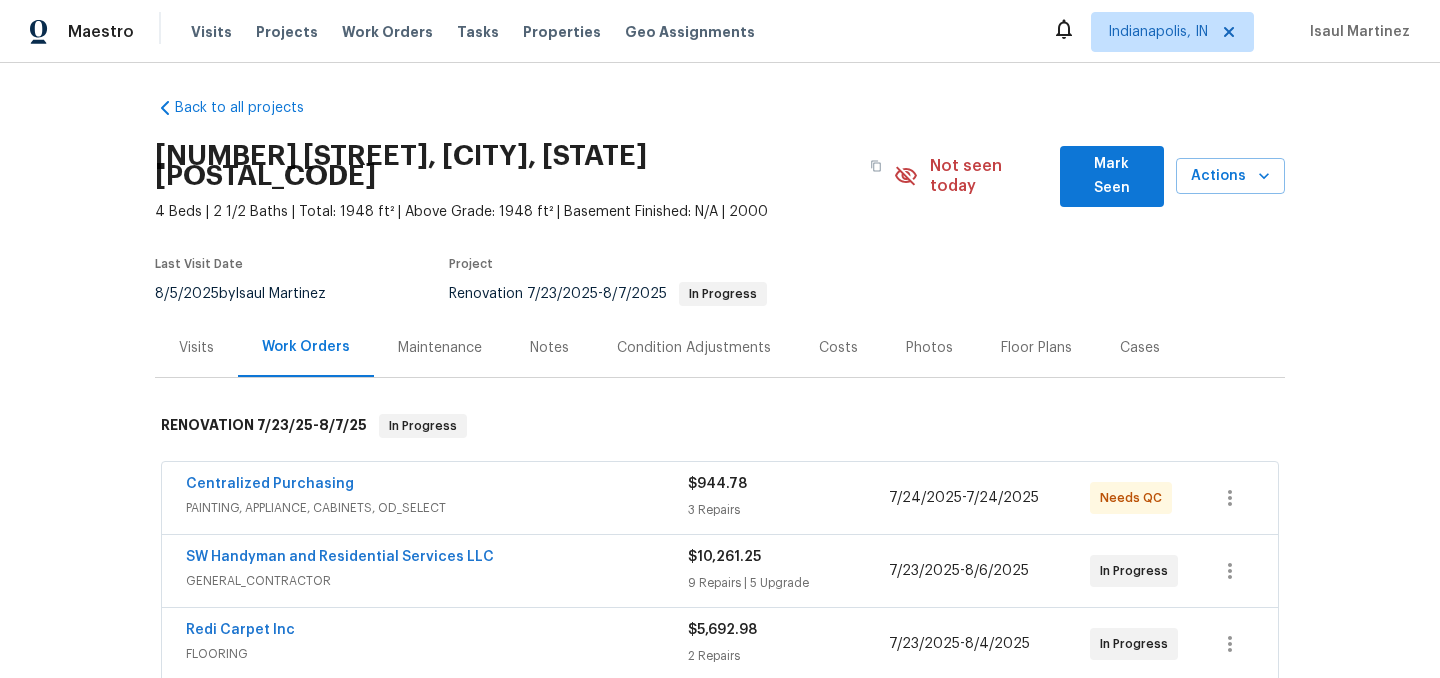 scroll, scrollTop: 0, scrollLeft: 0, axis: both 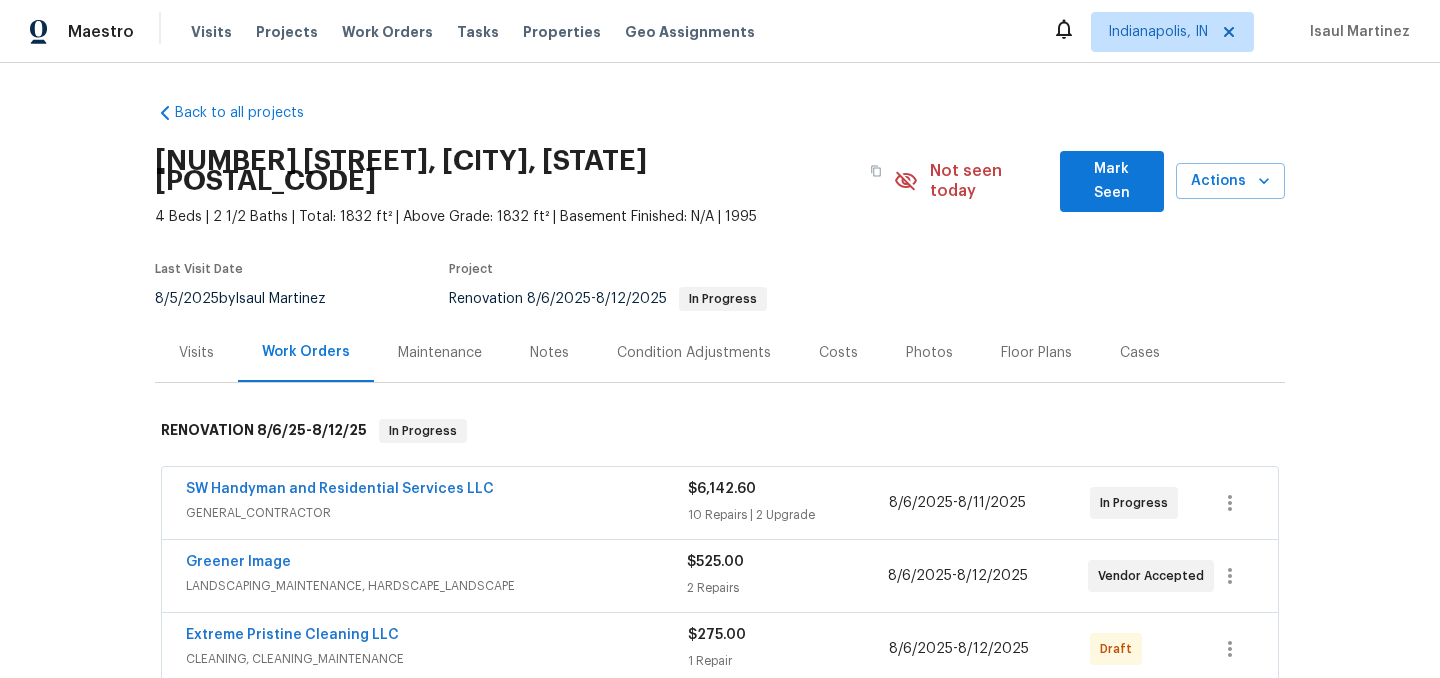 click on "Costs" at bounding box center (838, 353) 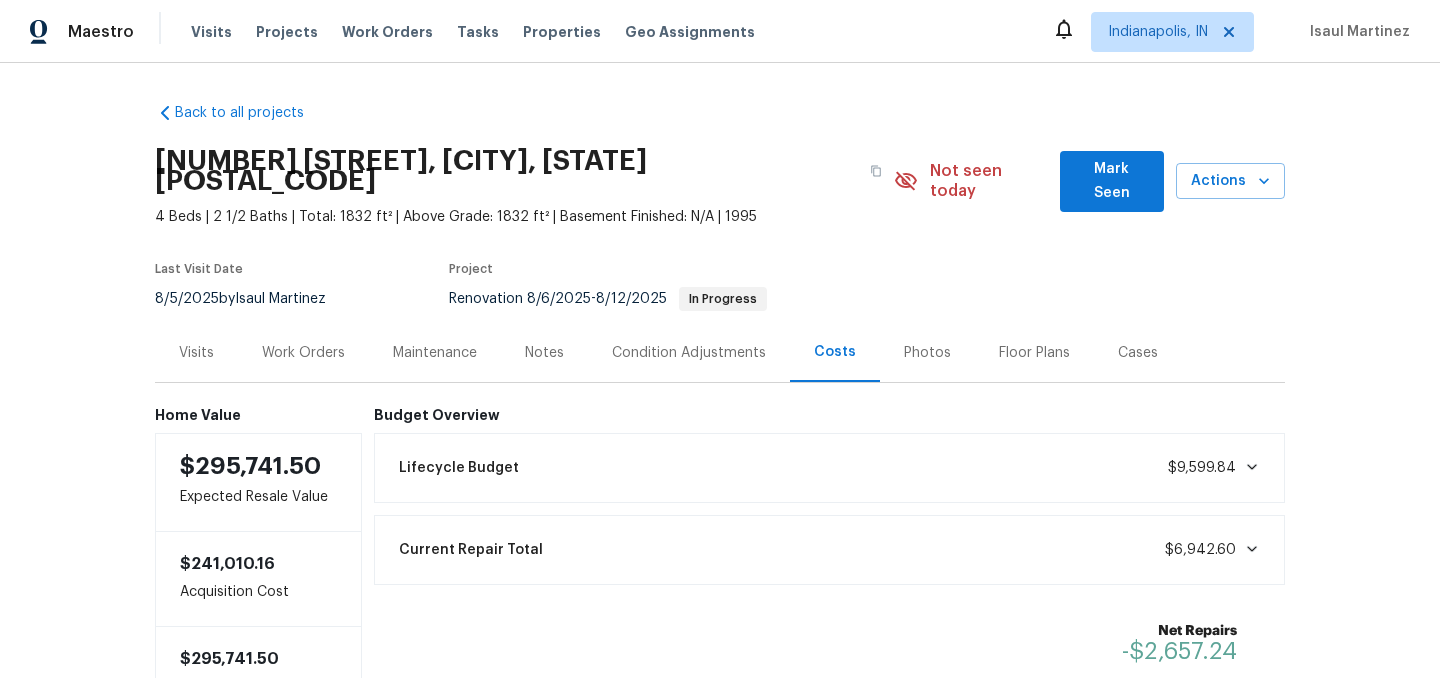 click on "Work Orders" at bounding box center (303, 353) 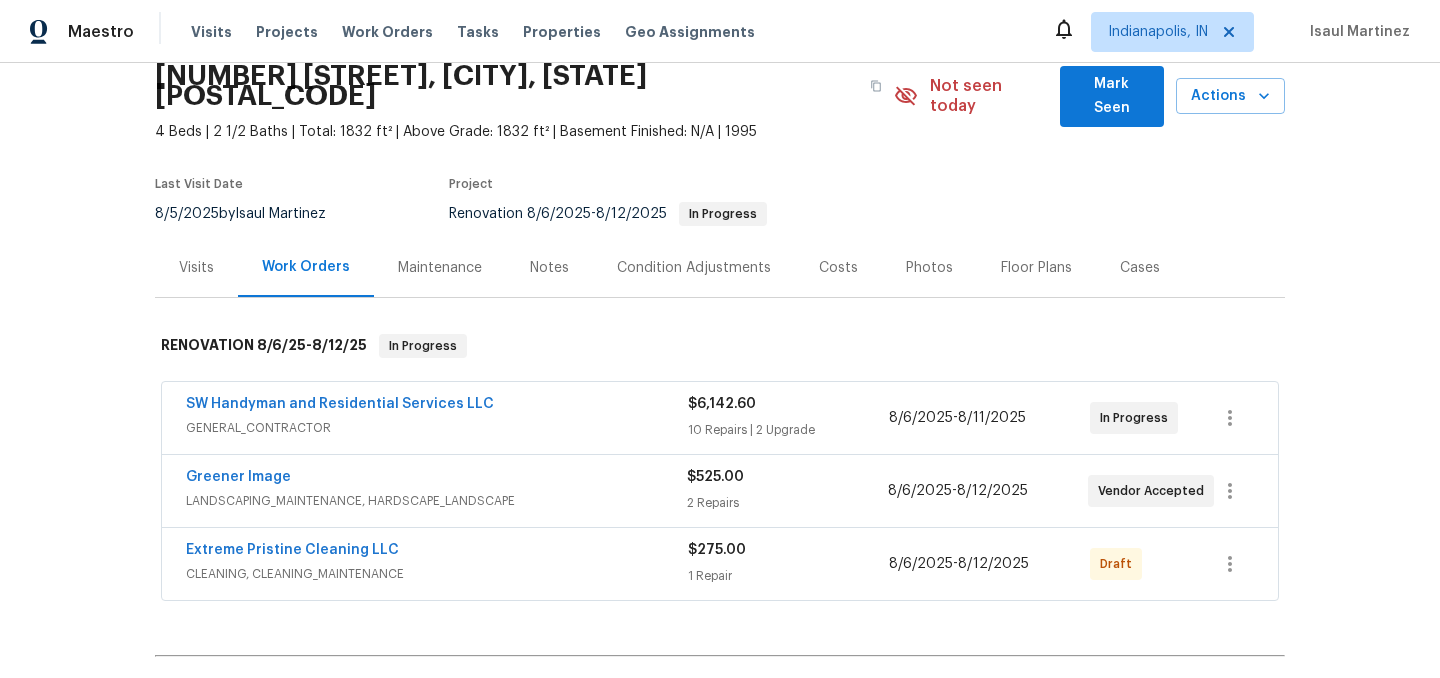 scroll, scrollTop: 90, scrollLeft: 0, axis: vertical 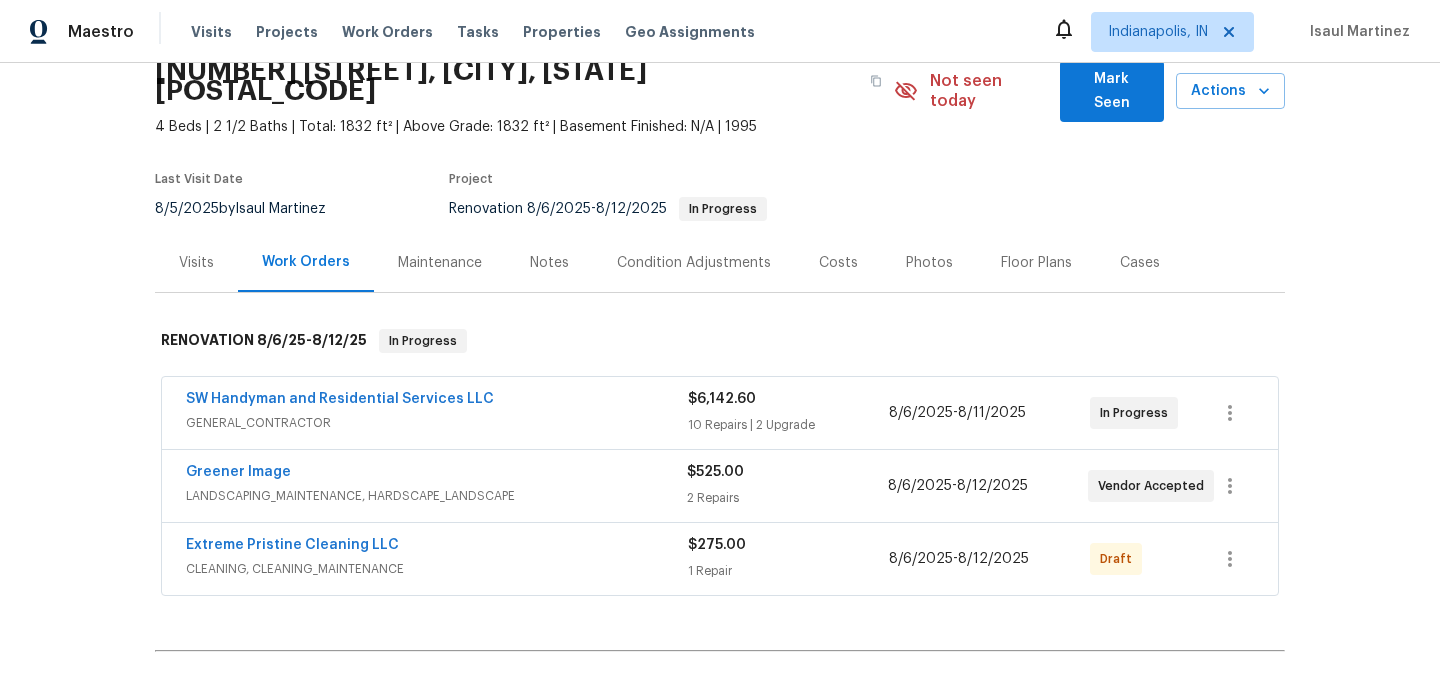 click on "Condition Adjustments" at bounding box center (694, 263) 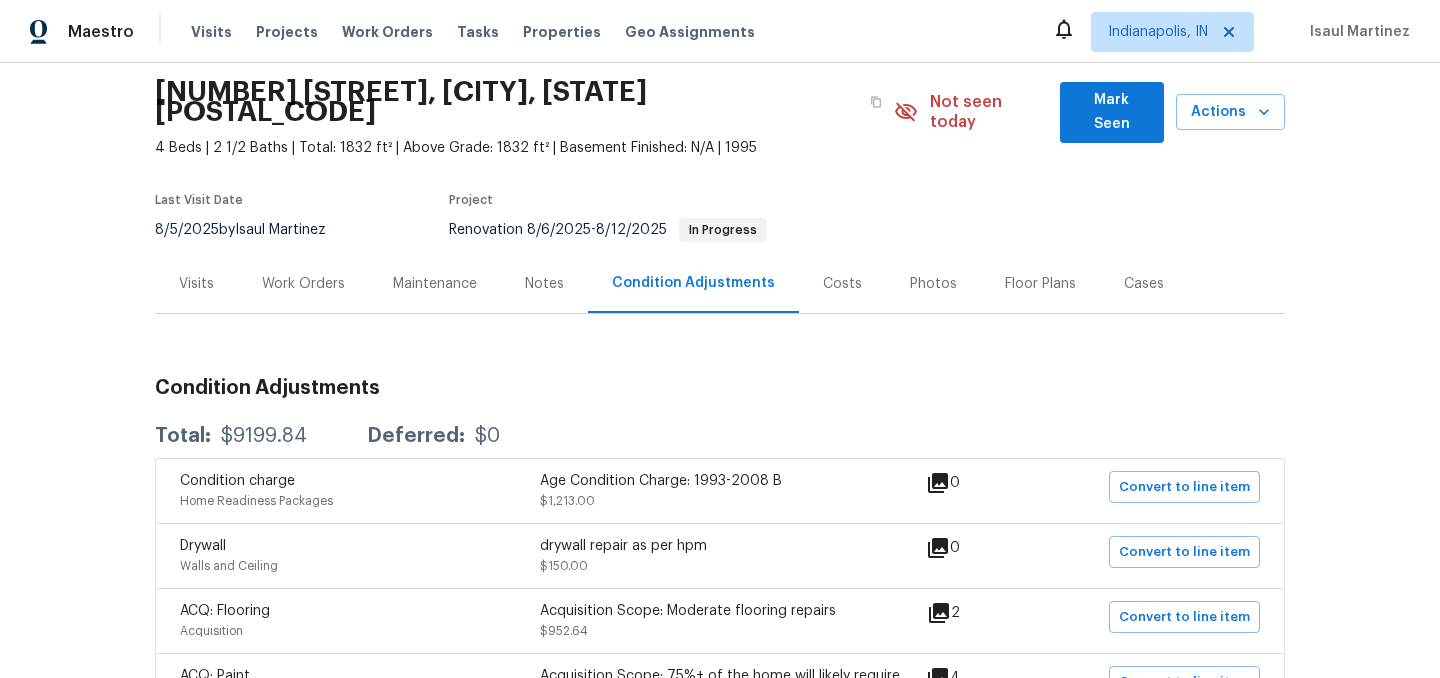 scroll, scrollTop: 0, scrollLeft: 0, axis: both 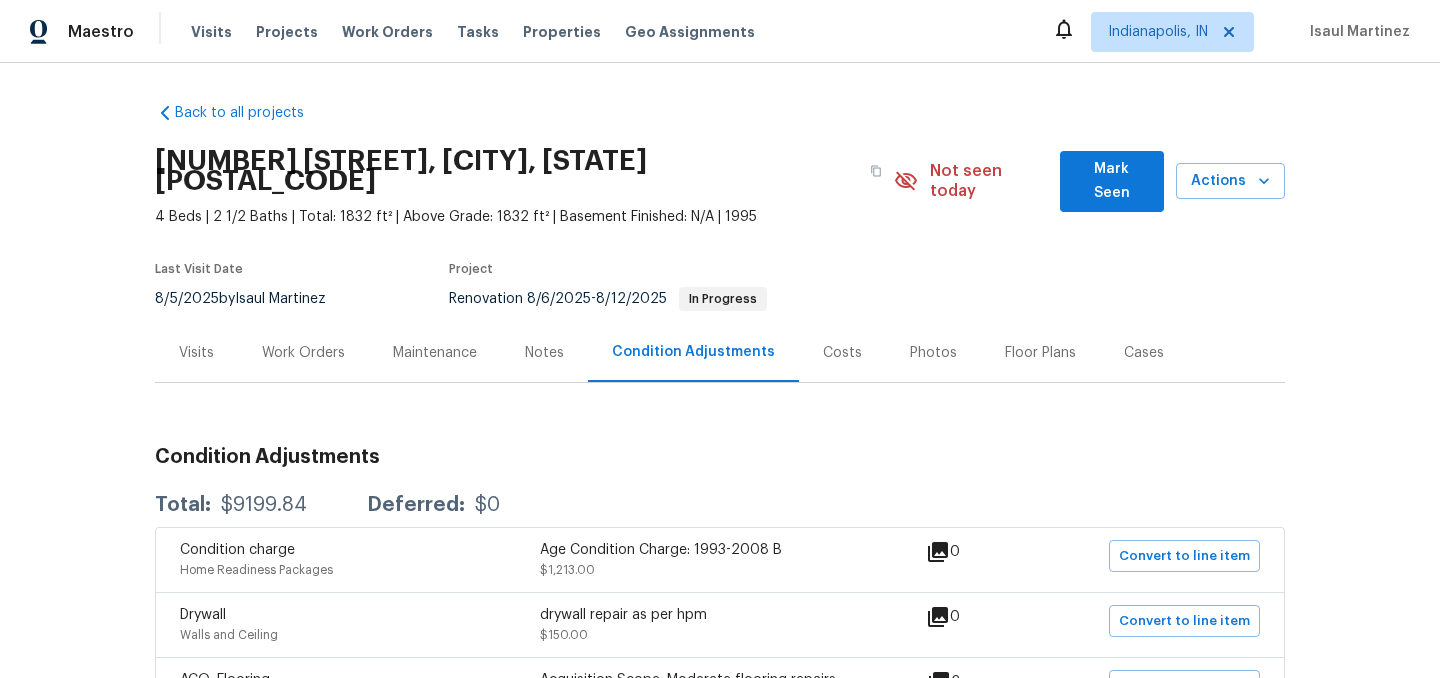 click on "Work Orders" at bounding box center [303, 353] 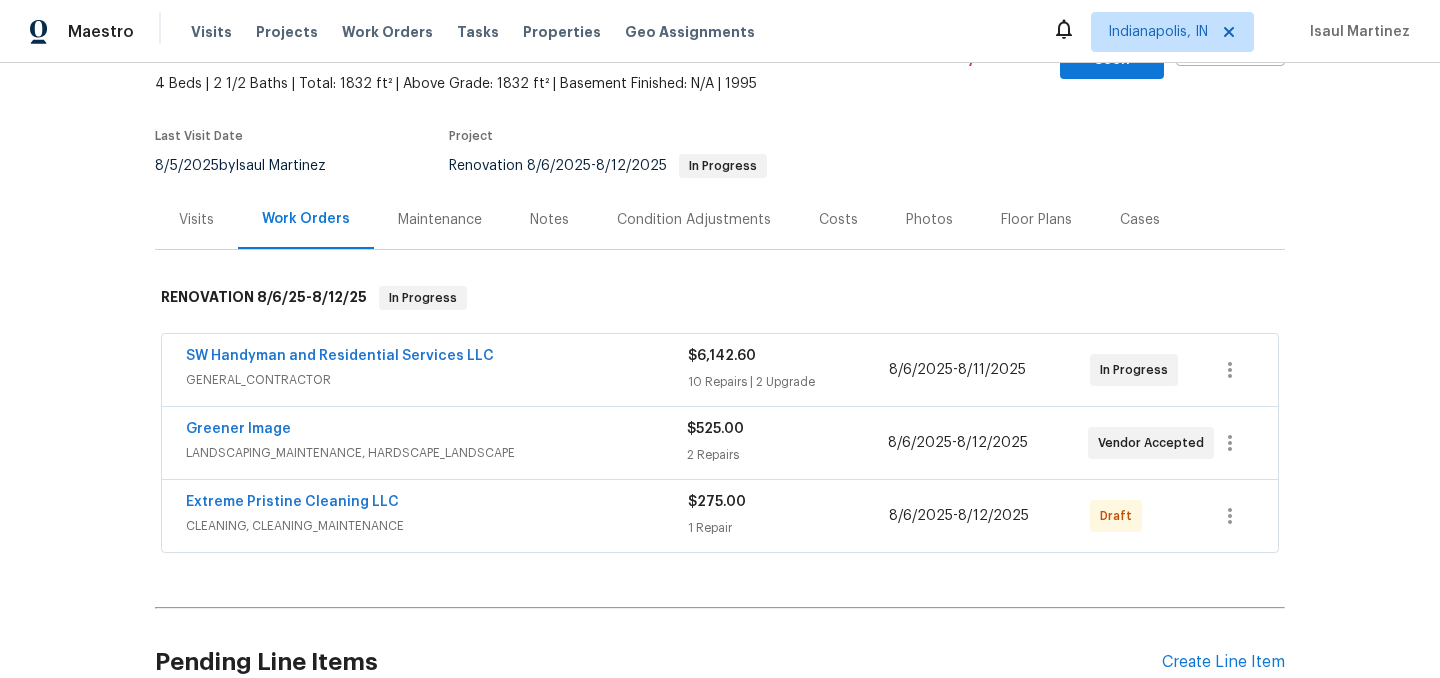 scroll, scrollTop: 0, scrollLeft: 0, axis: both 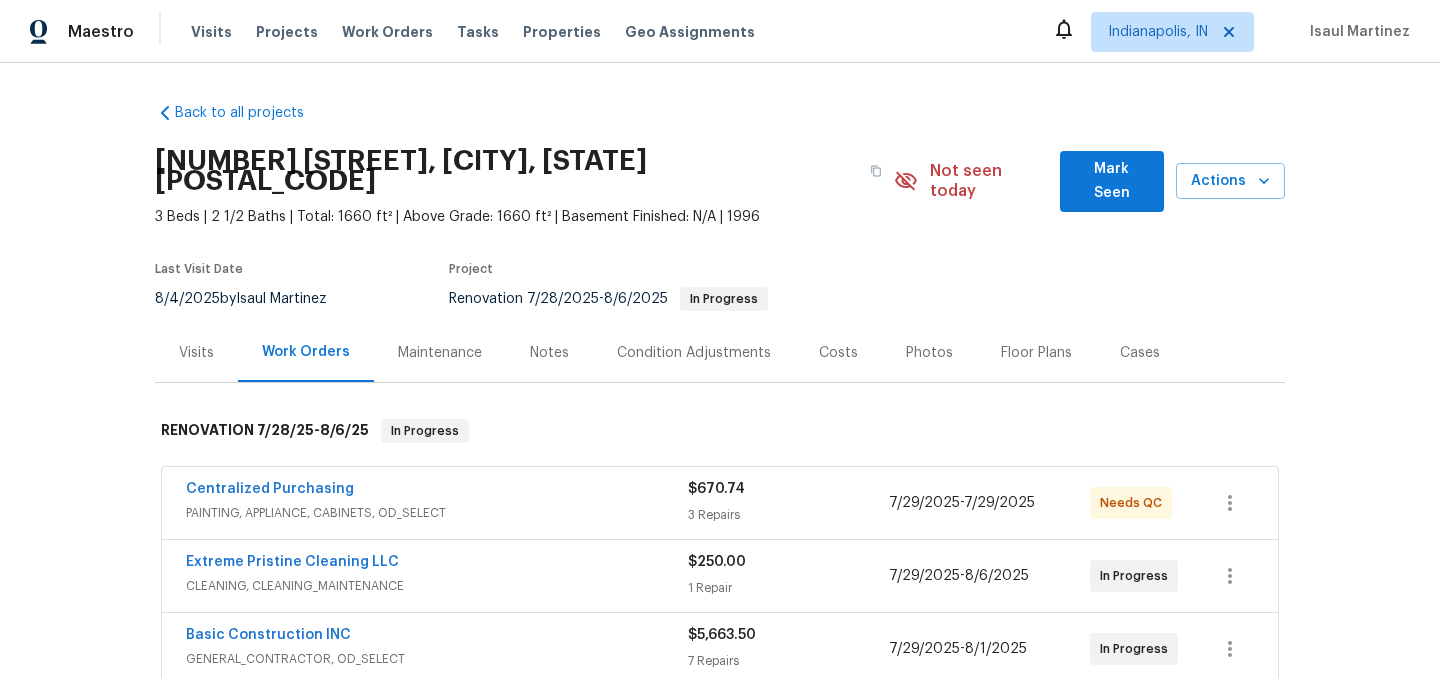 click on "Notes" at bounding box center (549, 353) 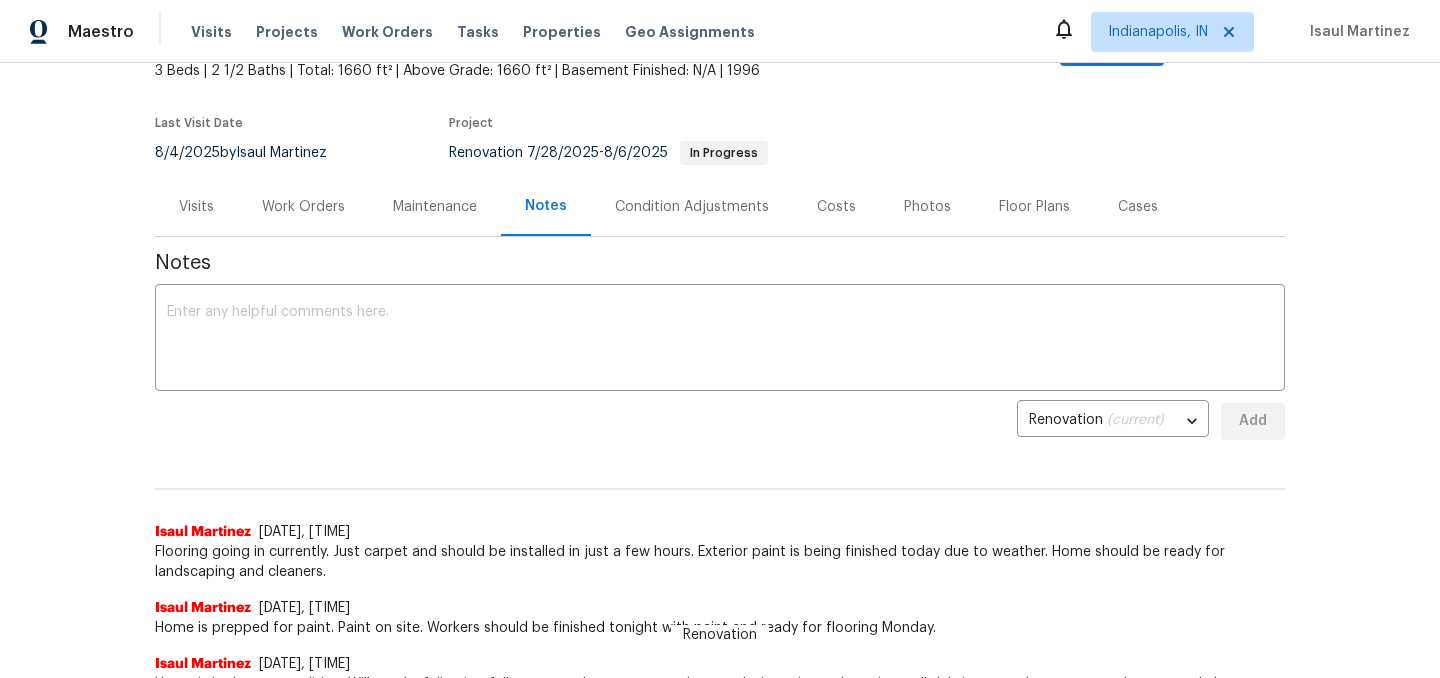 scroll, scrollTop: 177, scrollLeft: 0, axis: vertical 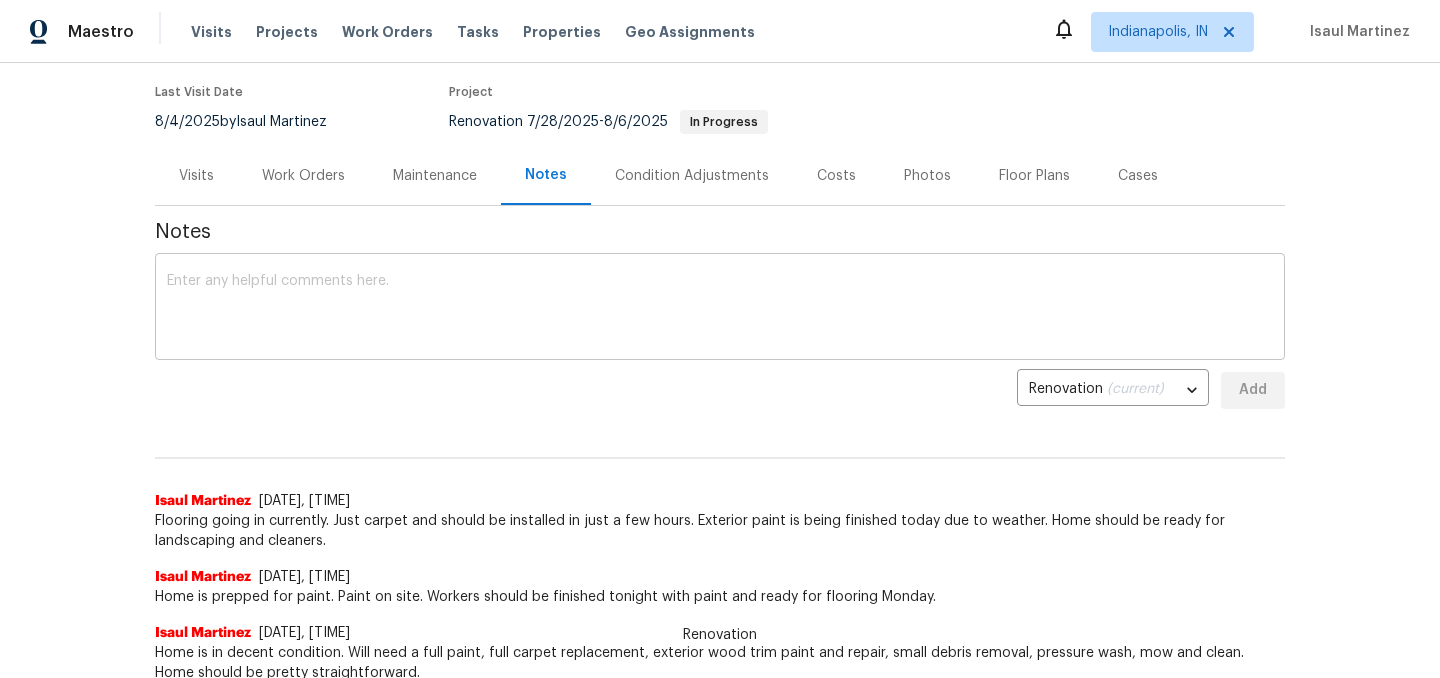 click on "x ​" at bounding box center (720, 309) 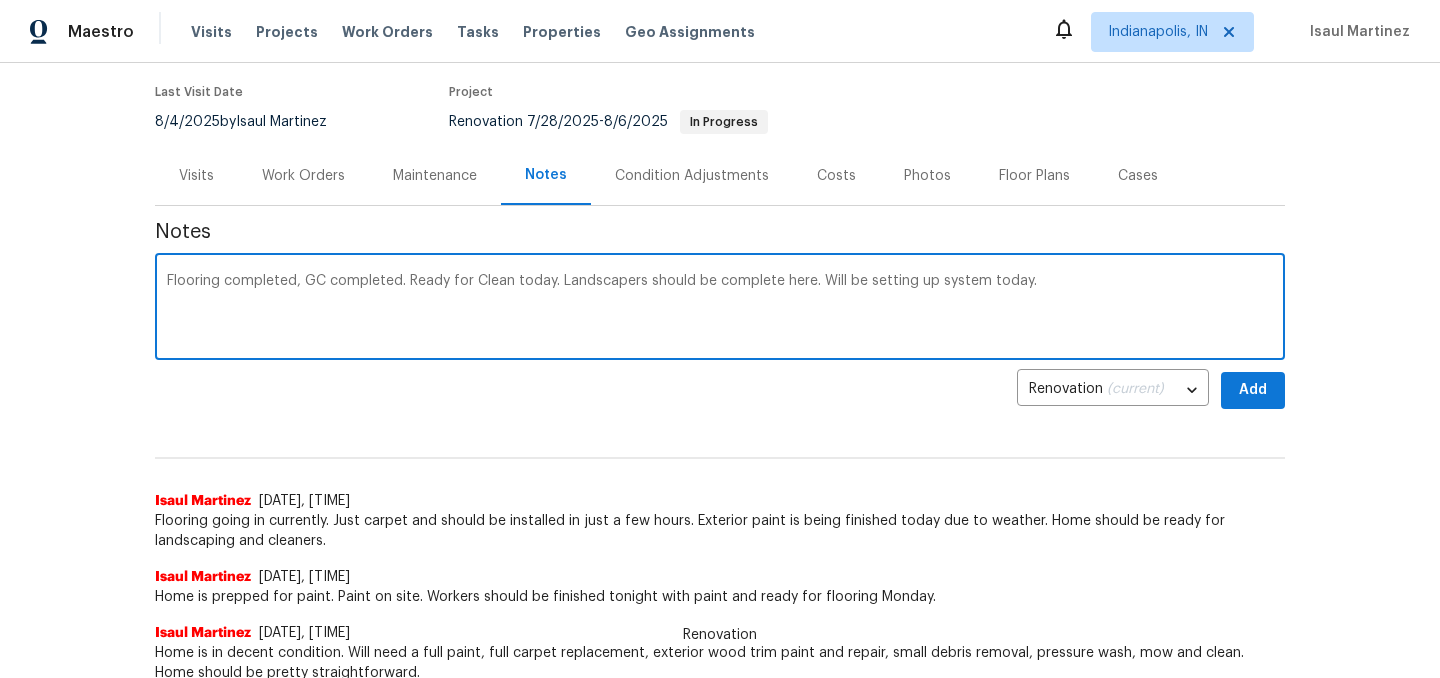 type on "Flooring completed, GC completed. Ready for Clean today. Landscapers should be complete here. Will be setting up system today." 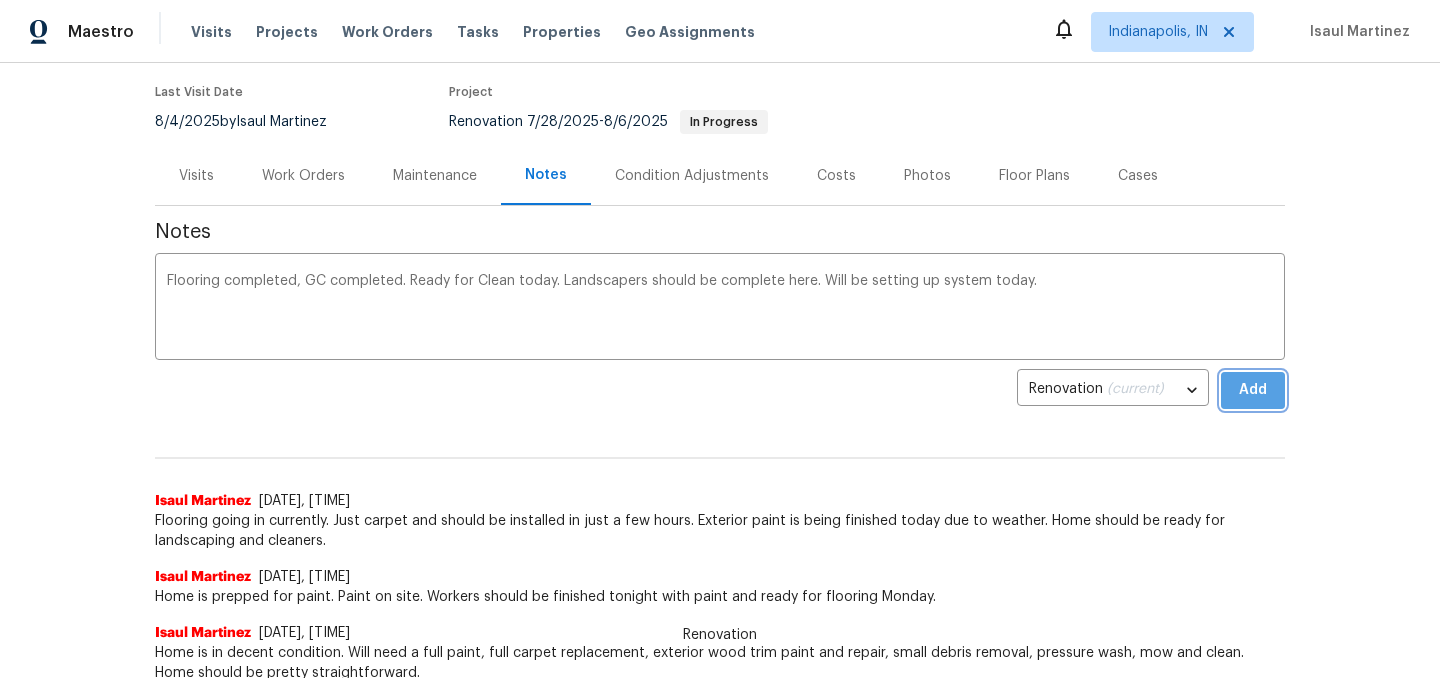 click on "Add" at bounding box center (1253, 390) 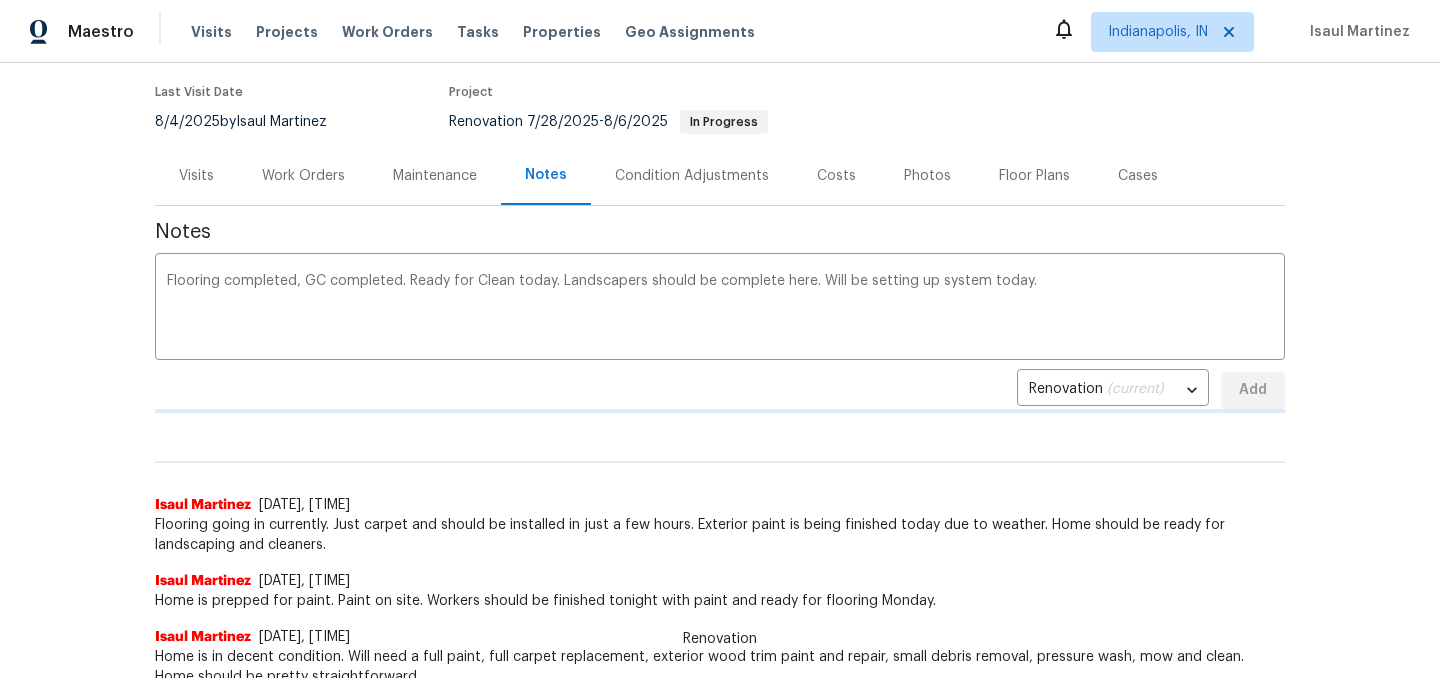 type 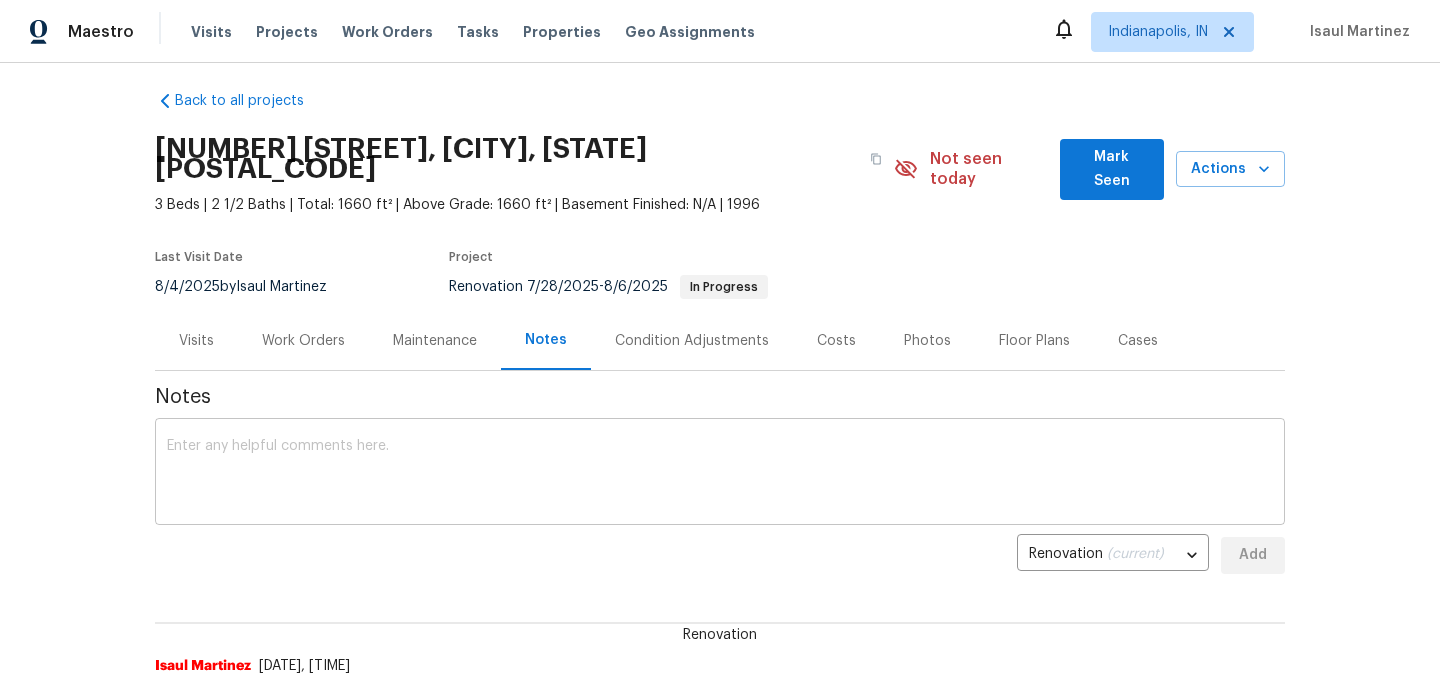 scroll, scrollTop: 0, scrollLeft: 0, axis: both 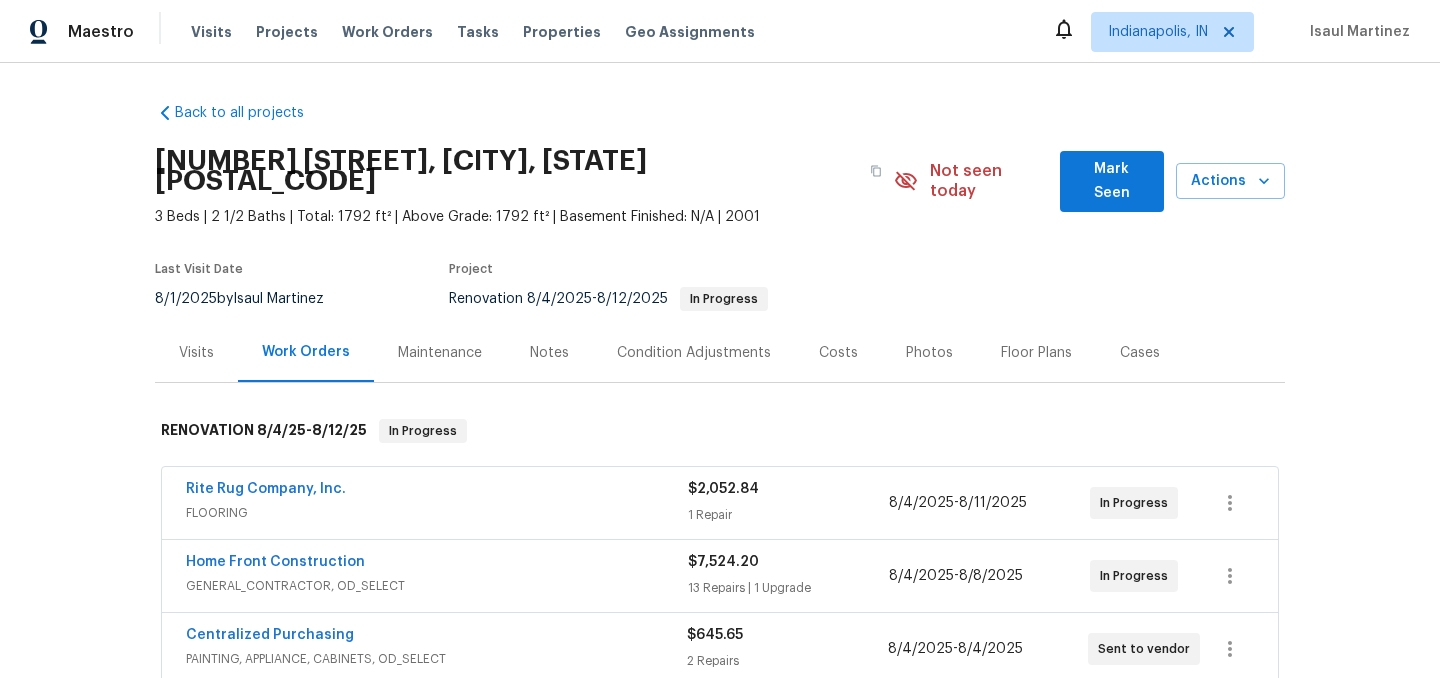 click on "Notes" at bounding box center [549, 353] 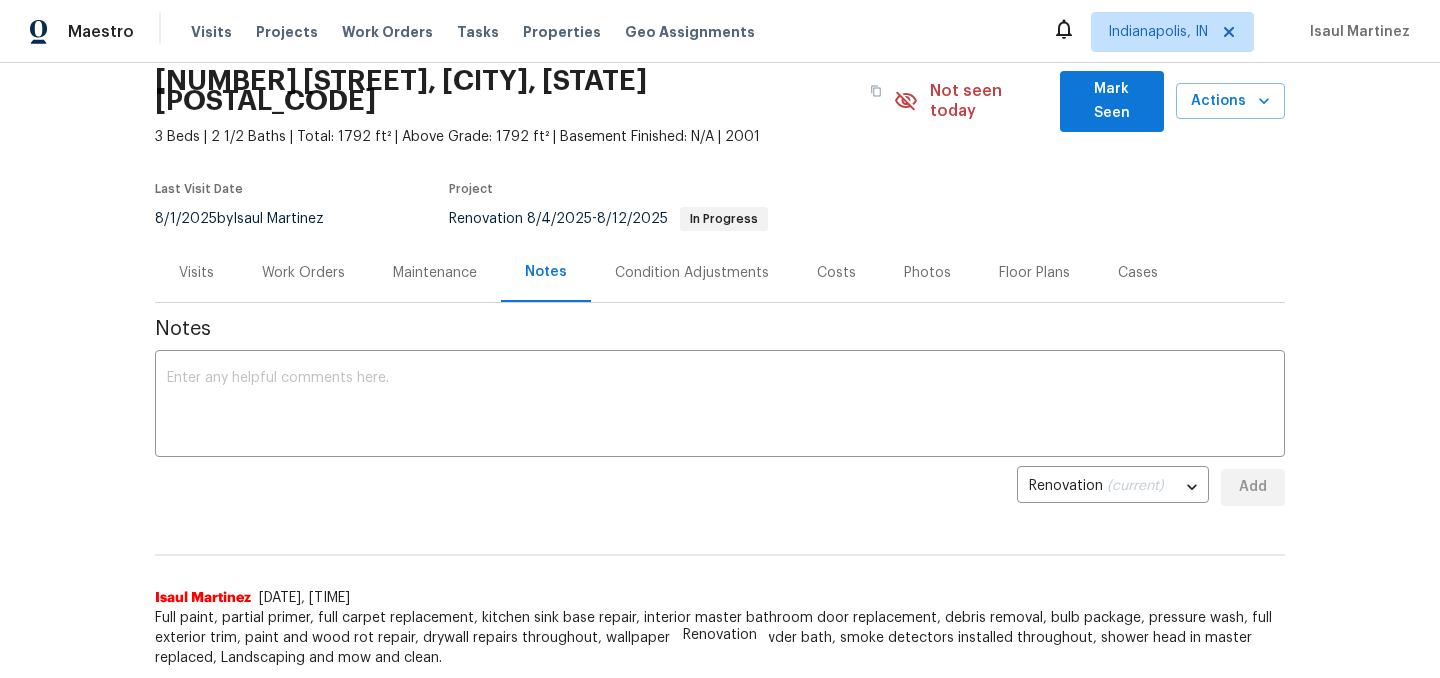 scroll, scrollTop: 32, scrollLeft: 0, axis: vertical 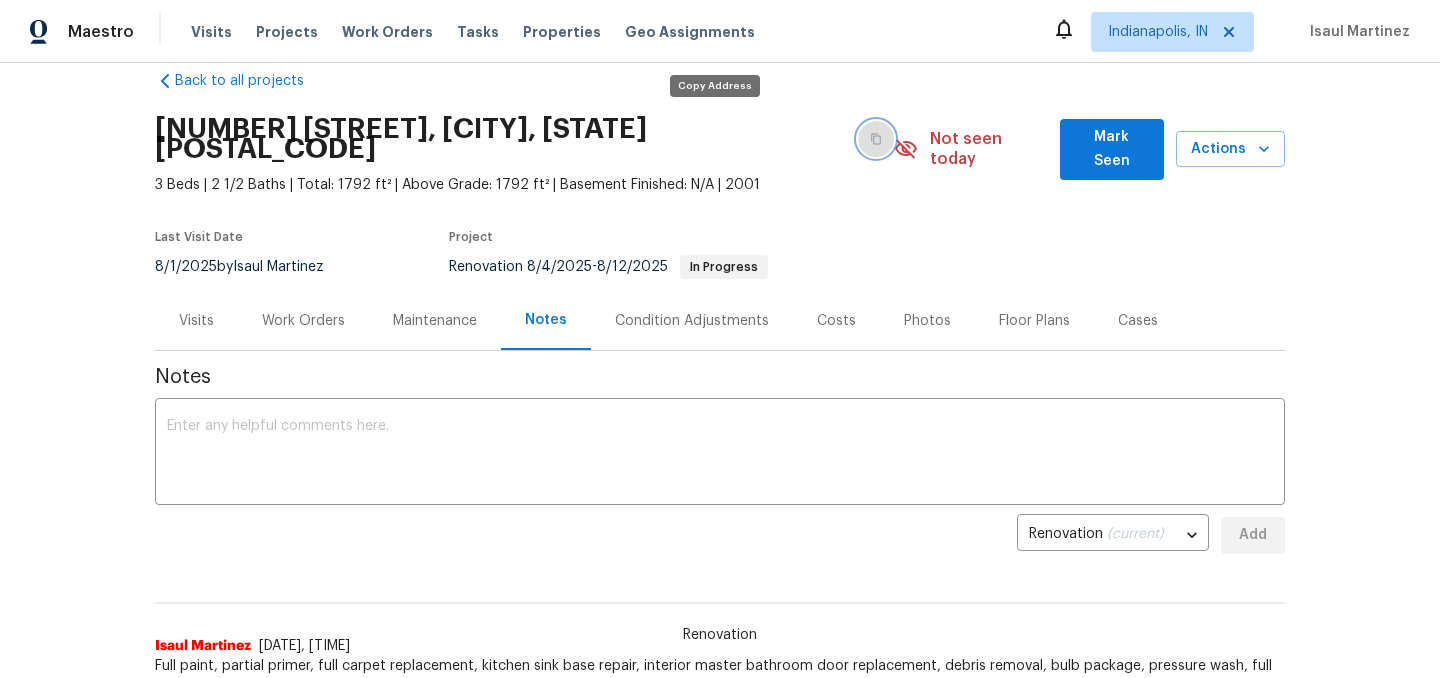 click at bounding box center [876, 139] 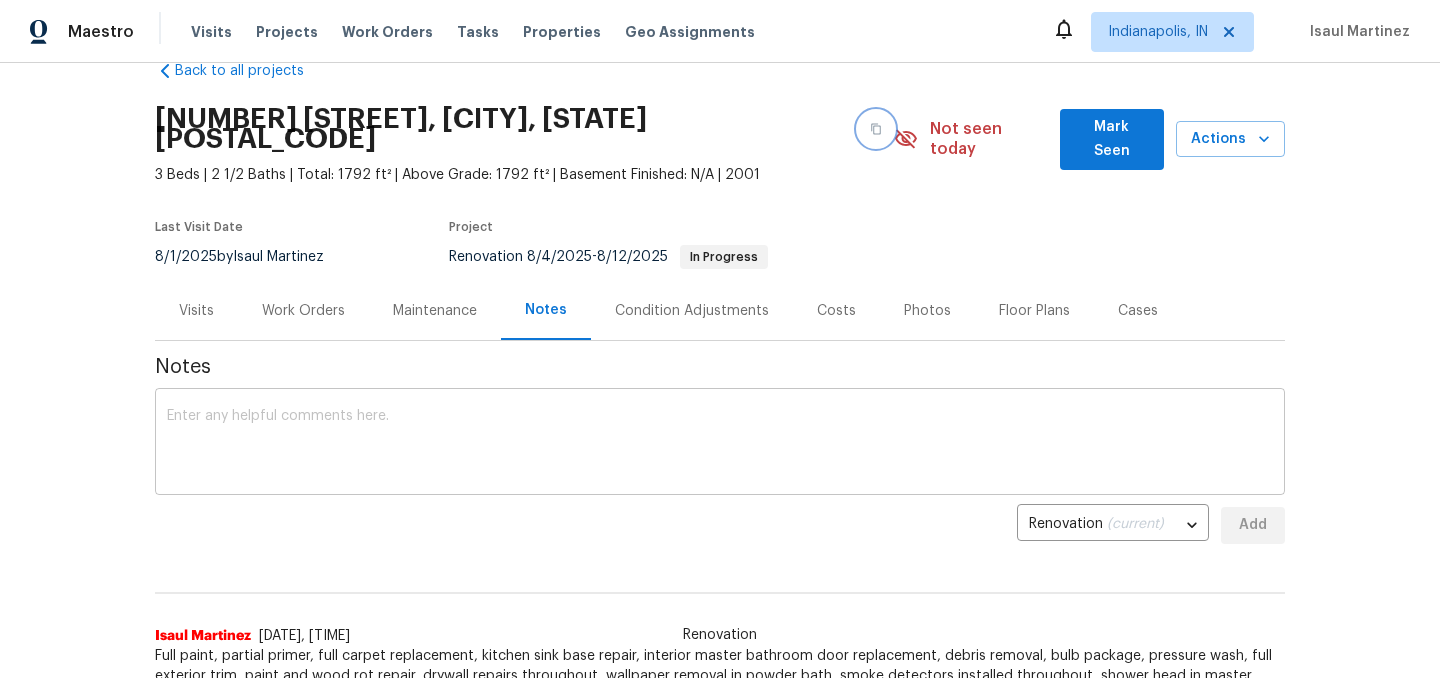 scroll, scrollTop: 0, scrollLeft: 0, axis: both 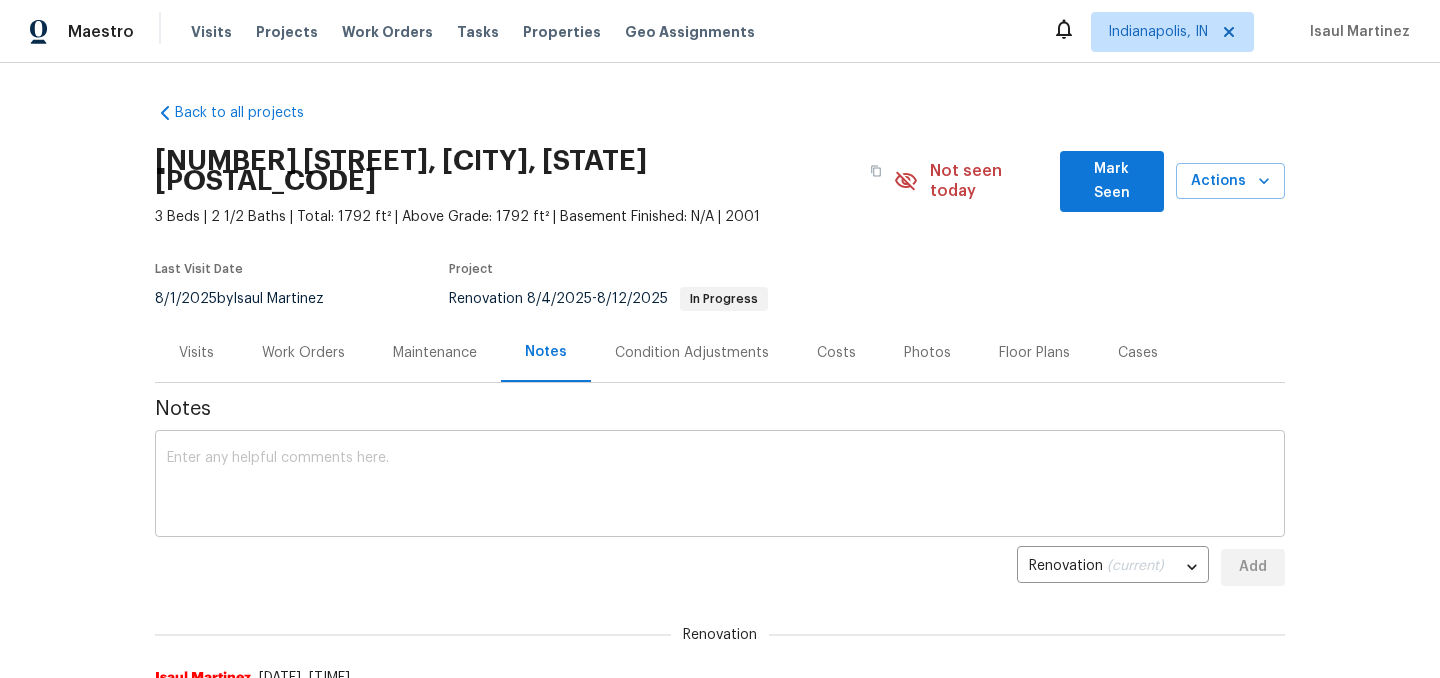 click on "x ​" at bounding box center (720, 486) 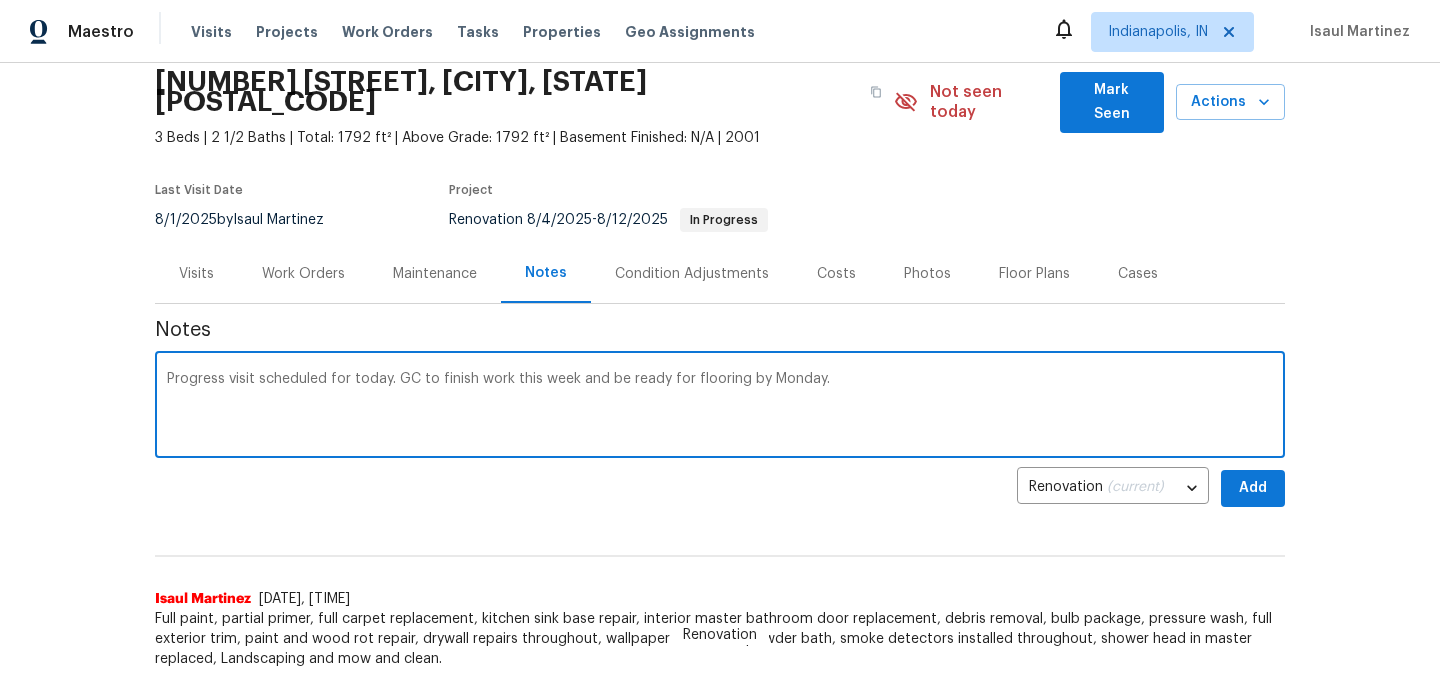 scroll, scrollTop: 0, scrollLeft: 0, axis: both 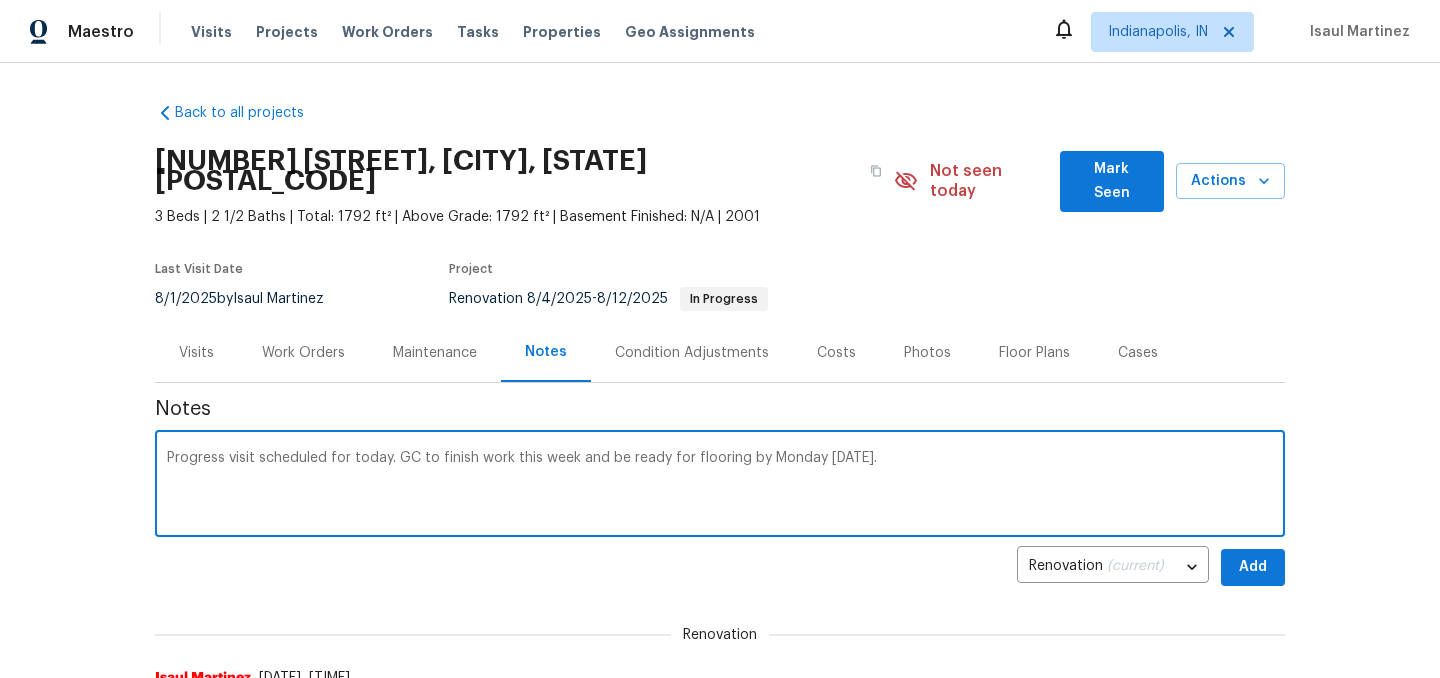 type on "Progress visit scheduled for today. GC to finish work this week and be ready for flooring by Monday 8/11." 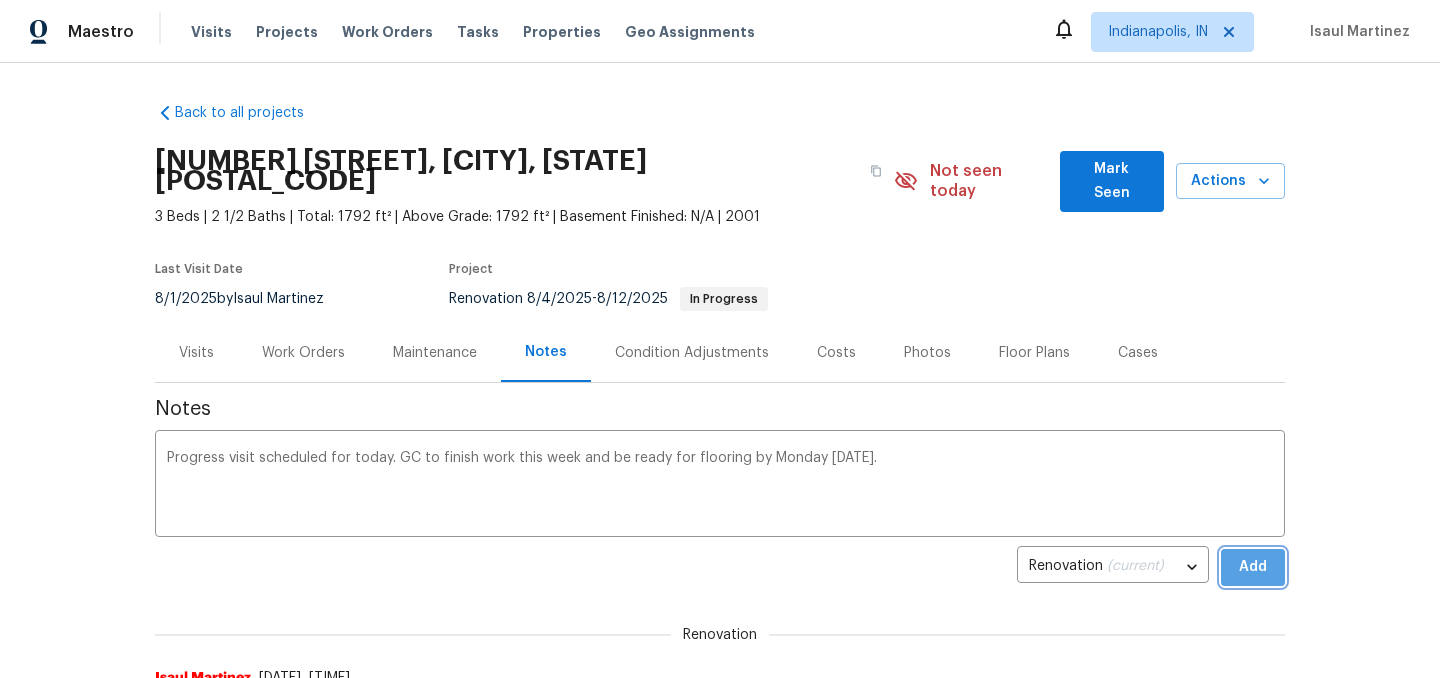 click on "Add" at bounding box center (1253, 567) 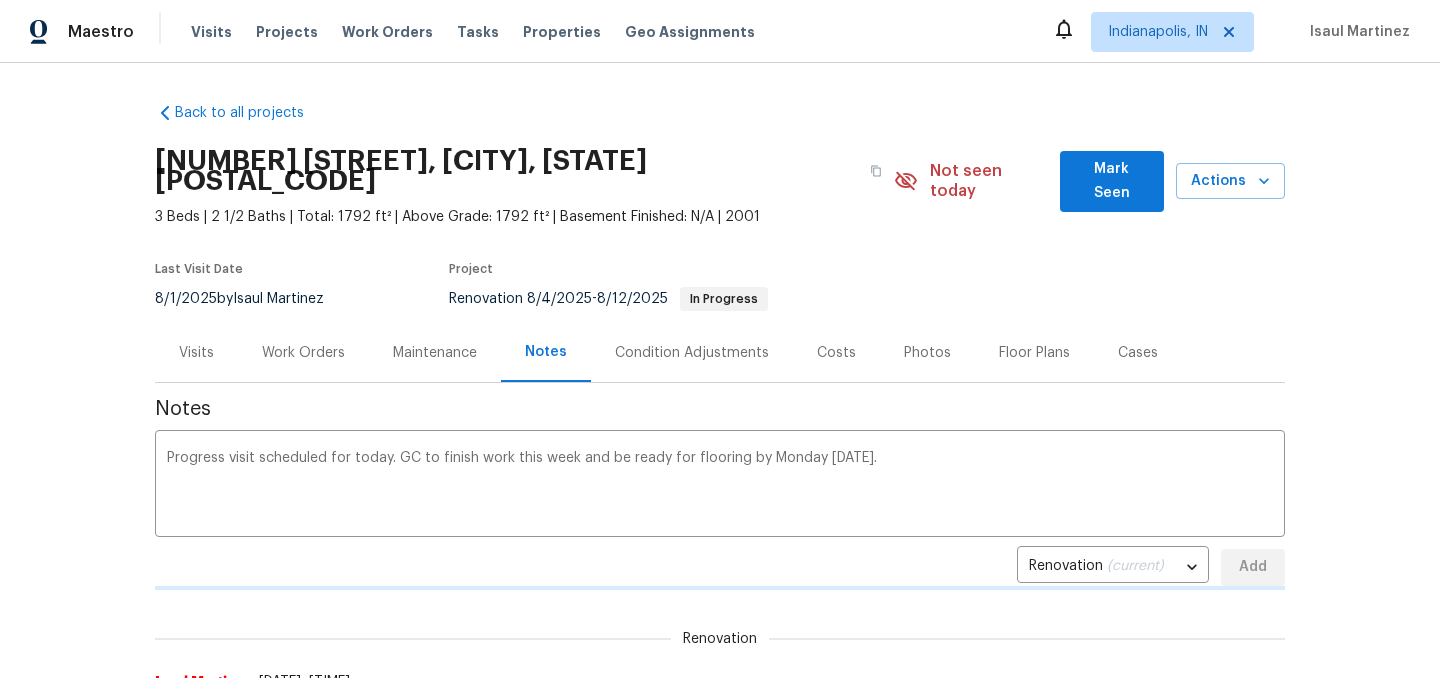 type 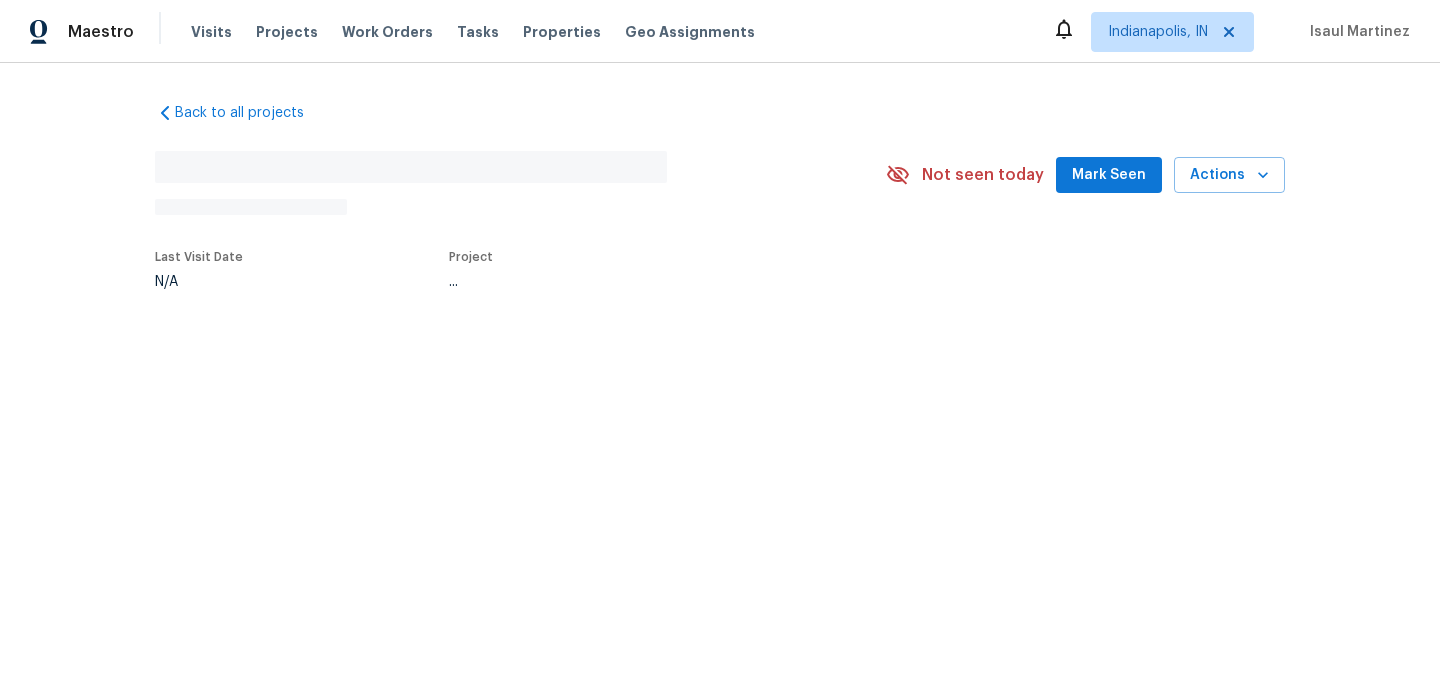 scroll, scrollTop: 0, scrollLeft: 0, axis: both 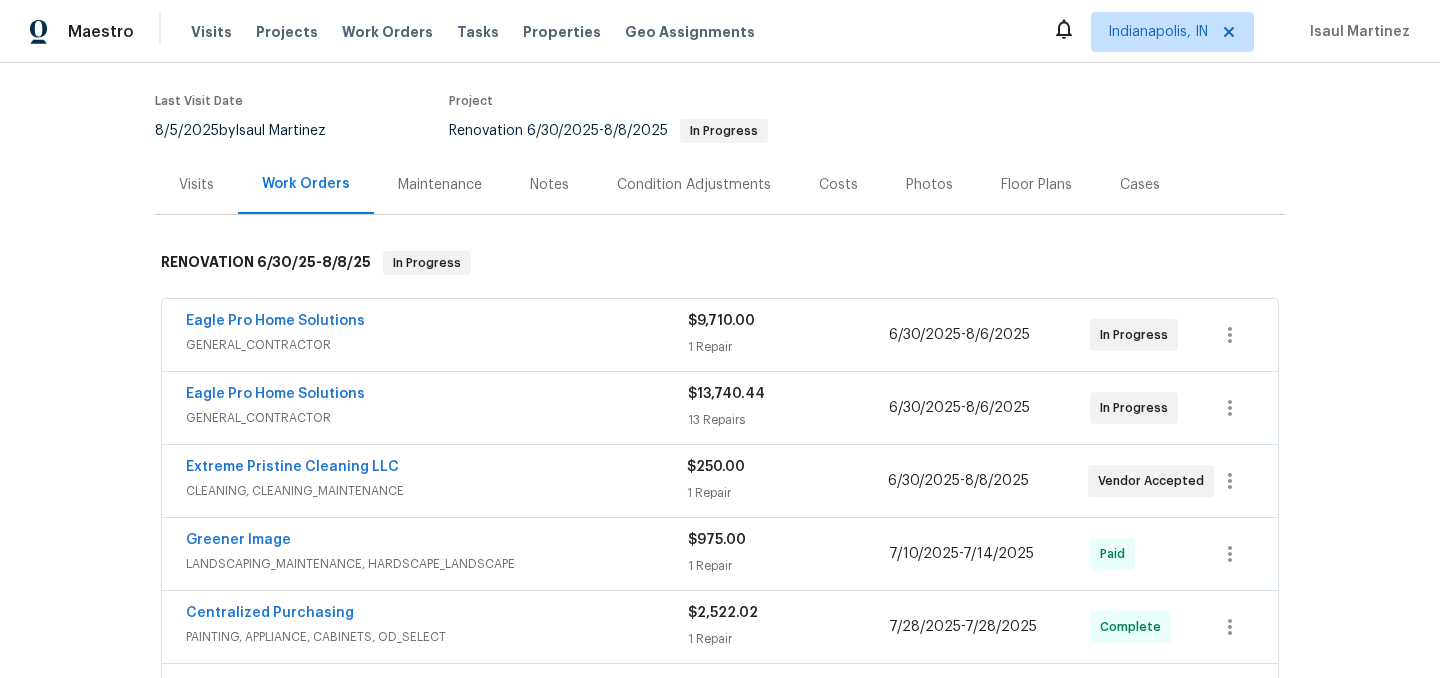 click on "GENERAL_CONTRACTOR" at bounding box center [437, 345] 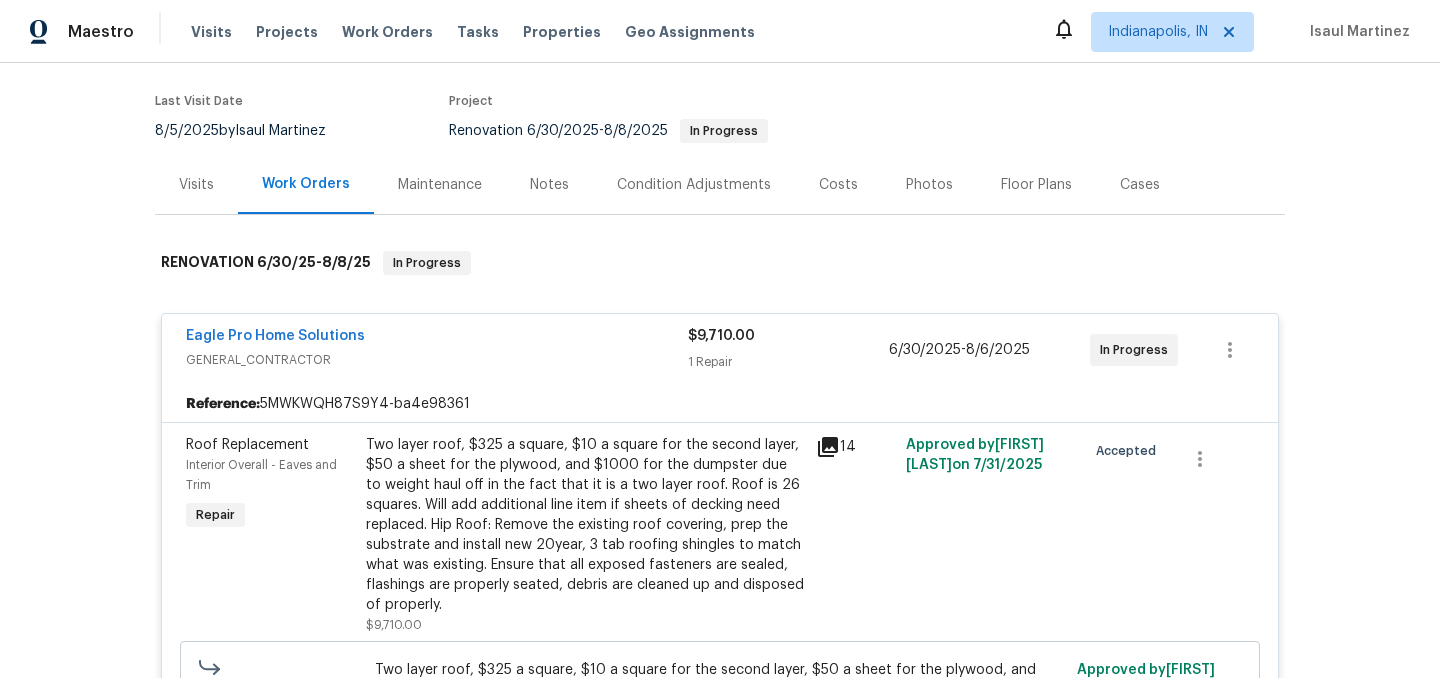 click on "GENERAL_CONTRACTOR" at bounding box center [437, 360] 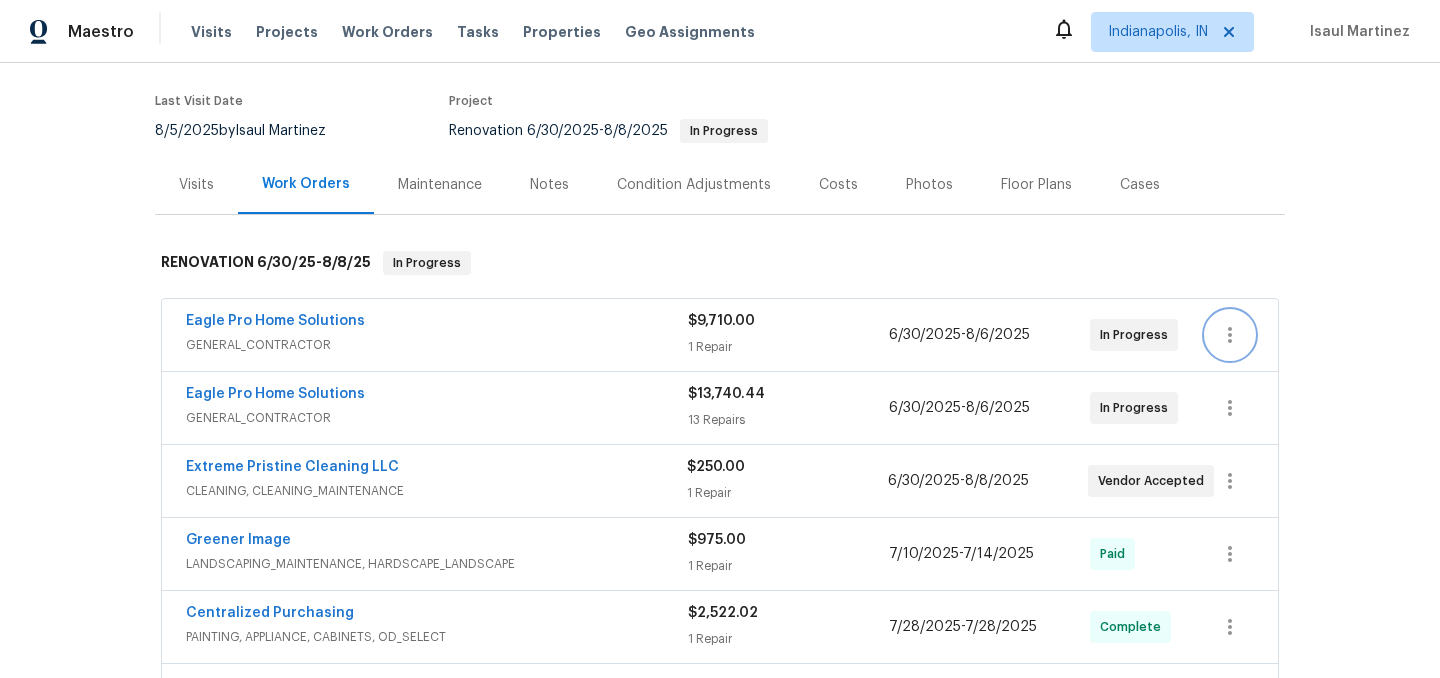 click 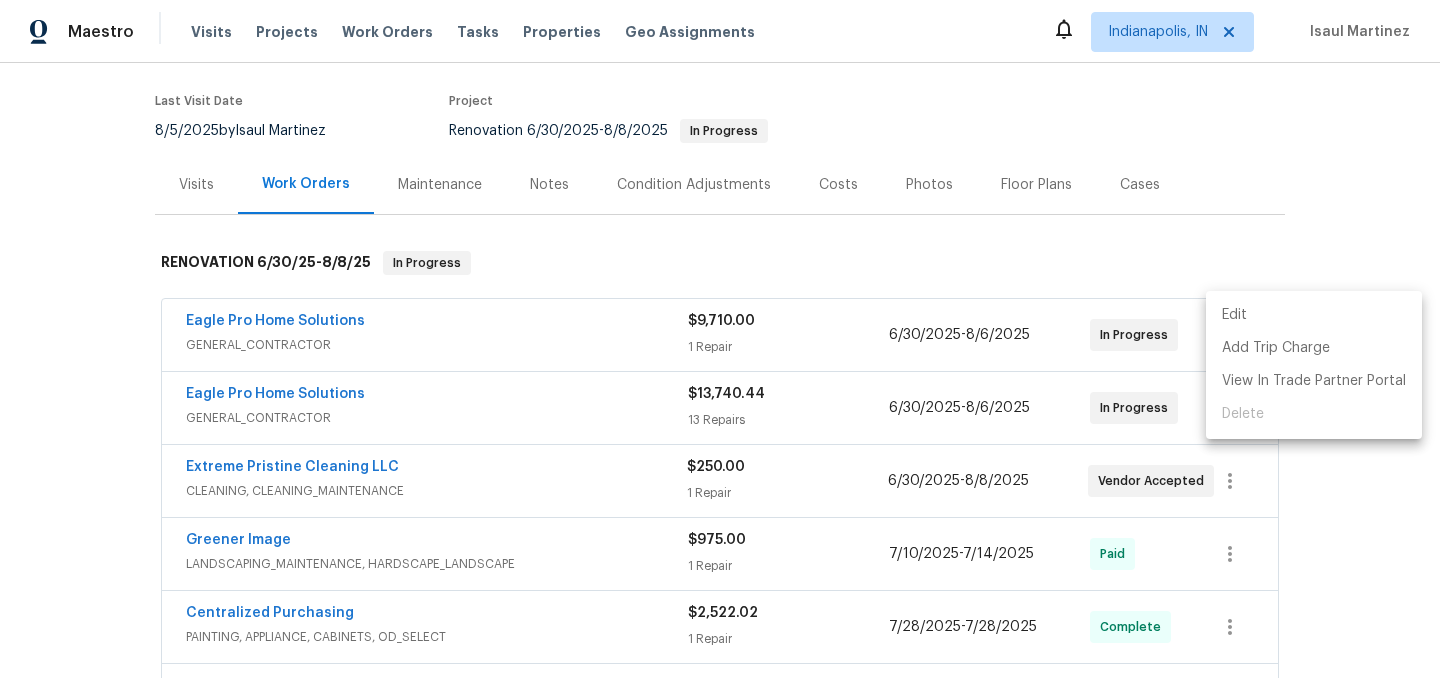 click on "Edit" at bounding box center [1314, 315] 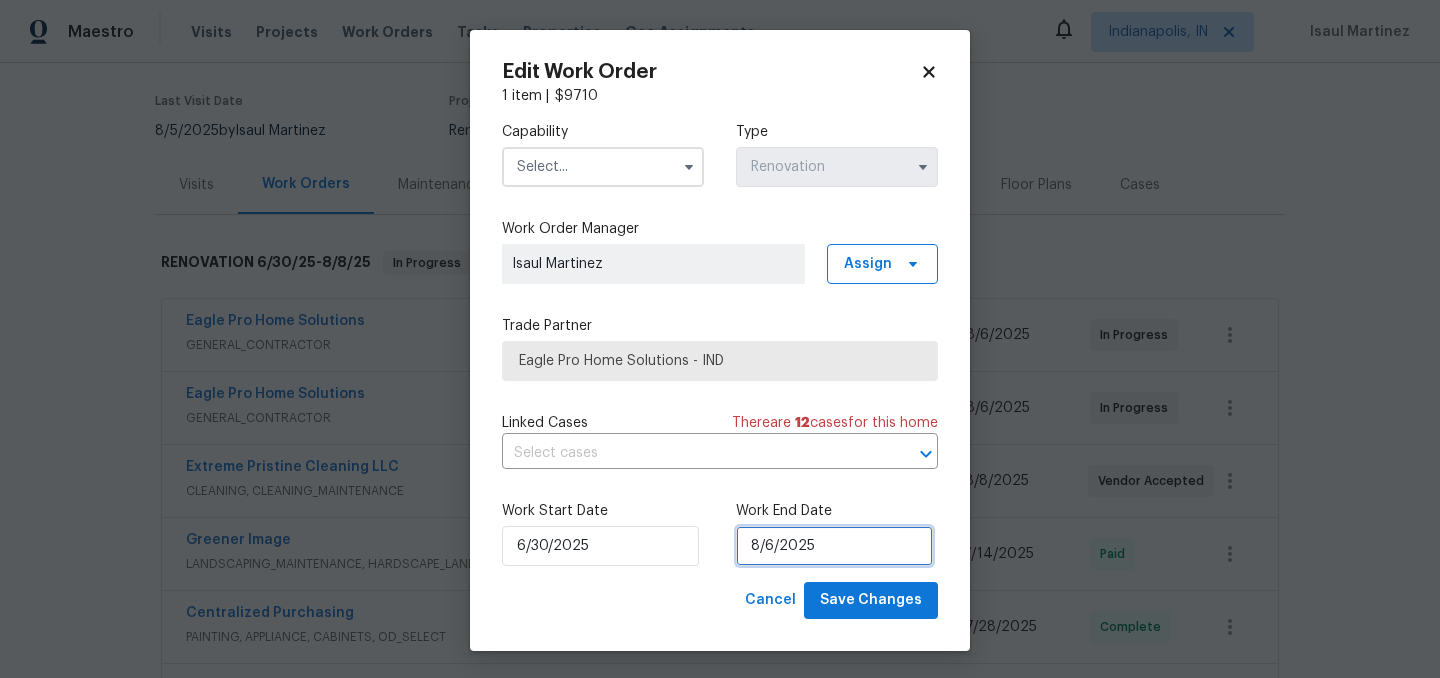 select on "7" 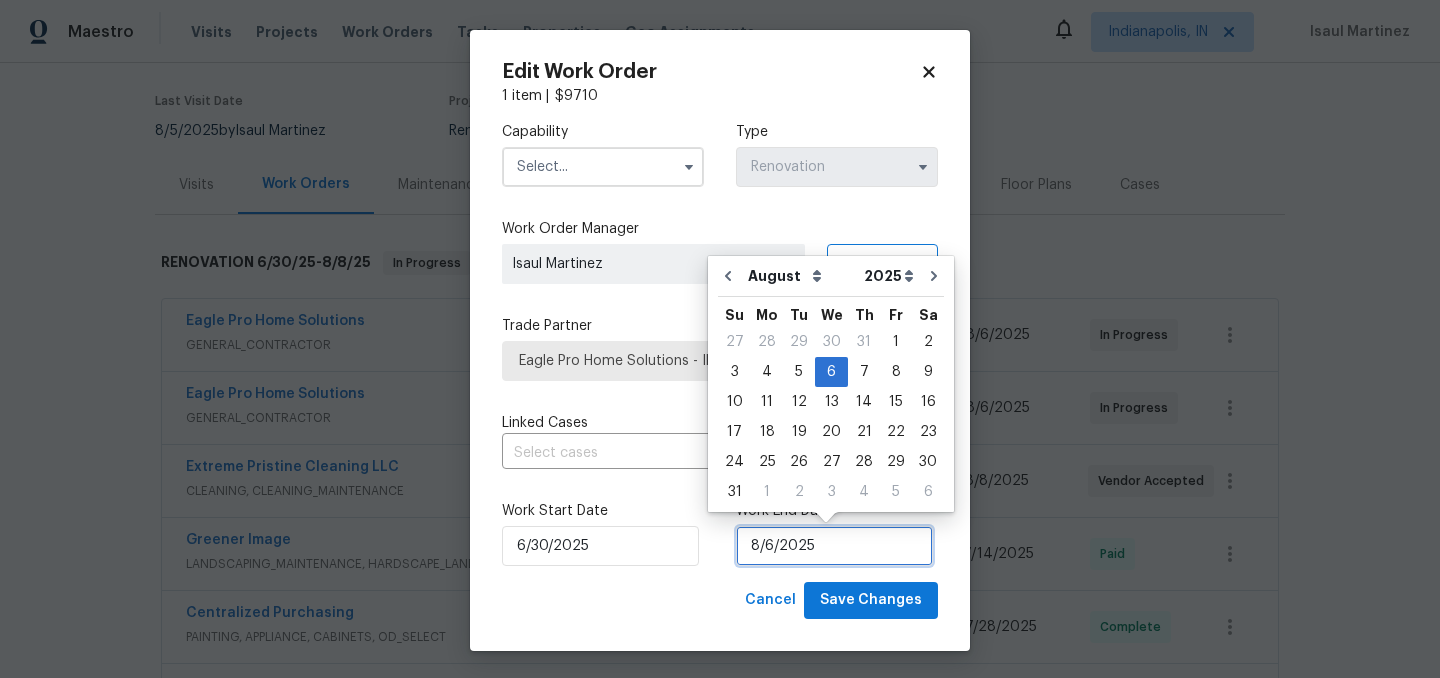 click on "8/6/2025" at bounding box center [834, 546] 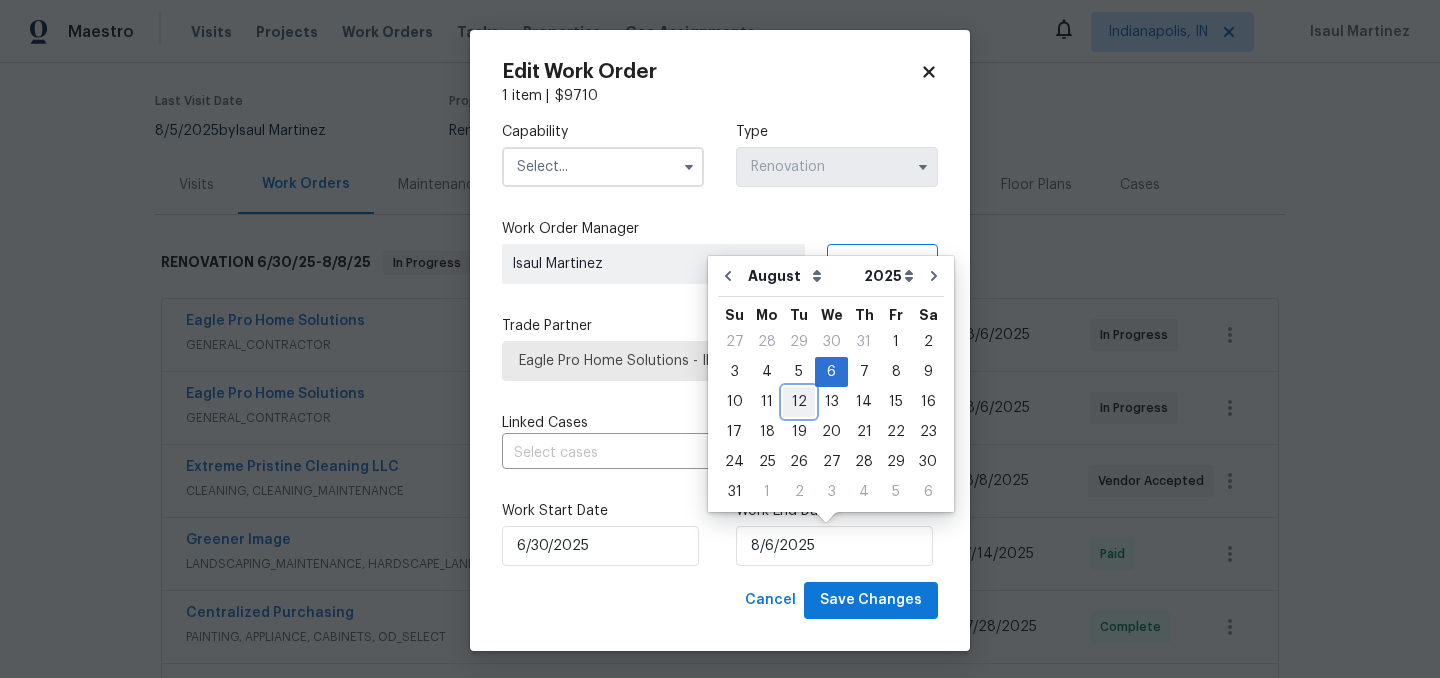 click on "12" at bounding box center (799, 402) 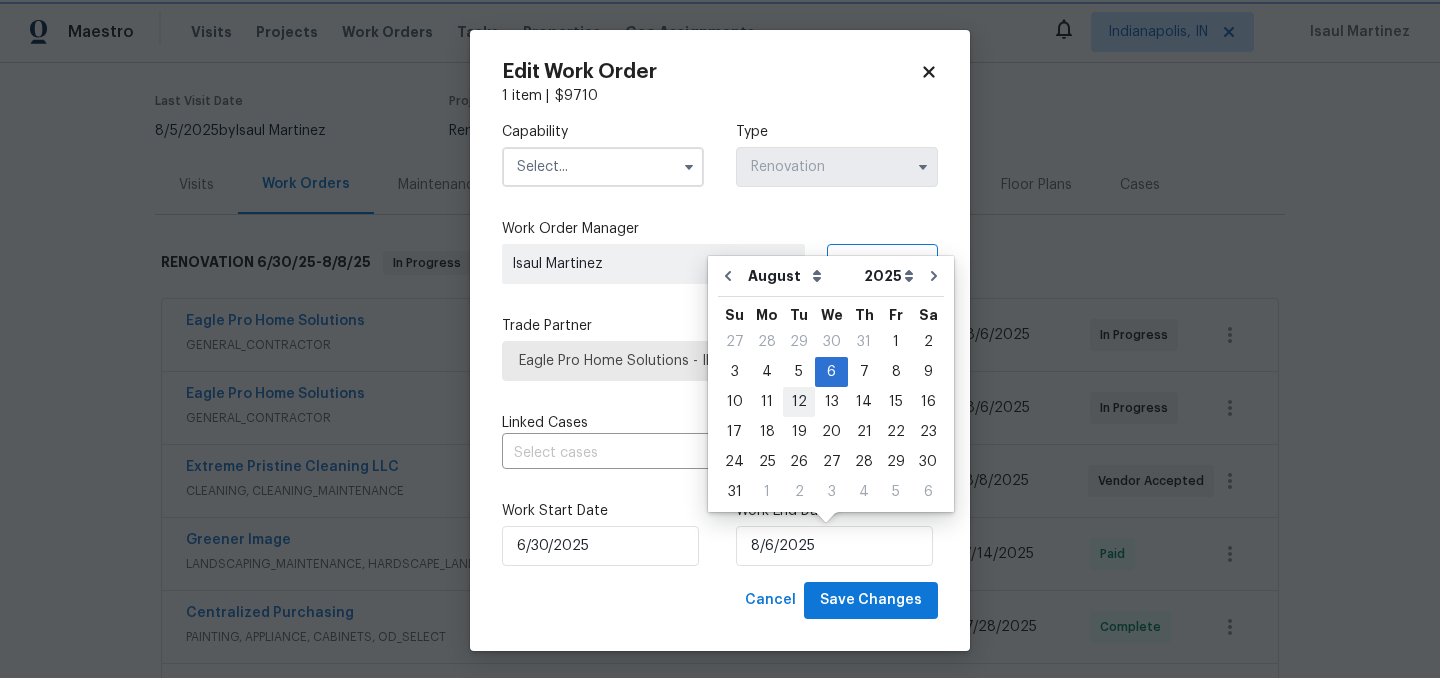 type on "8/12/2025" 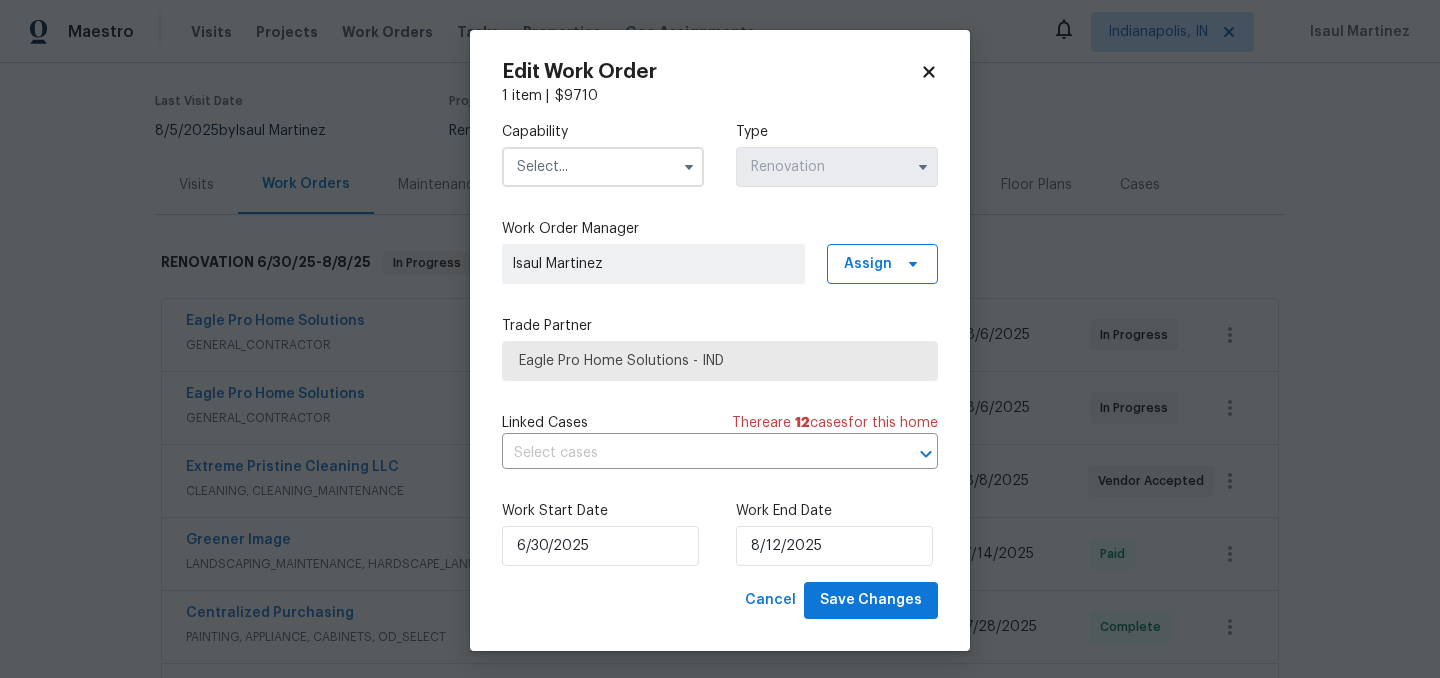 click at bounding box center (603, 167) 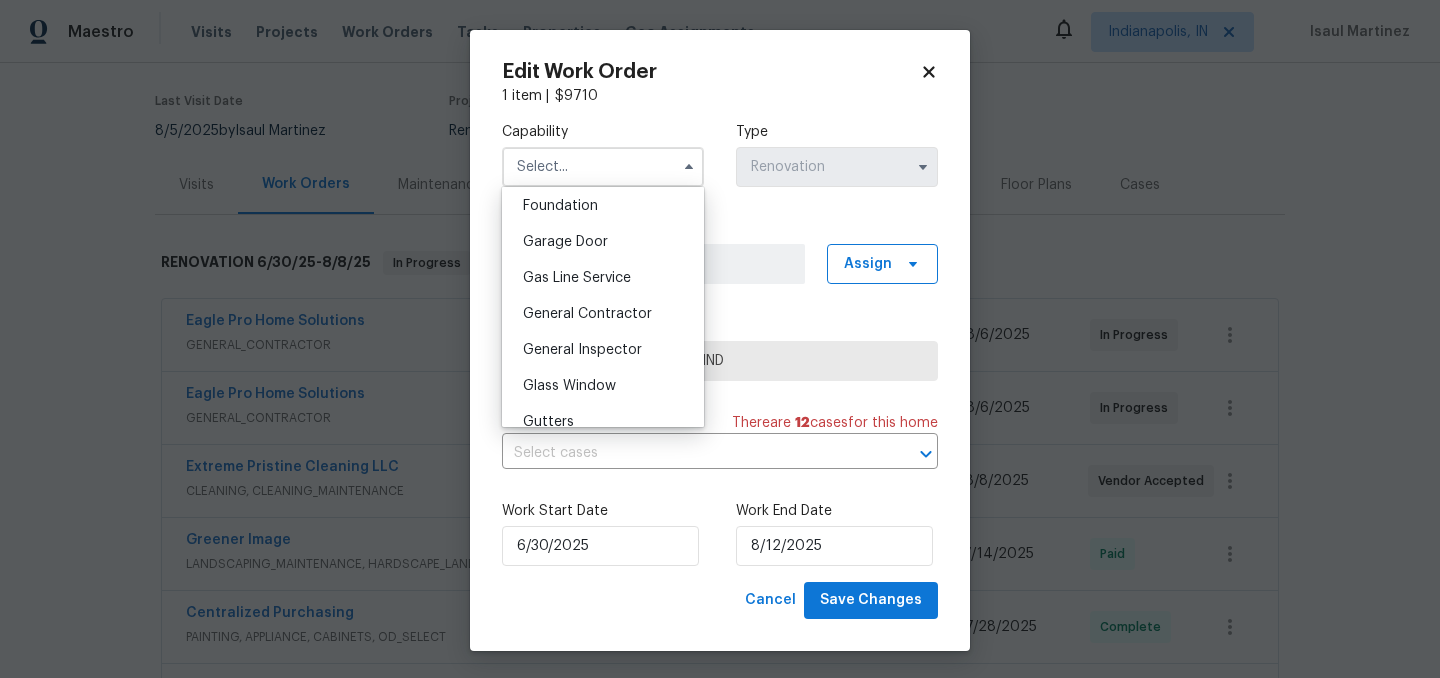 scroll, scrollTop: 856, scrollLeft: 0, axis: vertical 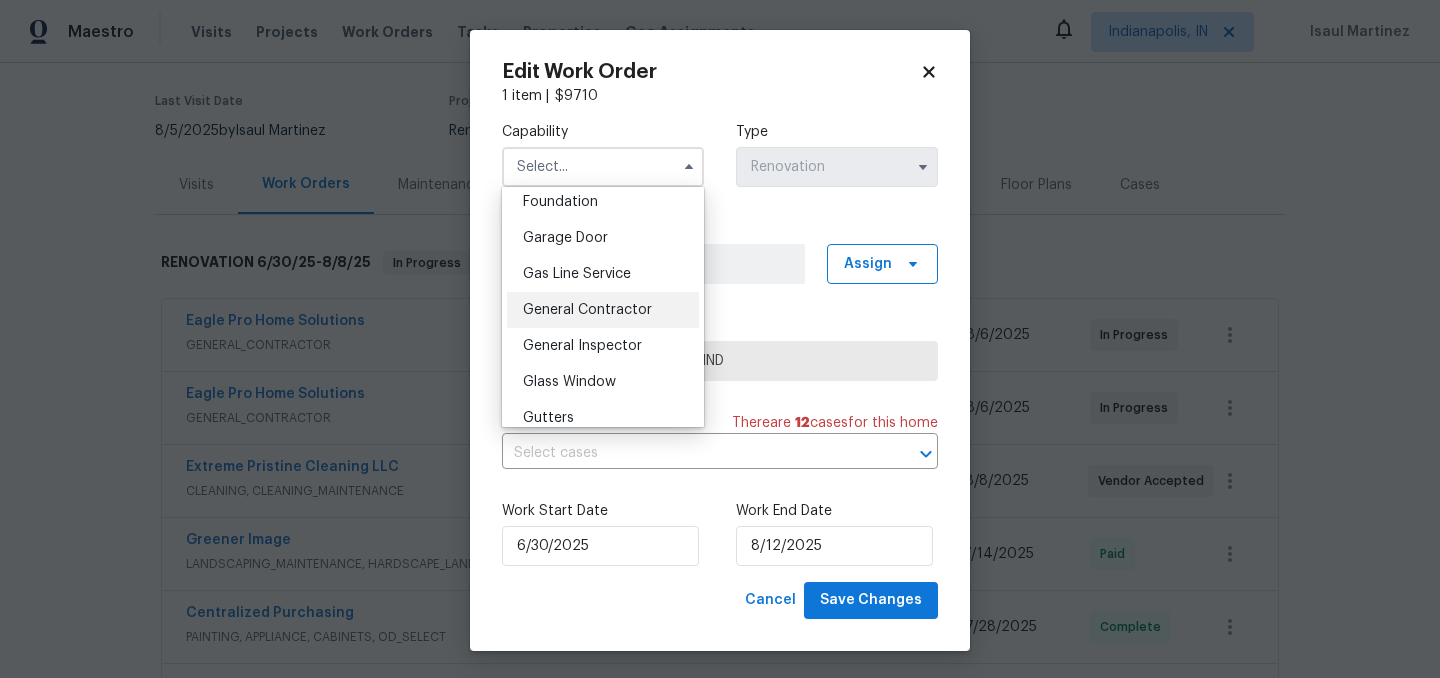 click on "General Contractor" at bounding box center (603, 310) 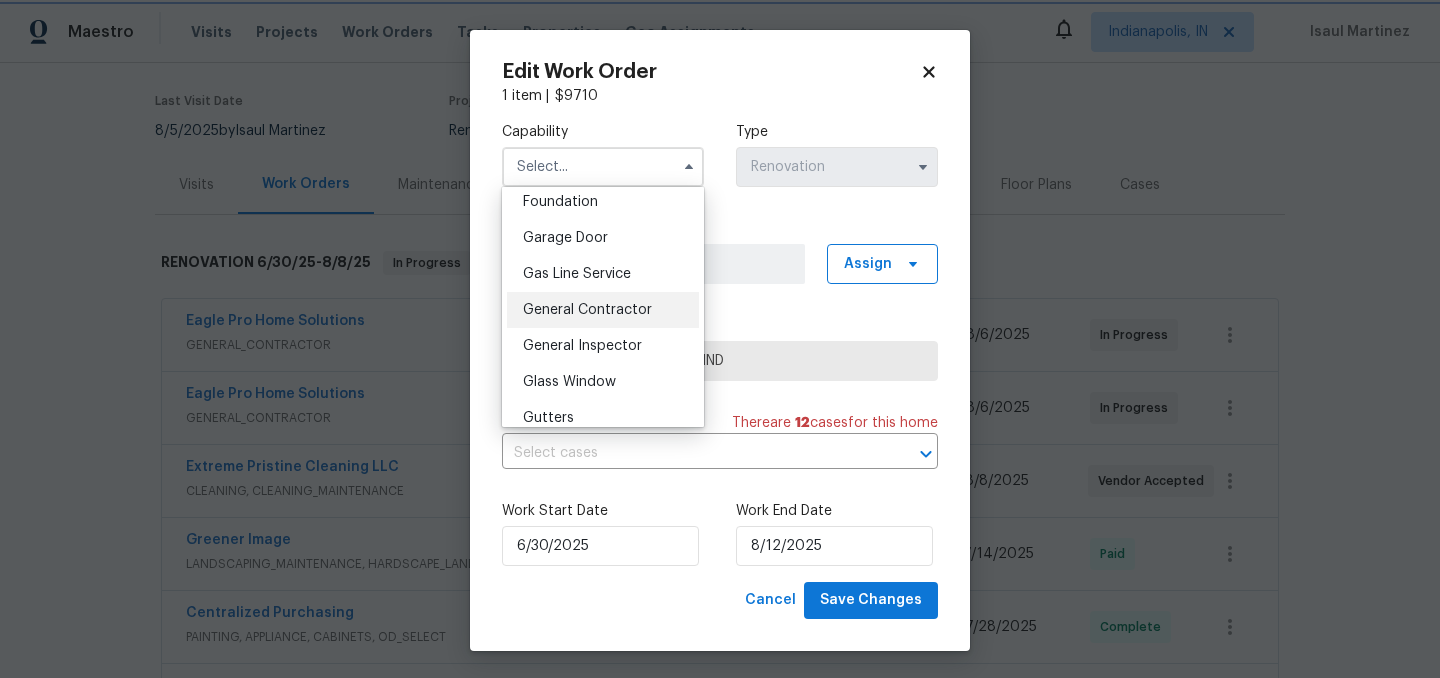 type on "General Contractor" 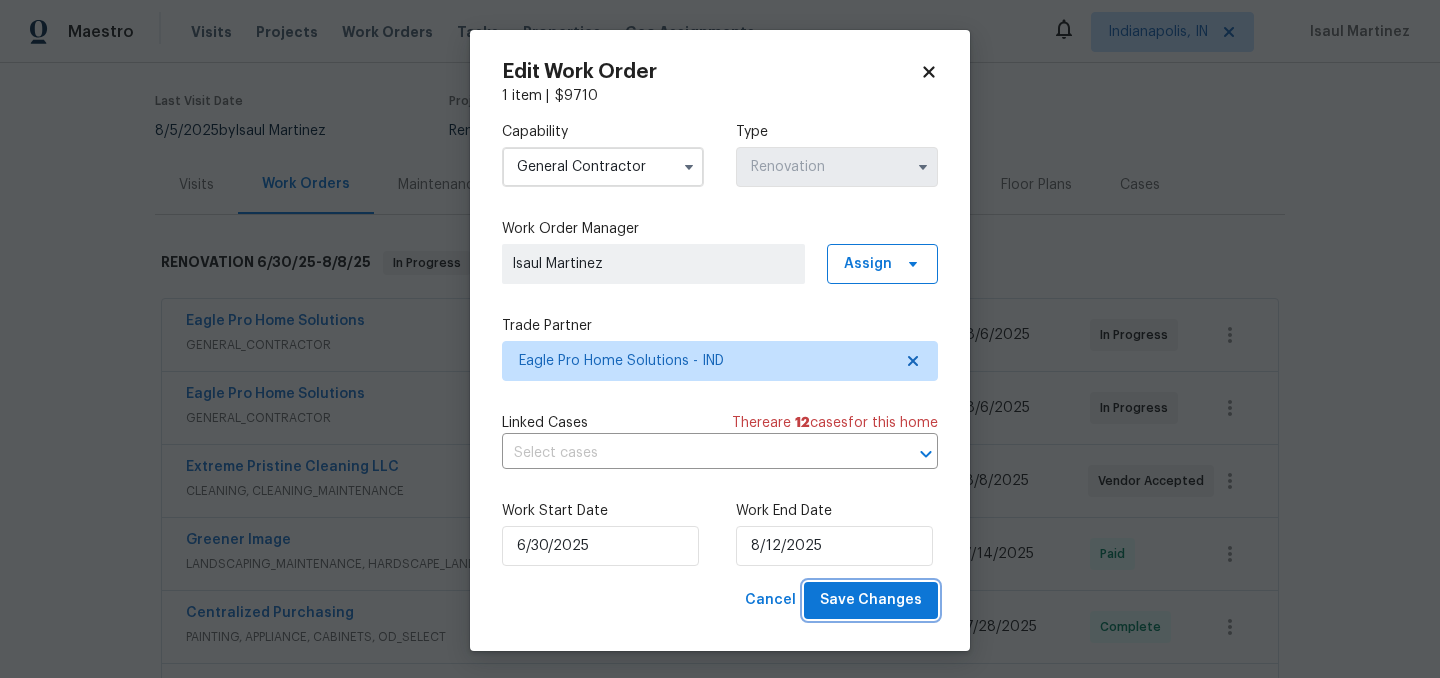 click on "Save Changes" at bounding box center [871, 600] 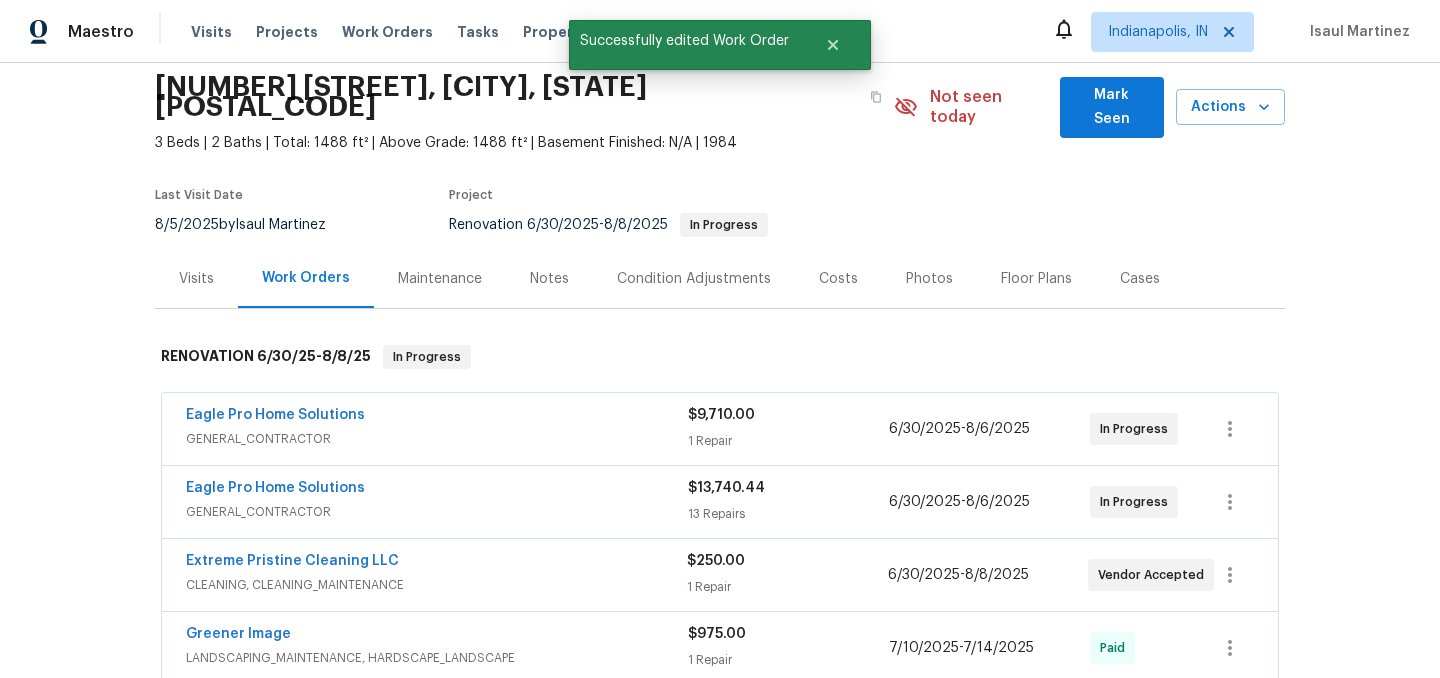 scroll, scrollTop: 0, scrollLeft: 0, axis: both 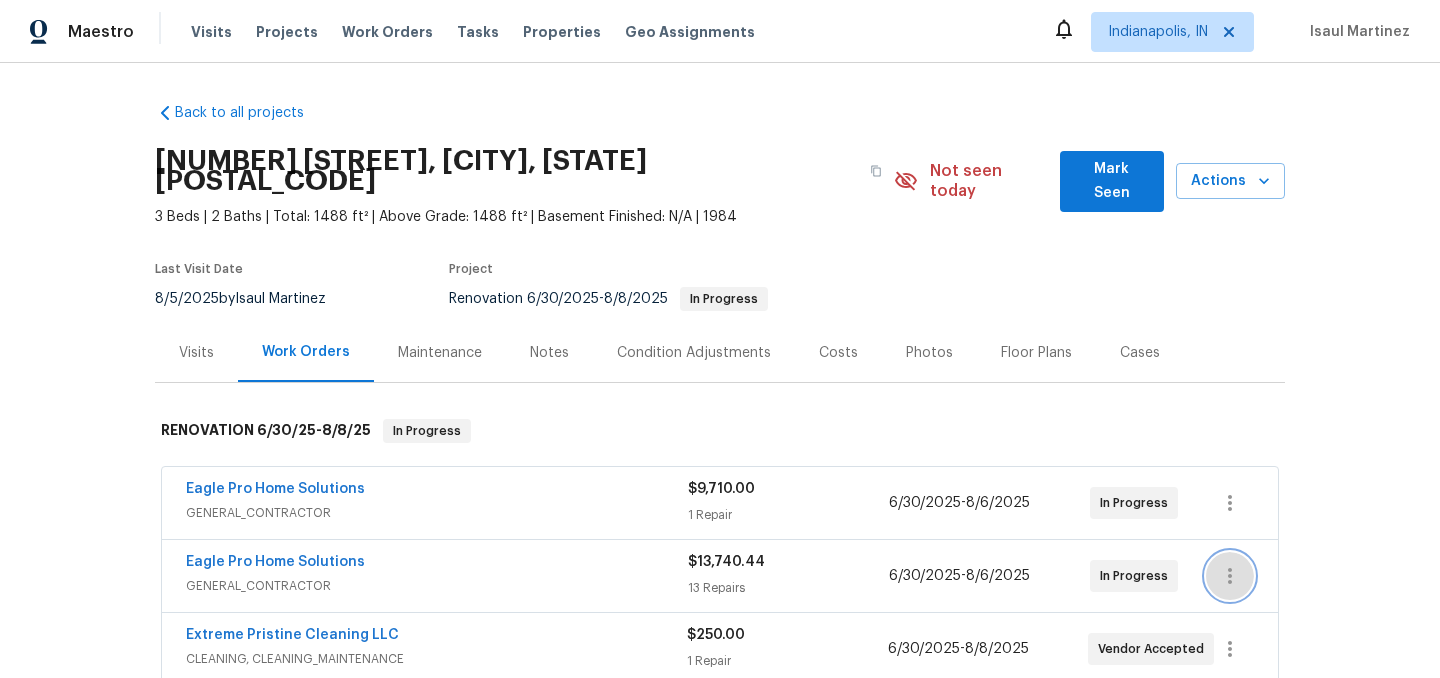 click 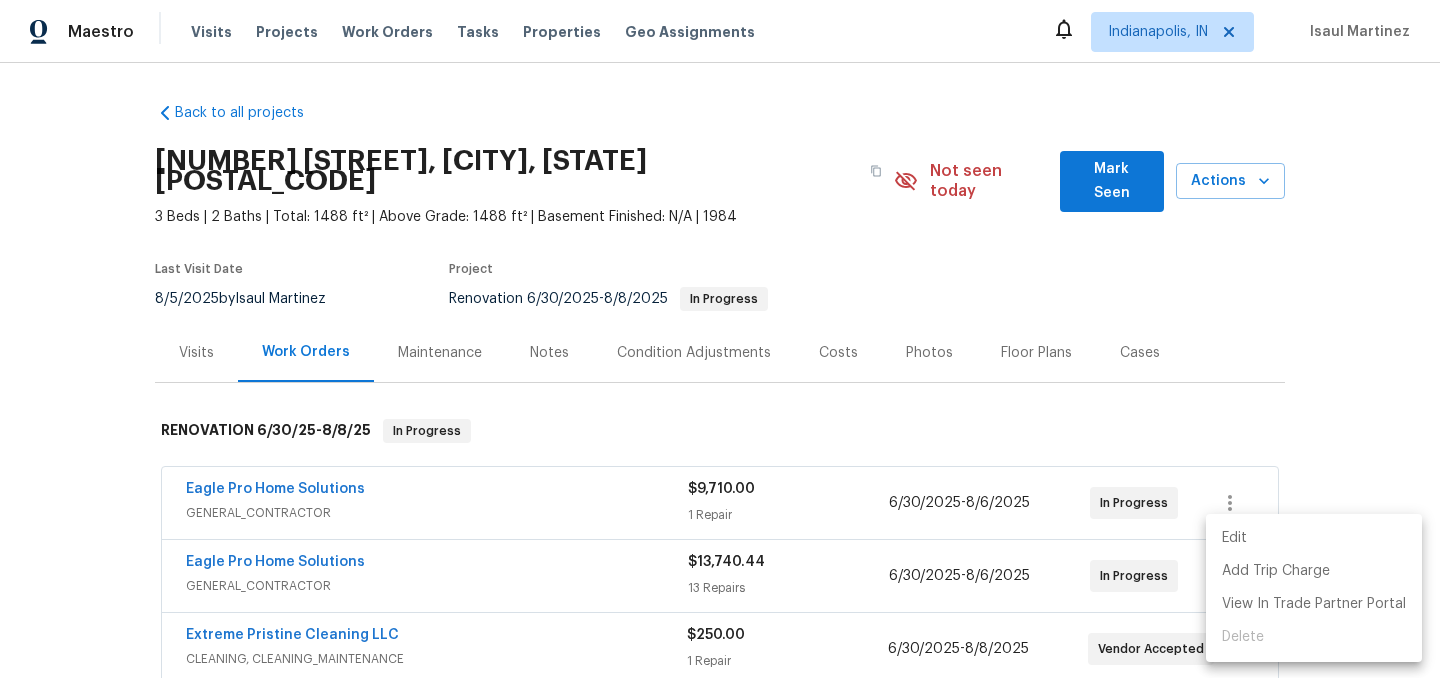click on "Edit" at bounding box center [1314, 538] 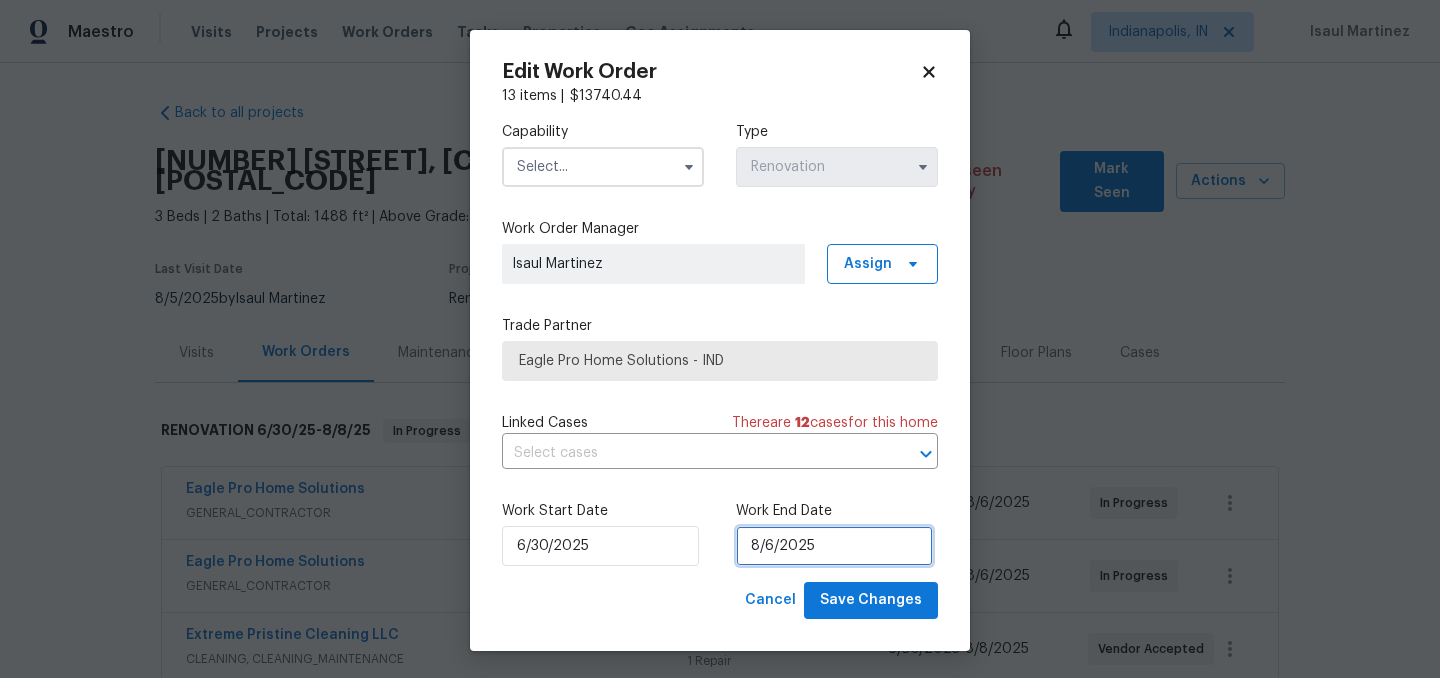 select on "7" 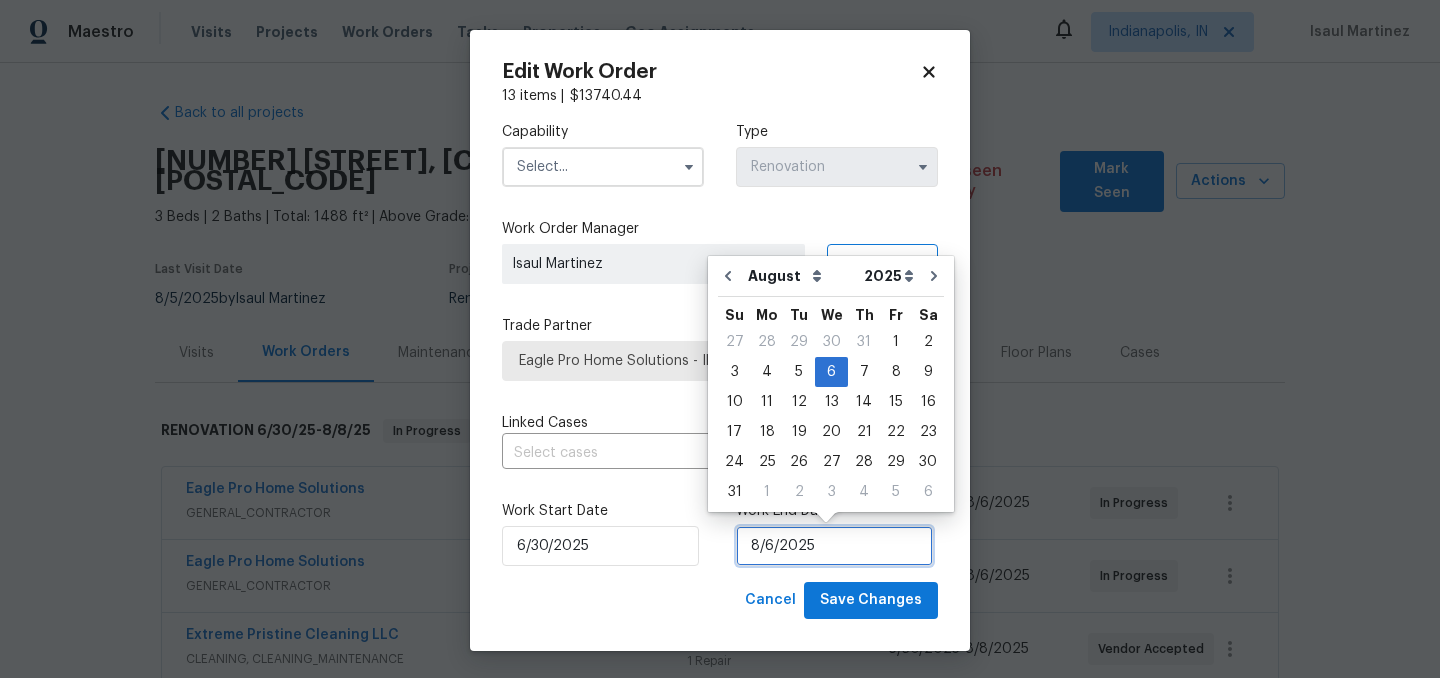 click on "8/6/2025" at bounding box center (834, 546) 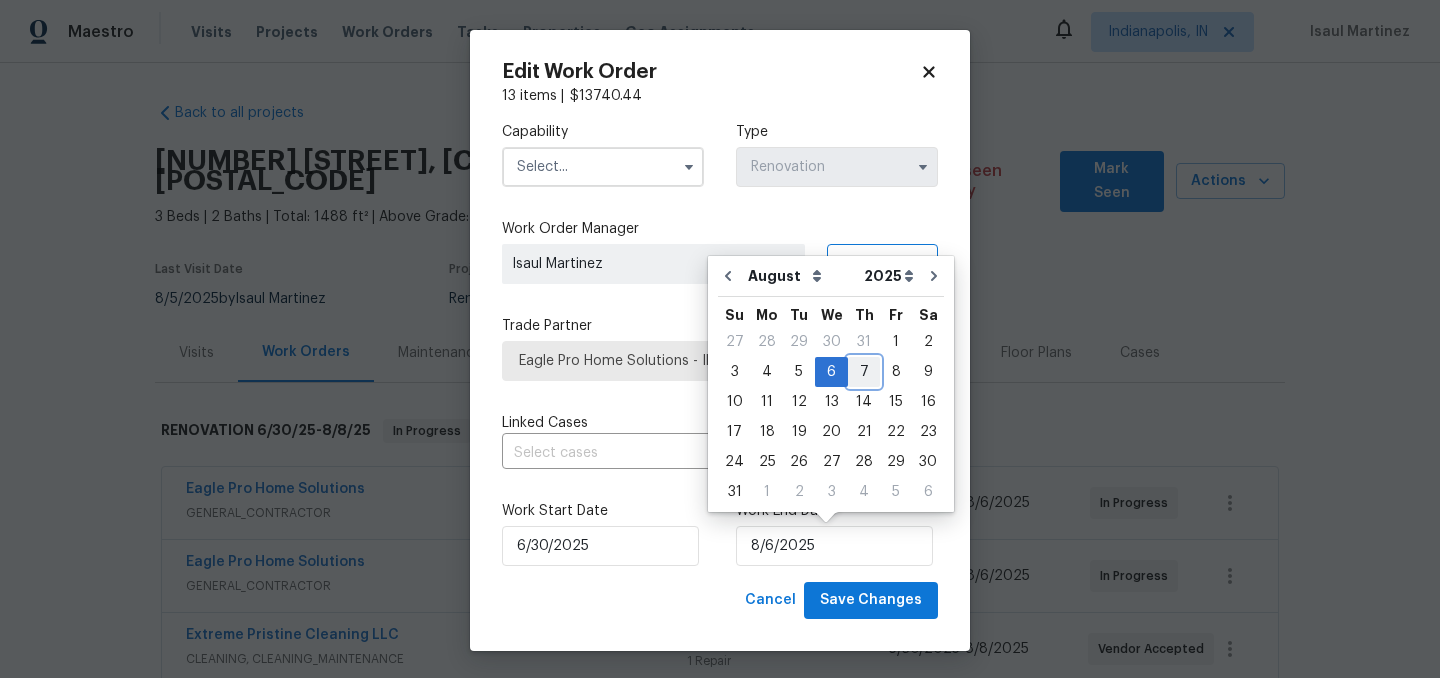 click on "7" at bounding box center (864, 372) 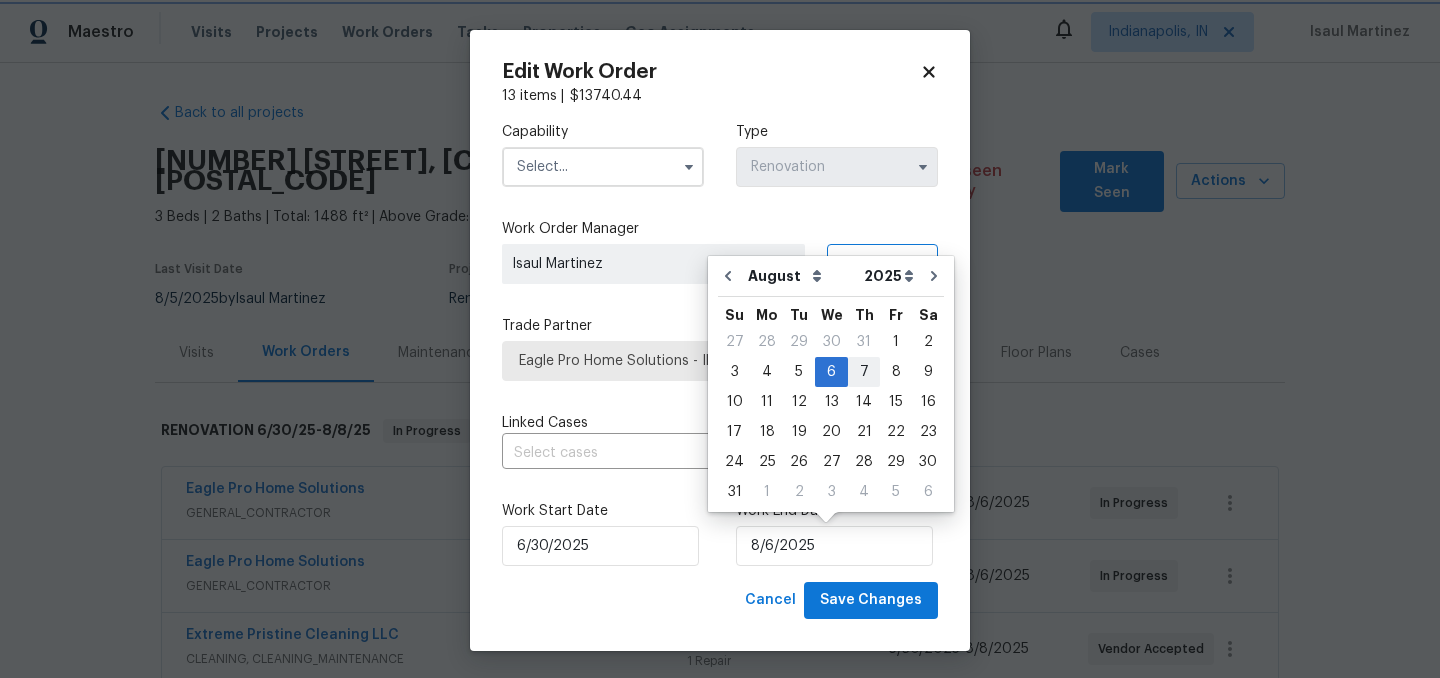 type on "8/7/2025" 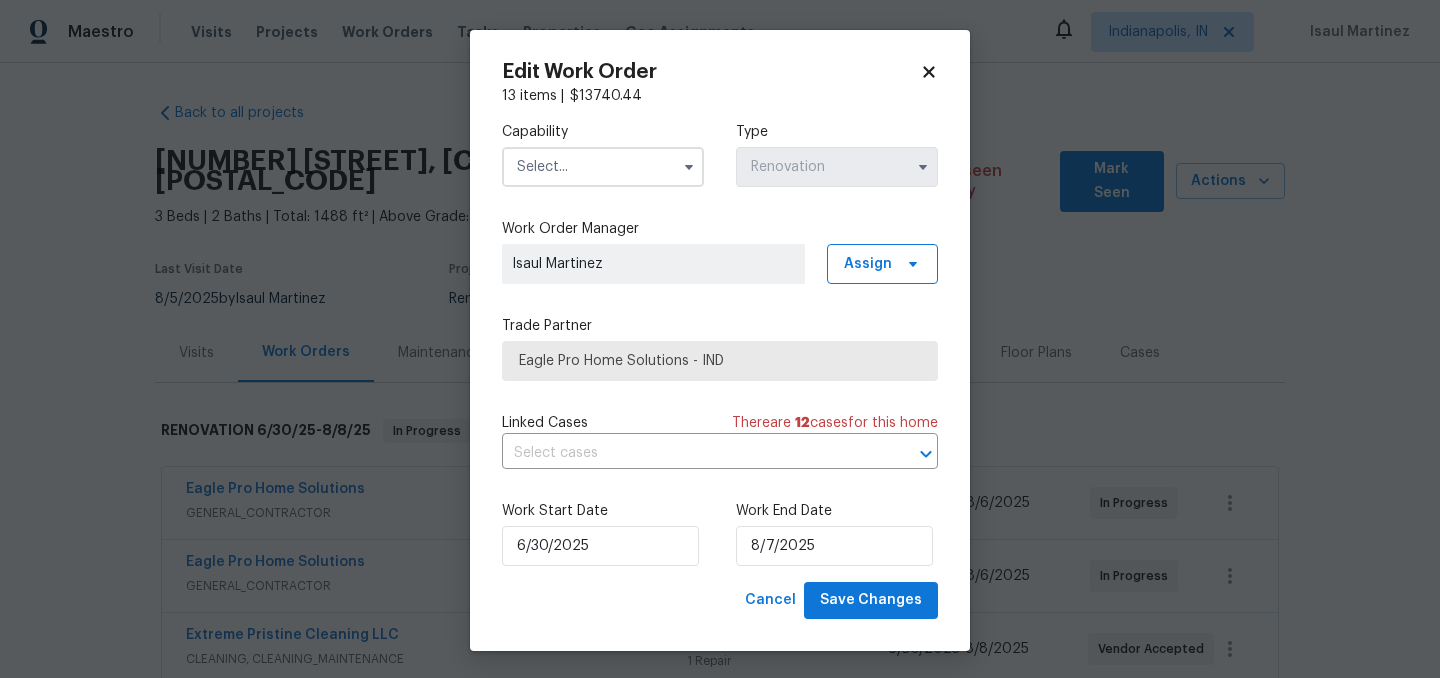 click at bounding box center [603, 167] 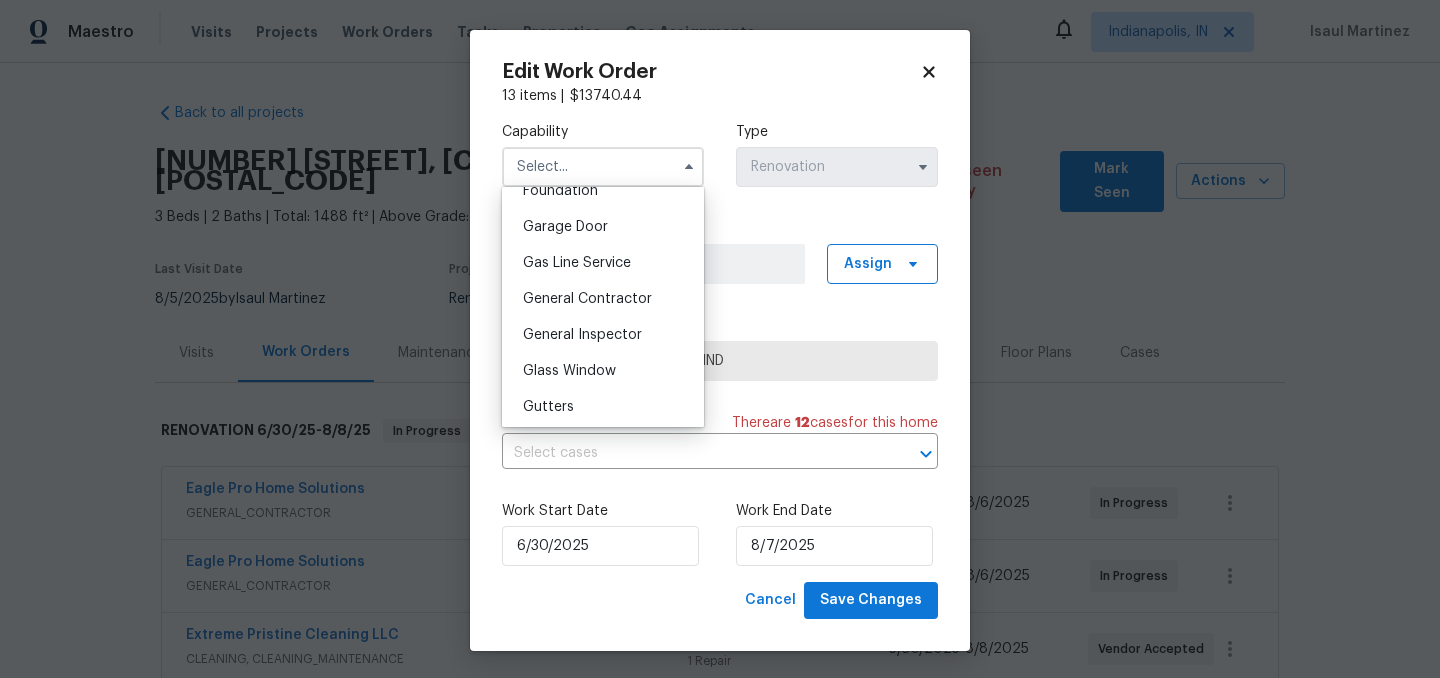scroll, scrollTop: 874, scrollLeft: 0, axis: vertical 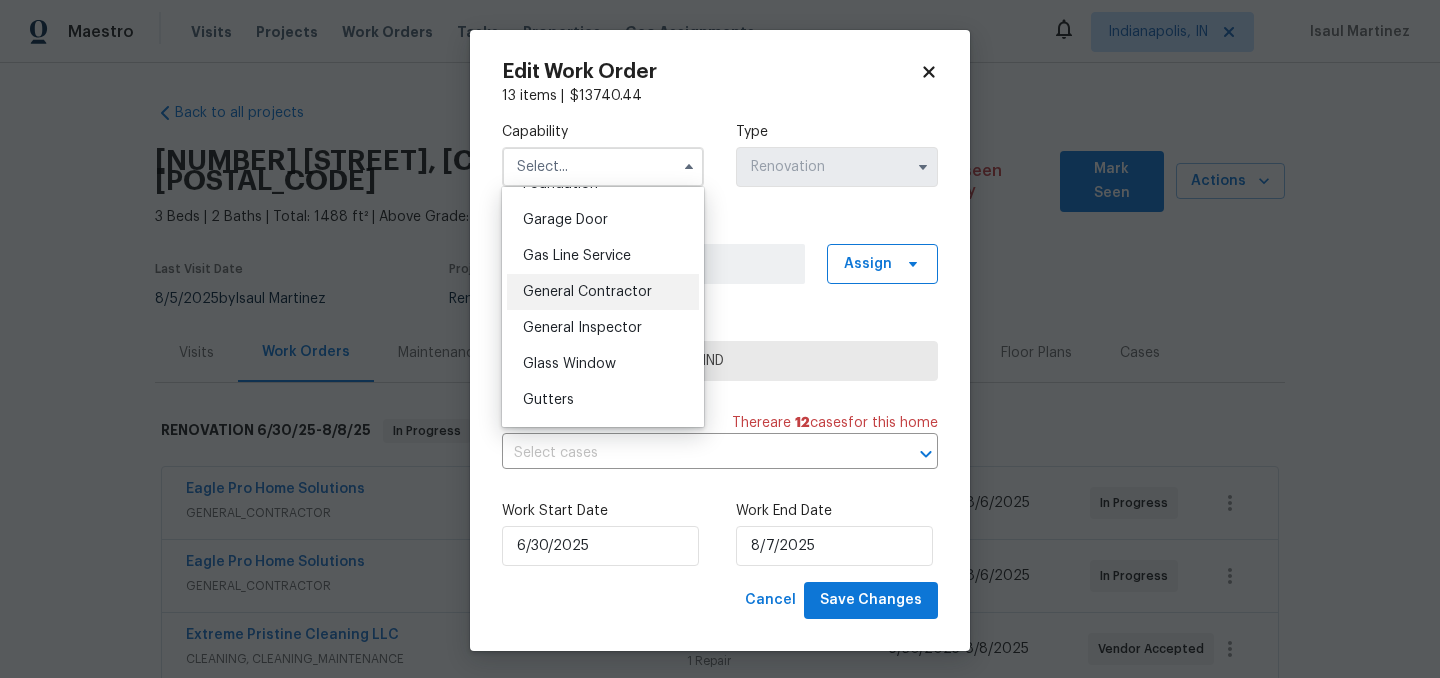 click on "General Contractor" at bounding box center [587, 292] 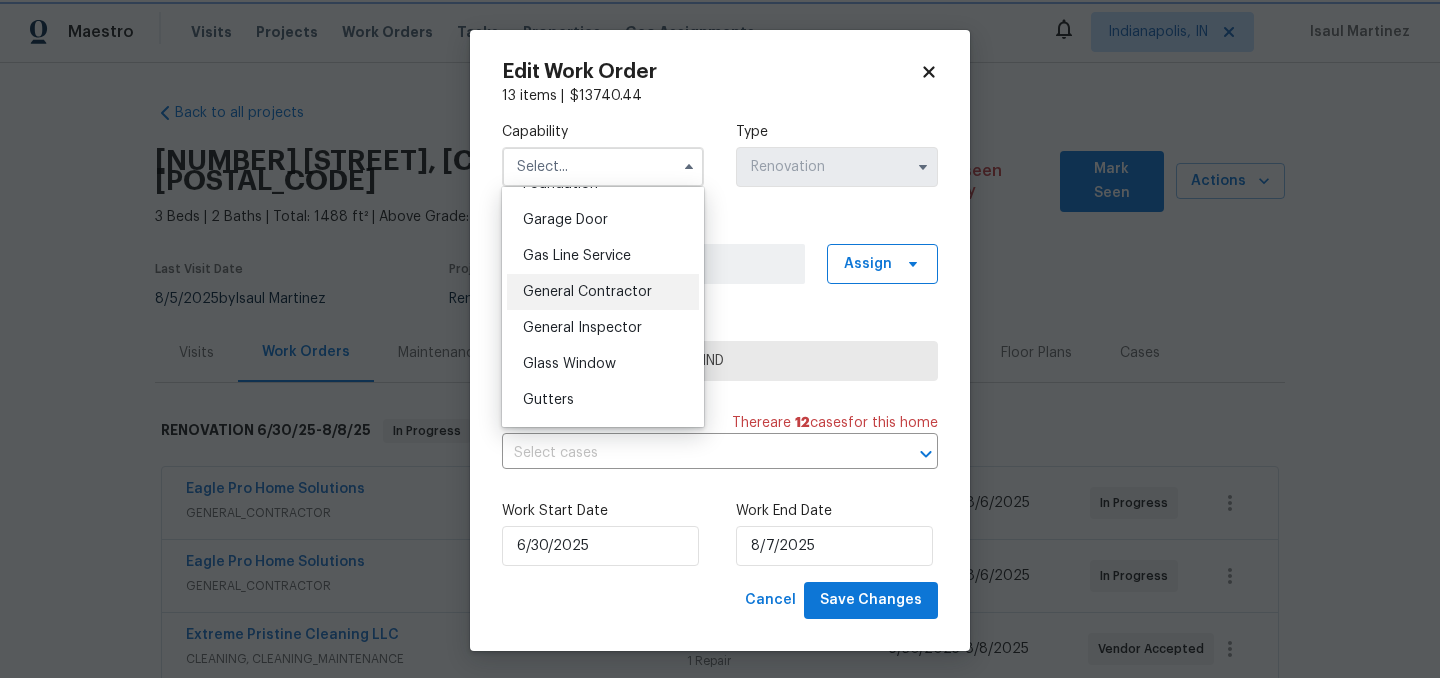 type on "General Contractor" 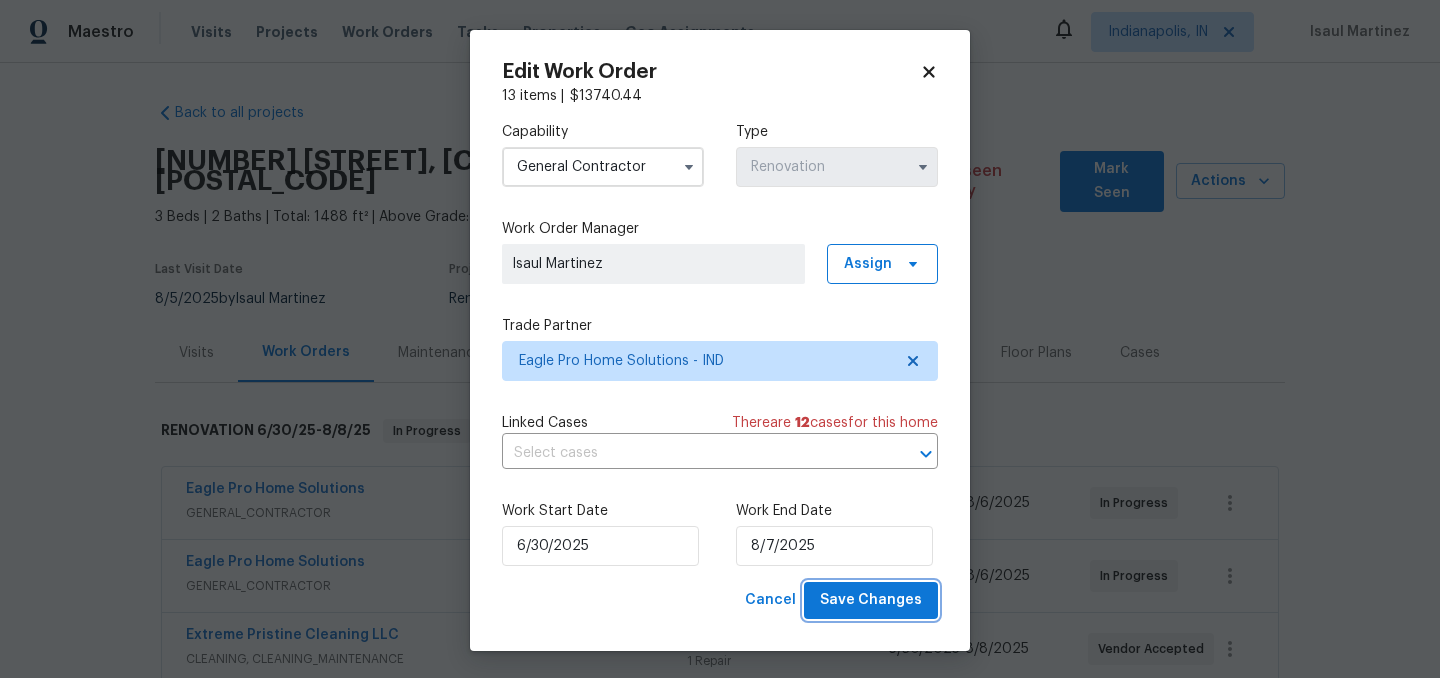 click on "Save Changes" at bounding box center [871, 600] 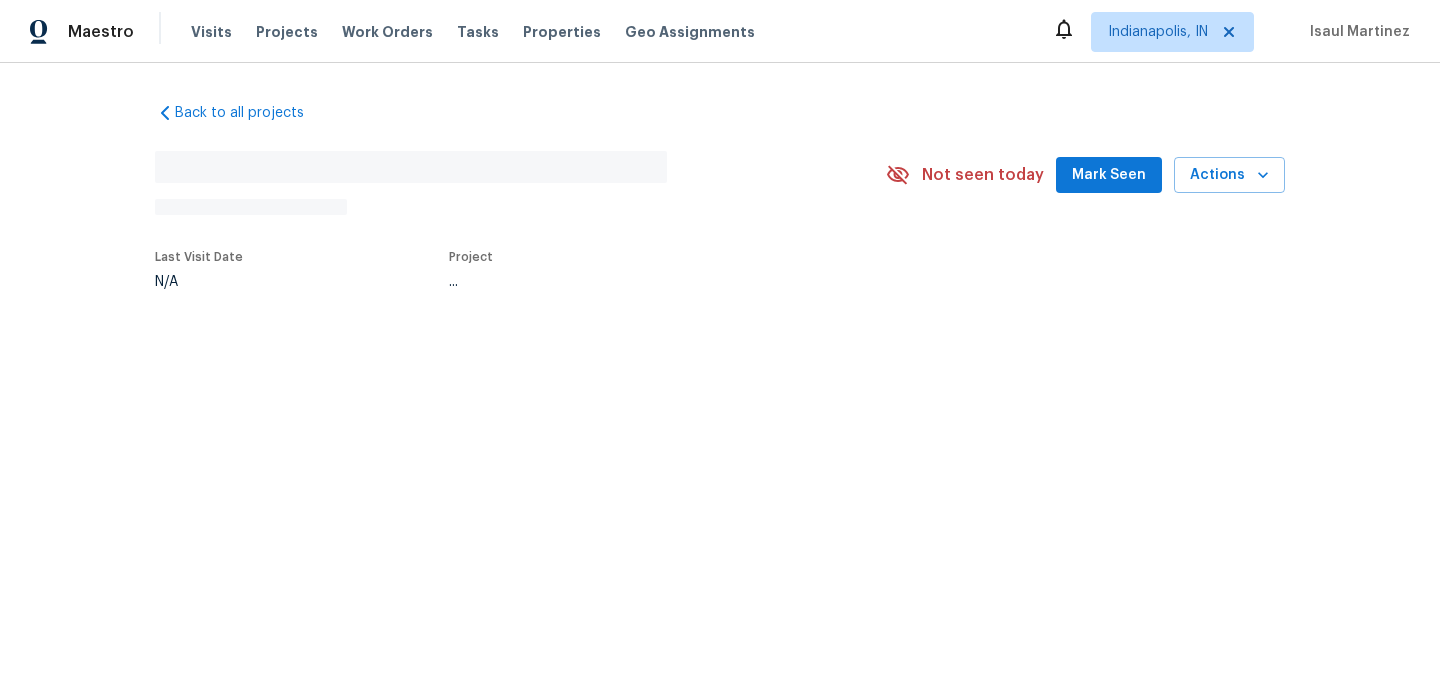 scroll, scrollTop: 0, scrollLeft: 0, axis: both 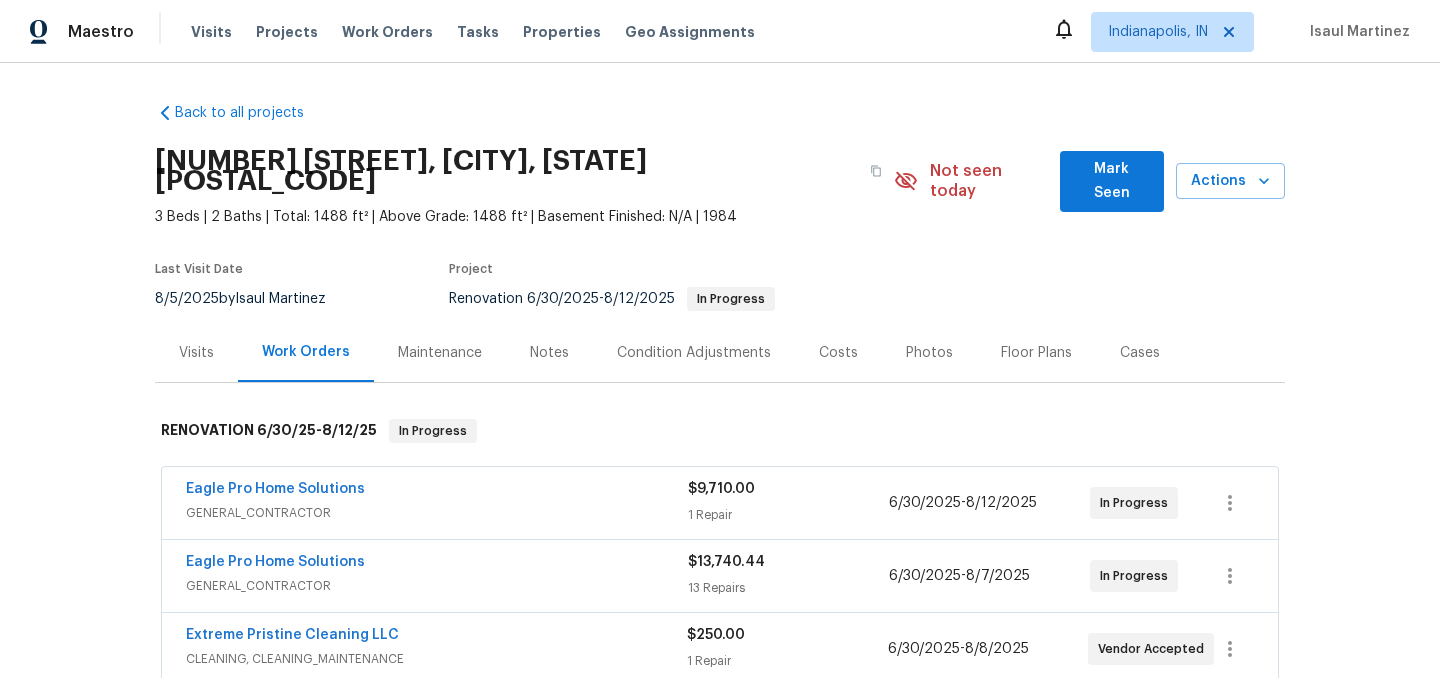 click on "Costs" at bounding box center (838, 353) 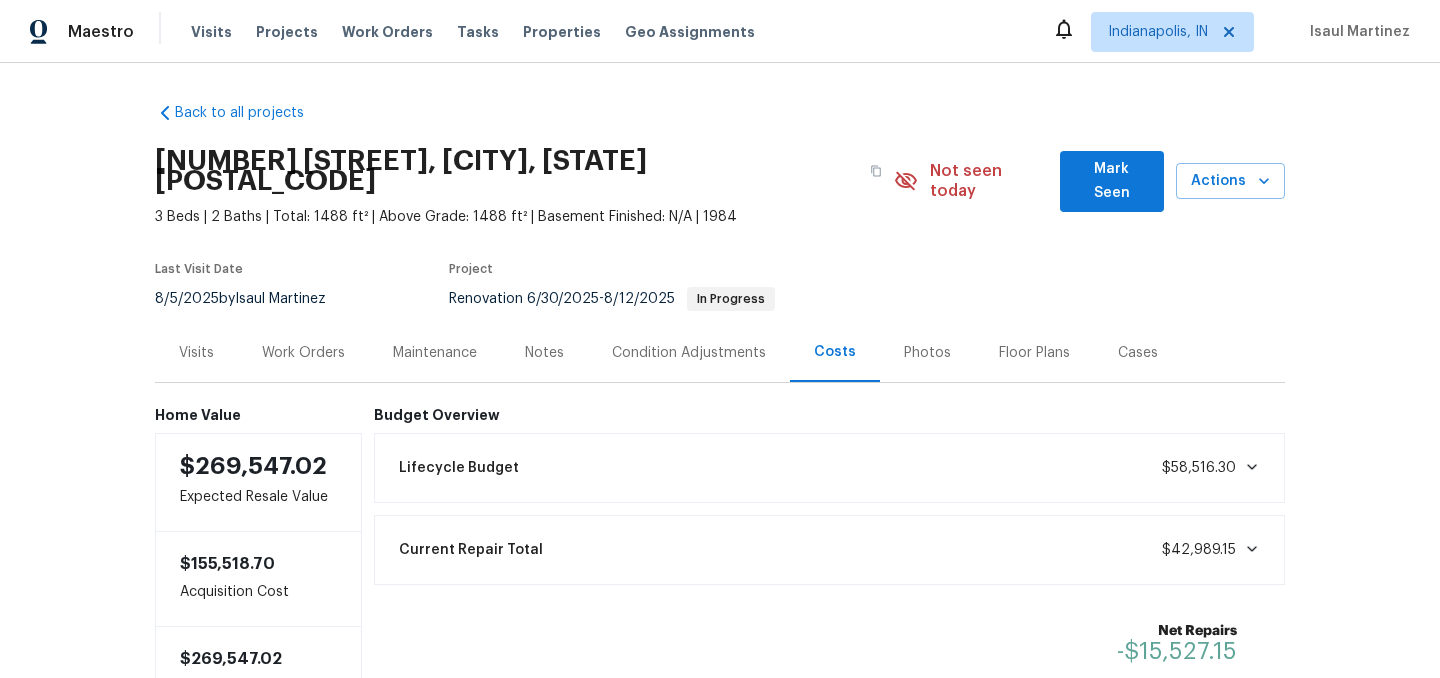click on "Work Orders" at bounding box center [303, 353] 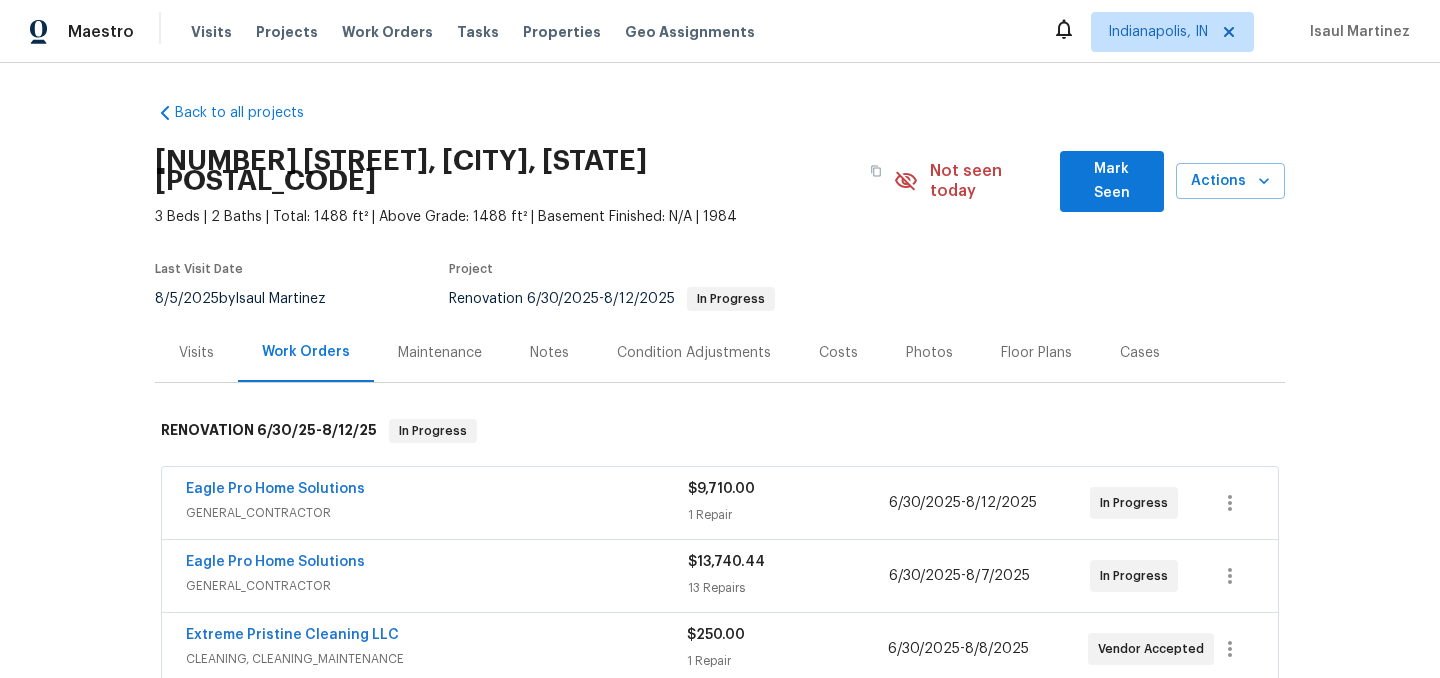 click on "Notes" at bounding box center (549, 352) 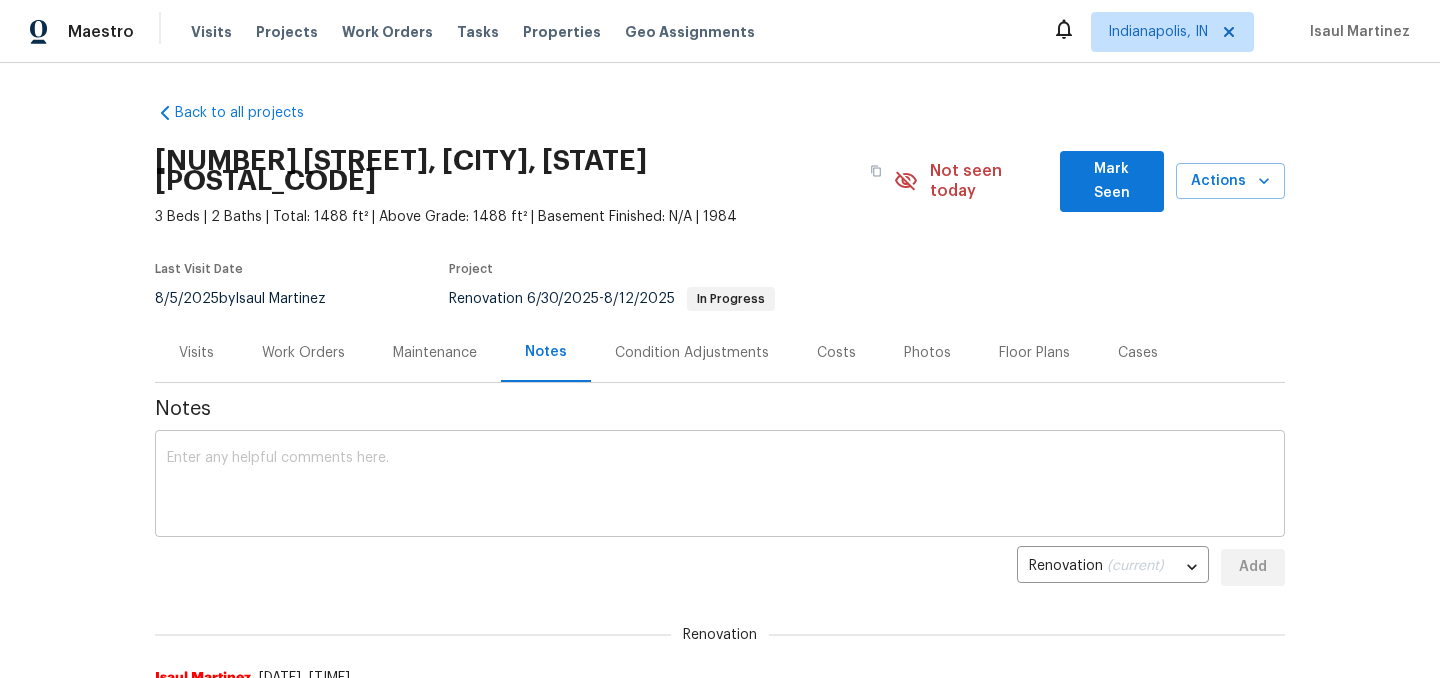 click at bounding box center (720, 486) 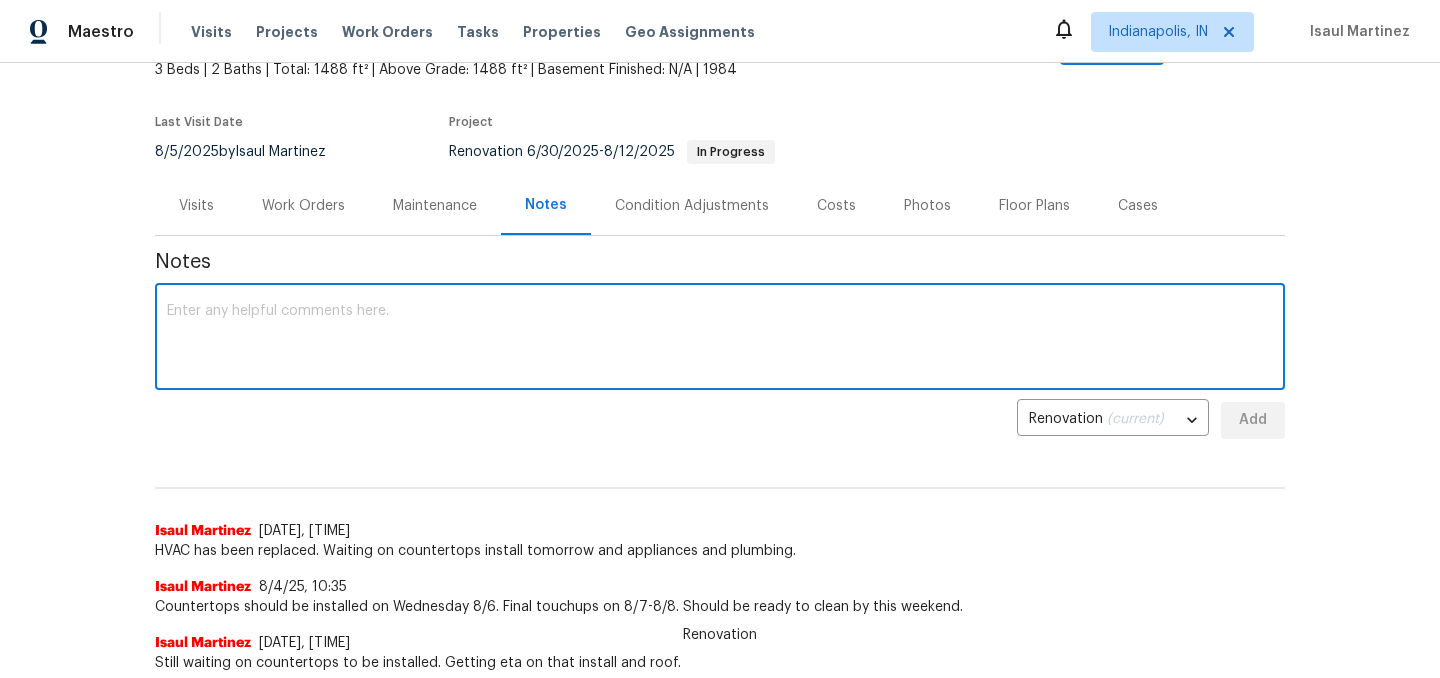 scroll, scrollTop: 153, scrollLeft: 0, axis: vertical 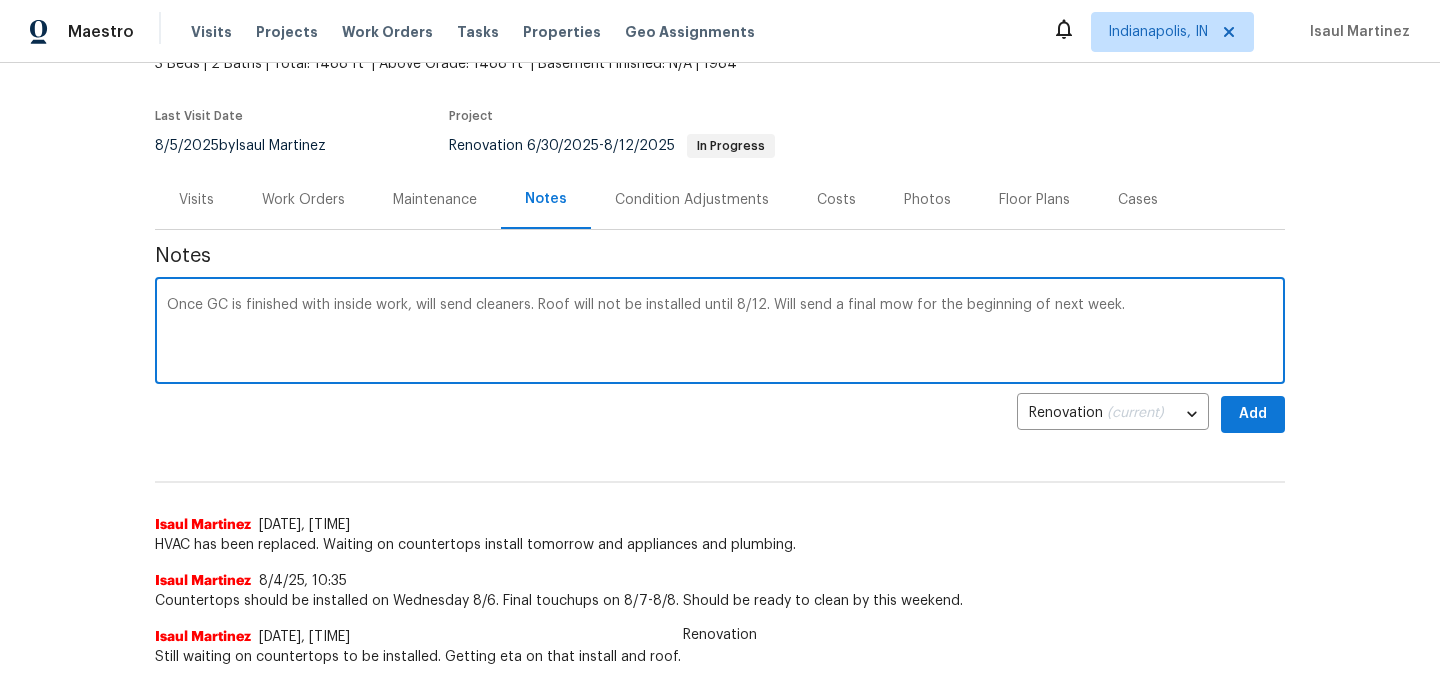 type on "Once GC is finished with inside work, will send cleaners. Roof will not be installed until 8/12. Will send a final mow for the beginning of next week." 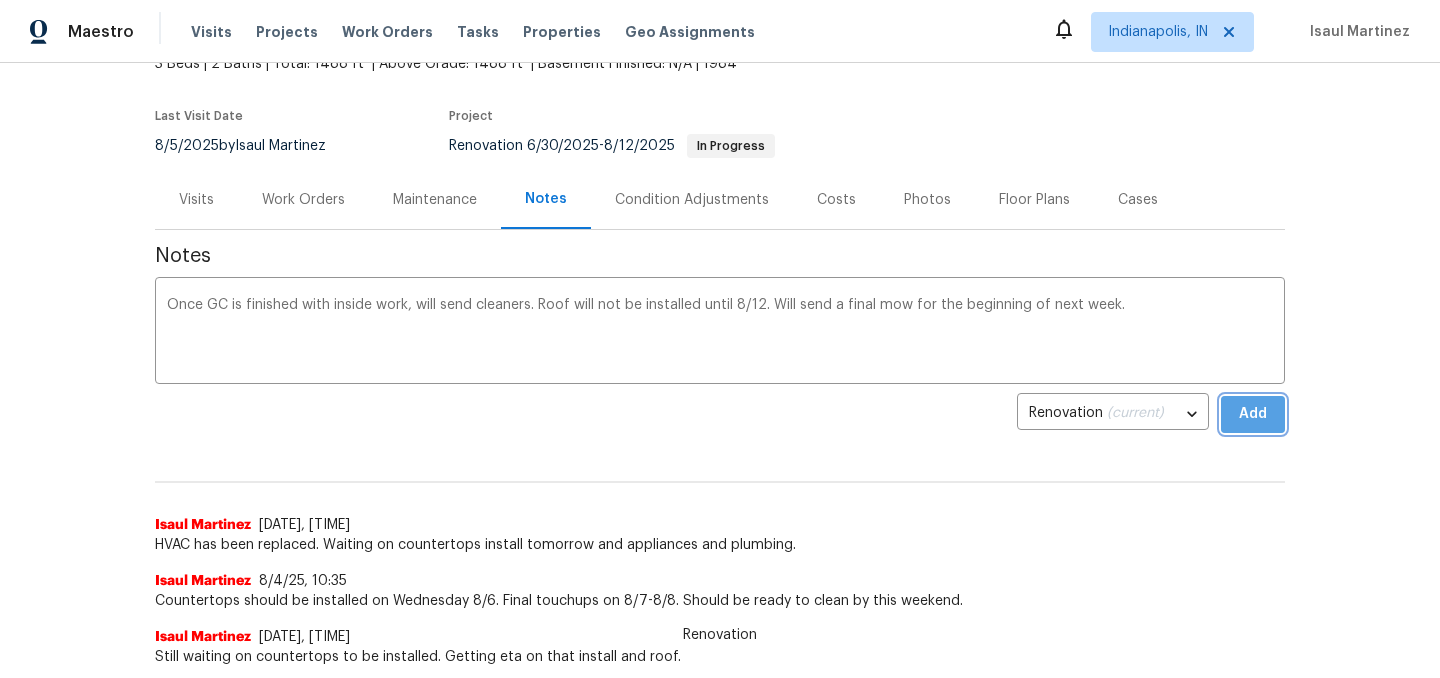 click on "Add" at bounding box center (1253, 414) 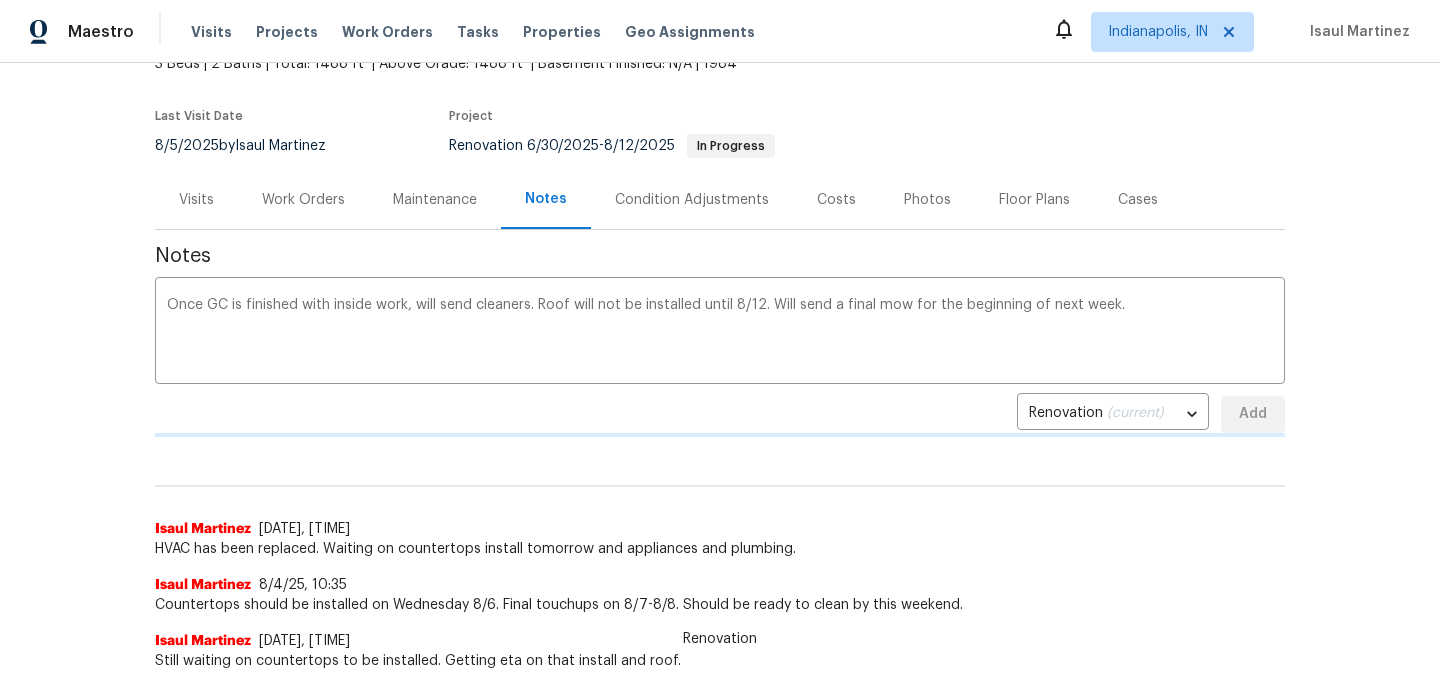 type 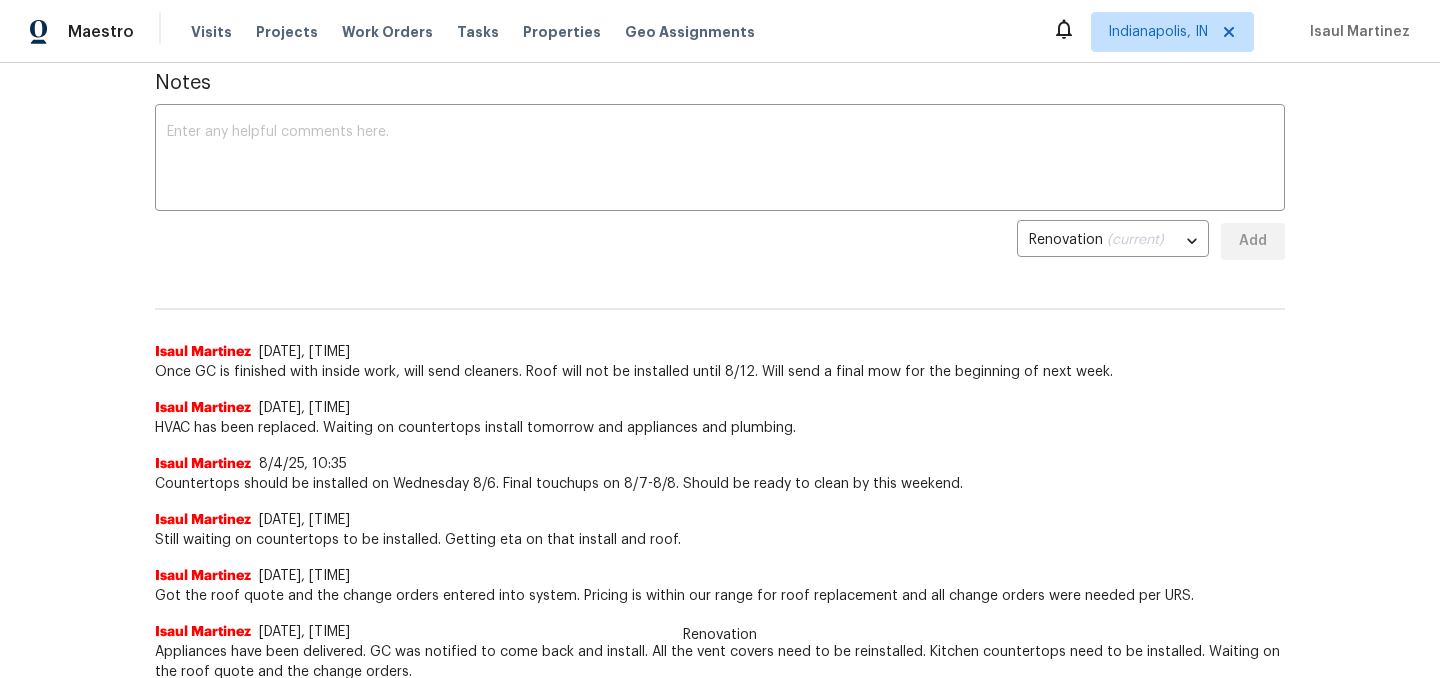 scroll, scrollTop: 0, scrollLeft: 0, axis: both 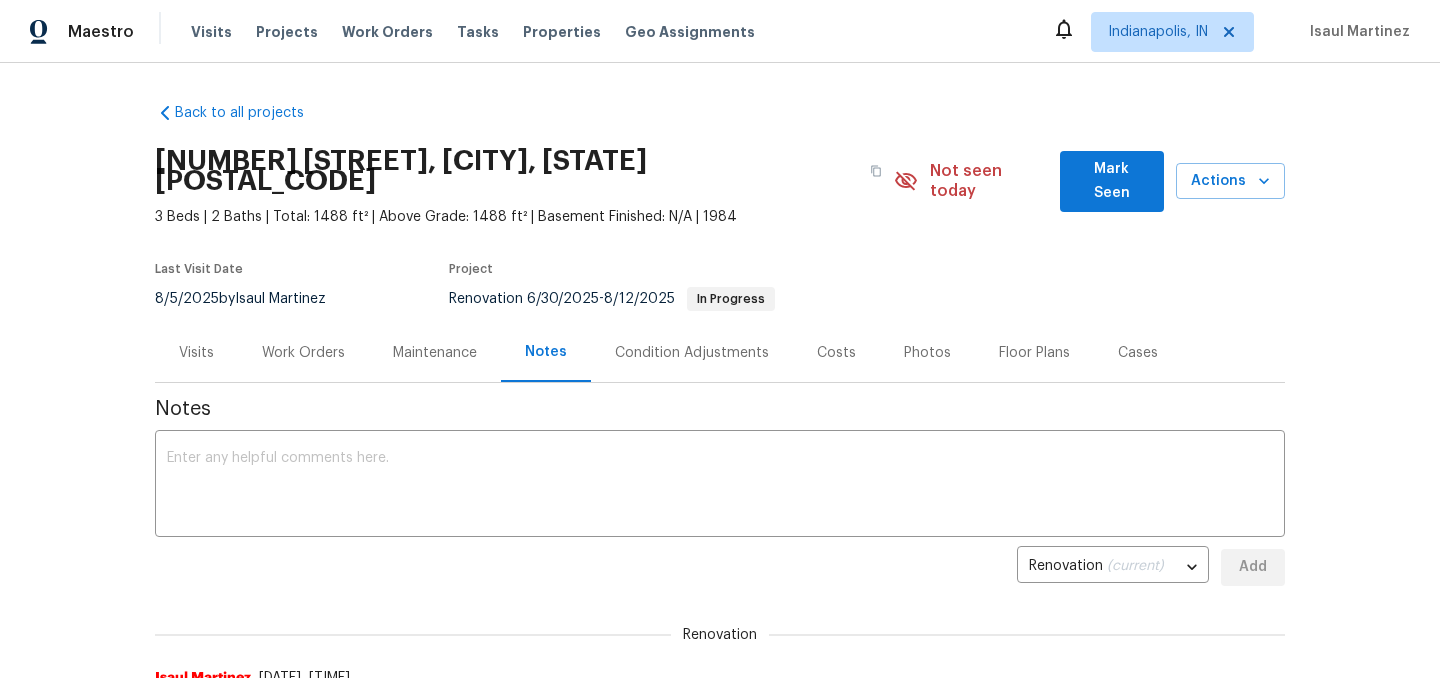click on "Work Orders" at bounding box center [303, 353] 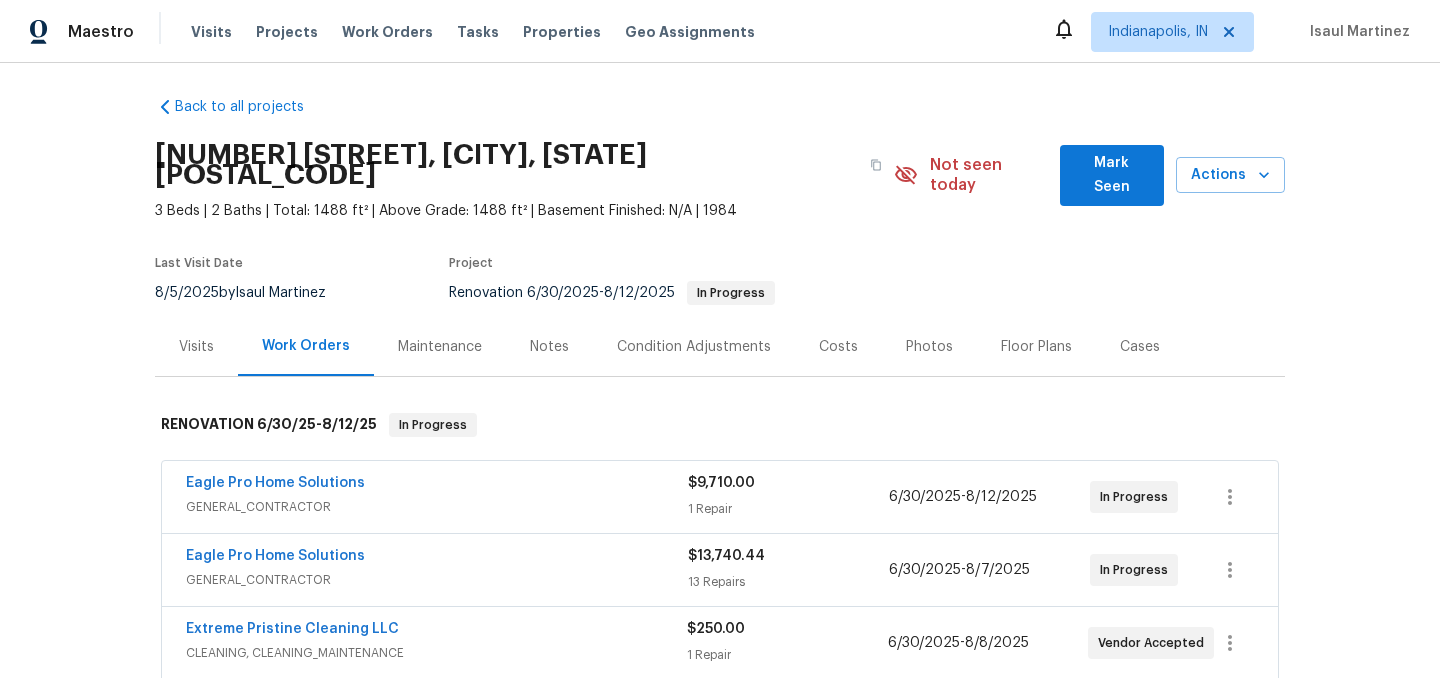 scroll, scrollTop: 0, scrollLeft: 0, axis: both 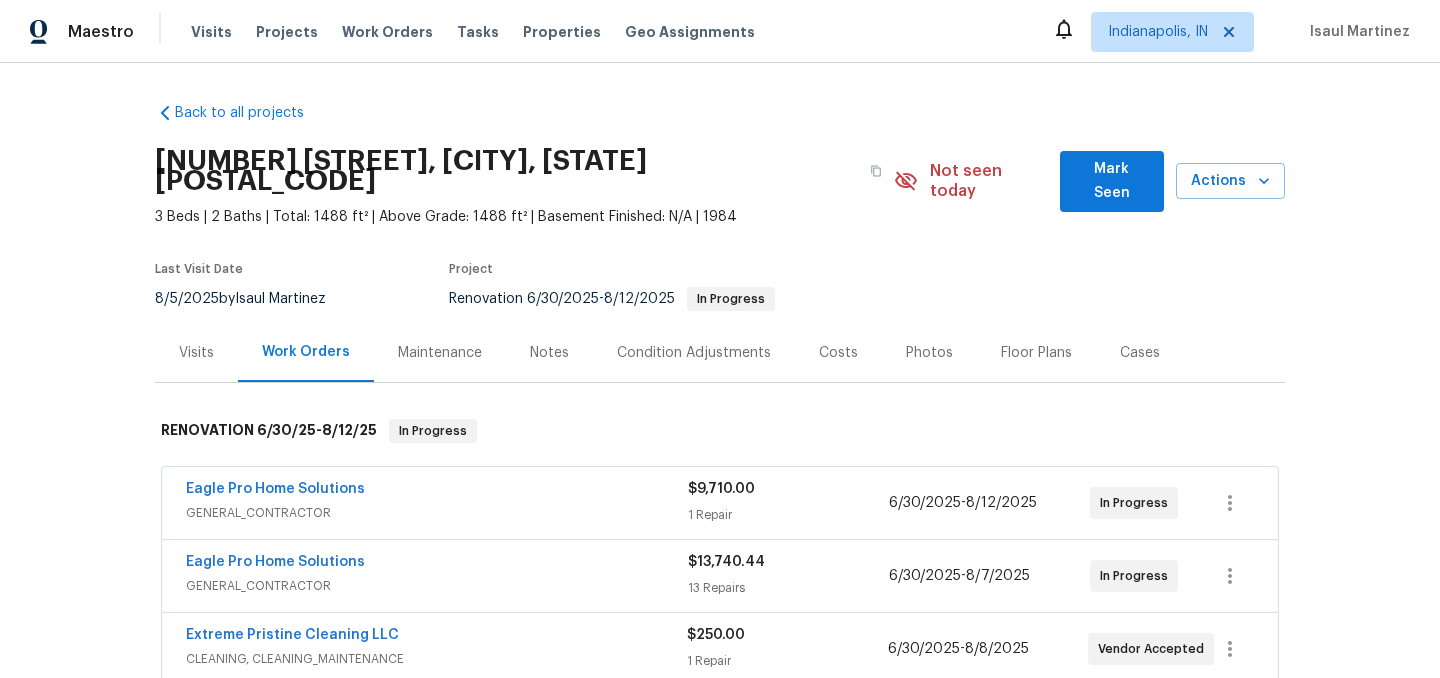 click on "Notes" at bounding box center [549, 353] 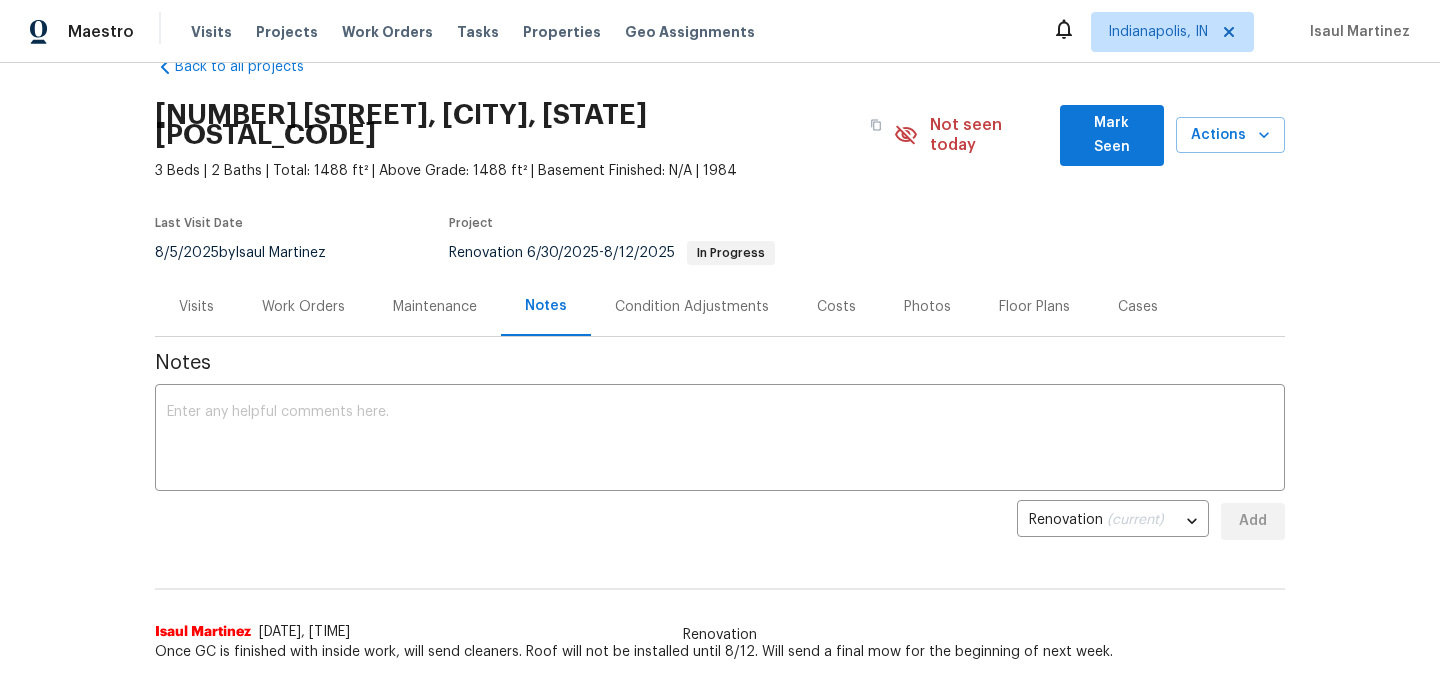 scroll, scrollTop: 47, scrollLeft: 0, axis: vertical 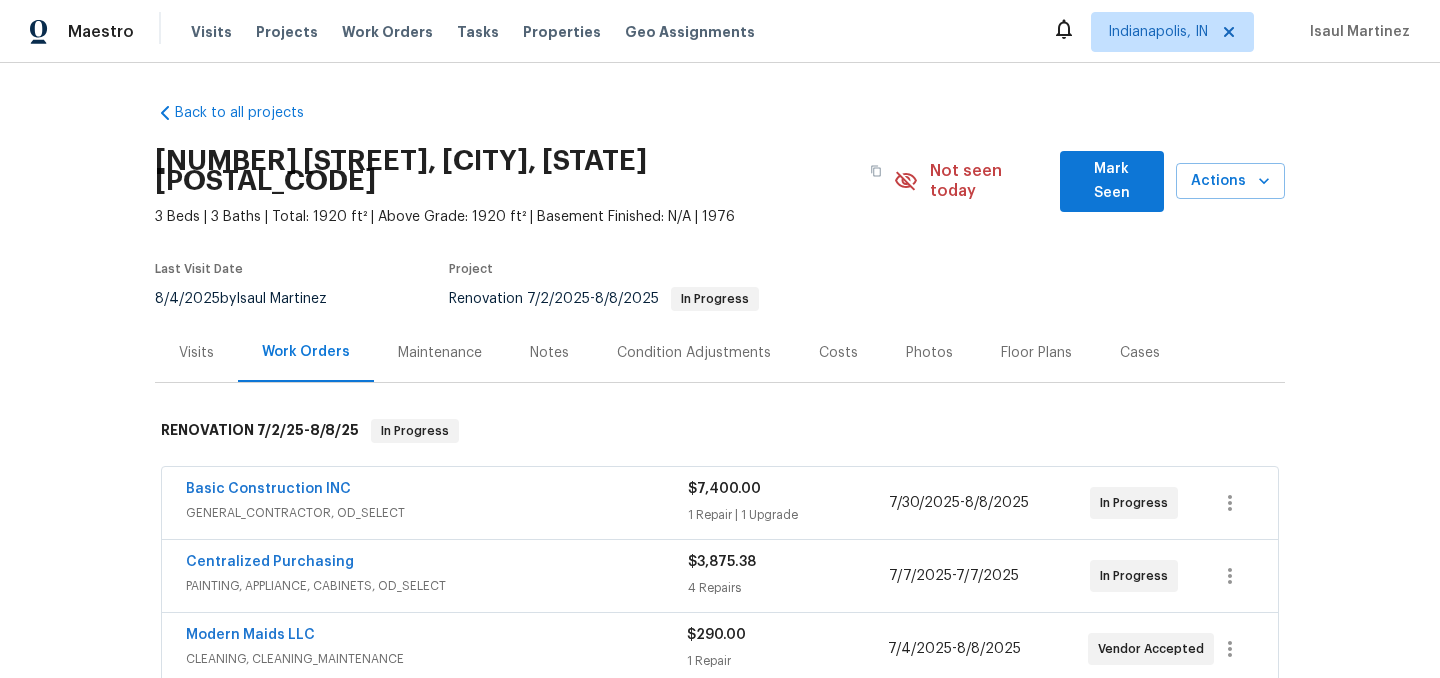 click on "Notes" at bounding box center [549, 353] 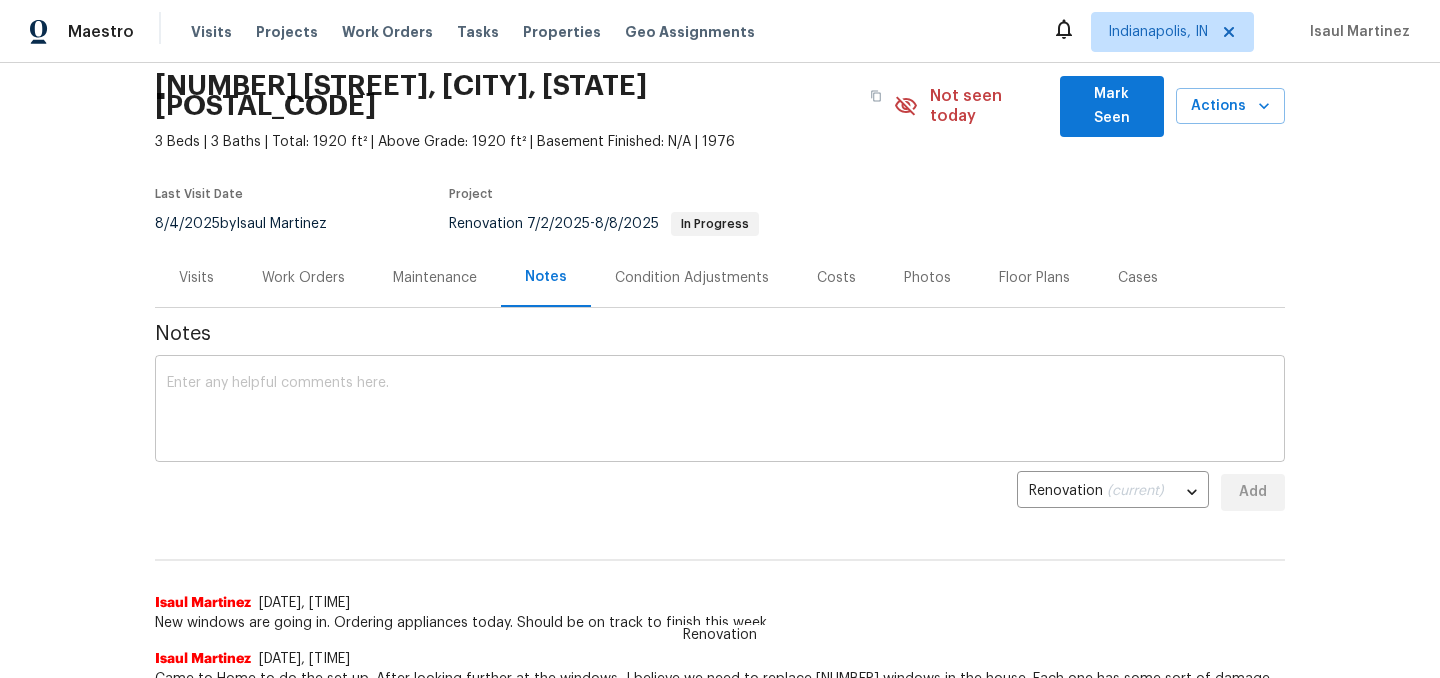 scroll, scrollTop: 78, scrollLeft: 0, axis: vertical 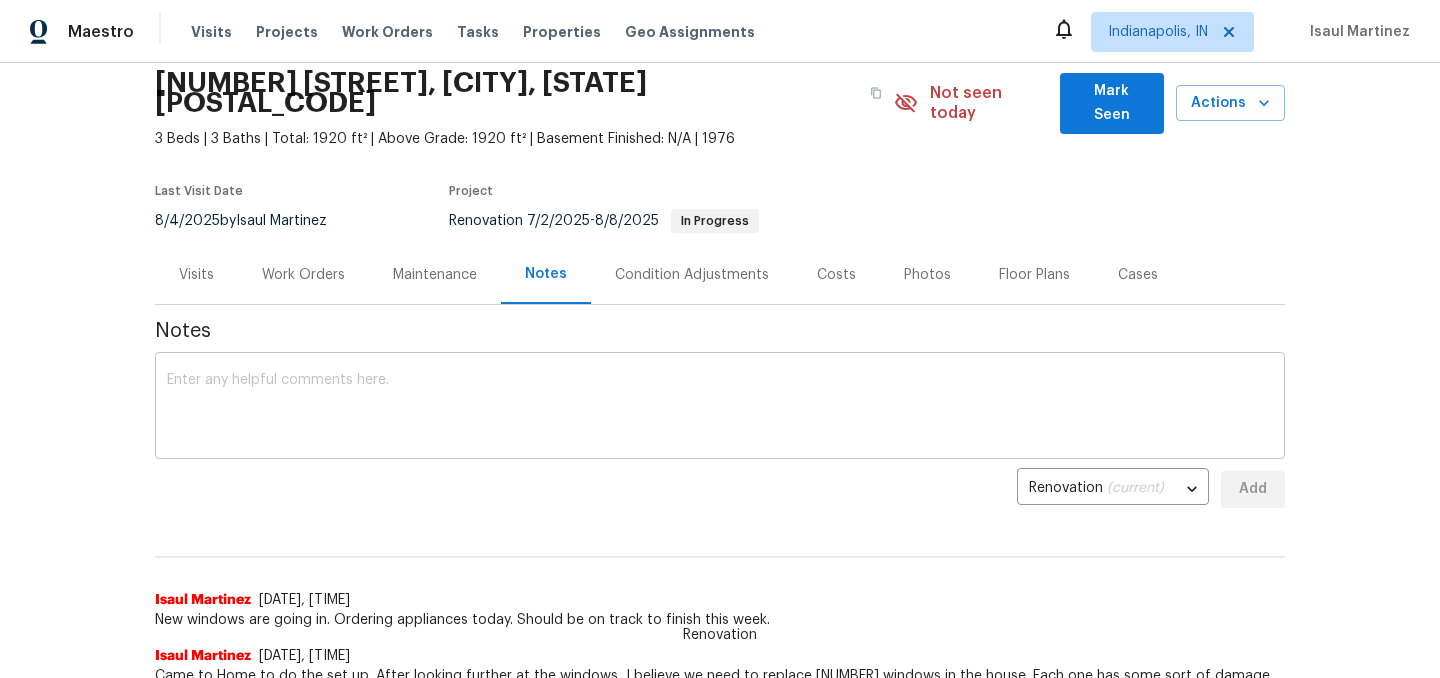 click at bounding box center (720, 408) 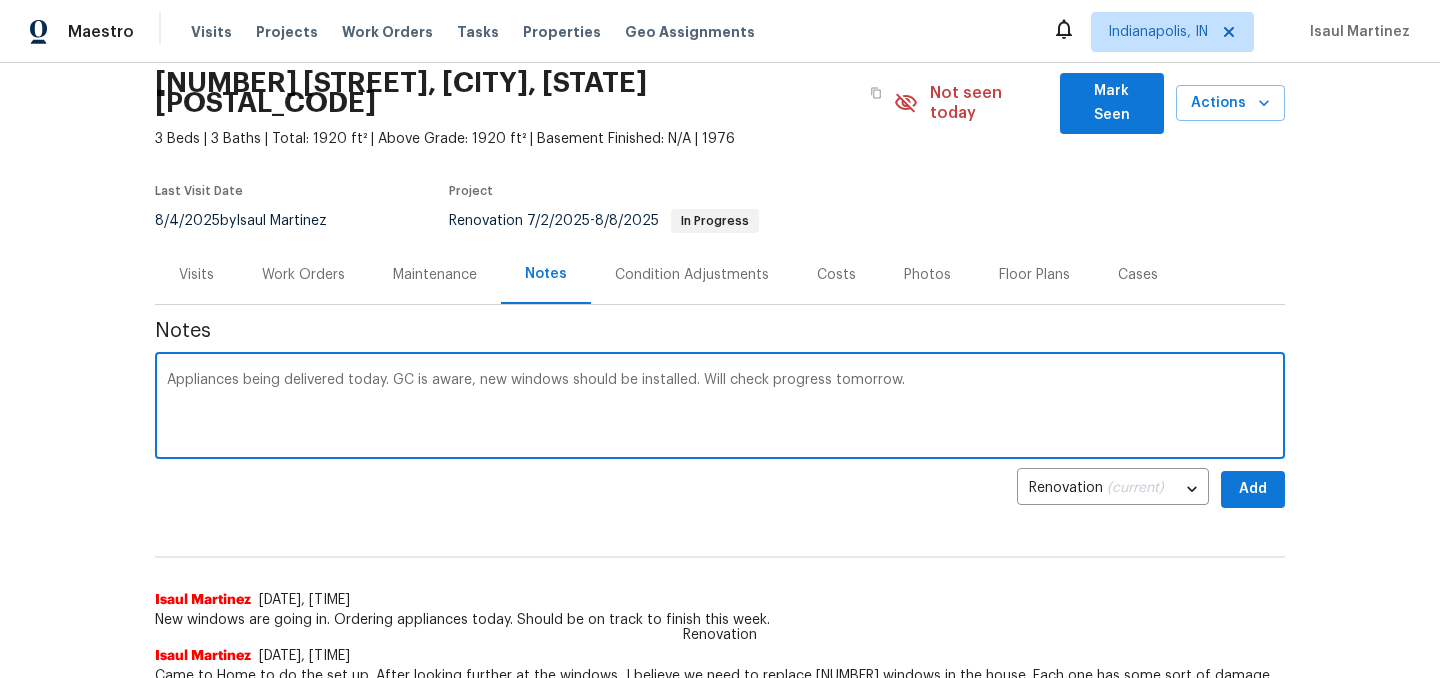 type on "Appliances being delivered today. GC is aware, new windows should be installed. Will check progress tomorrow." 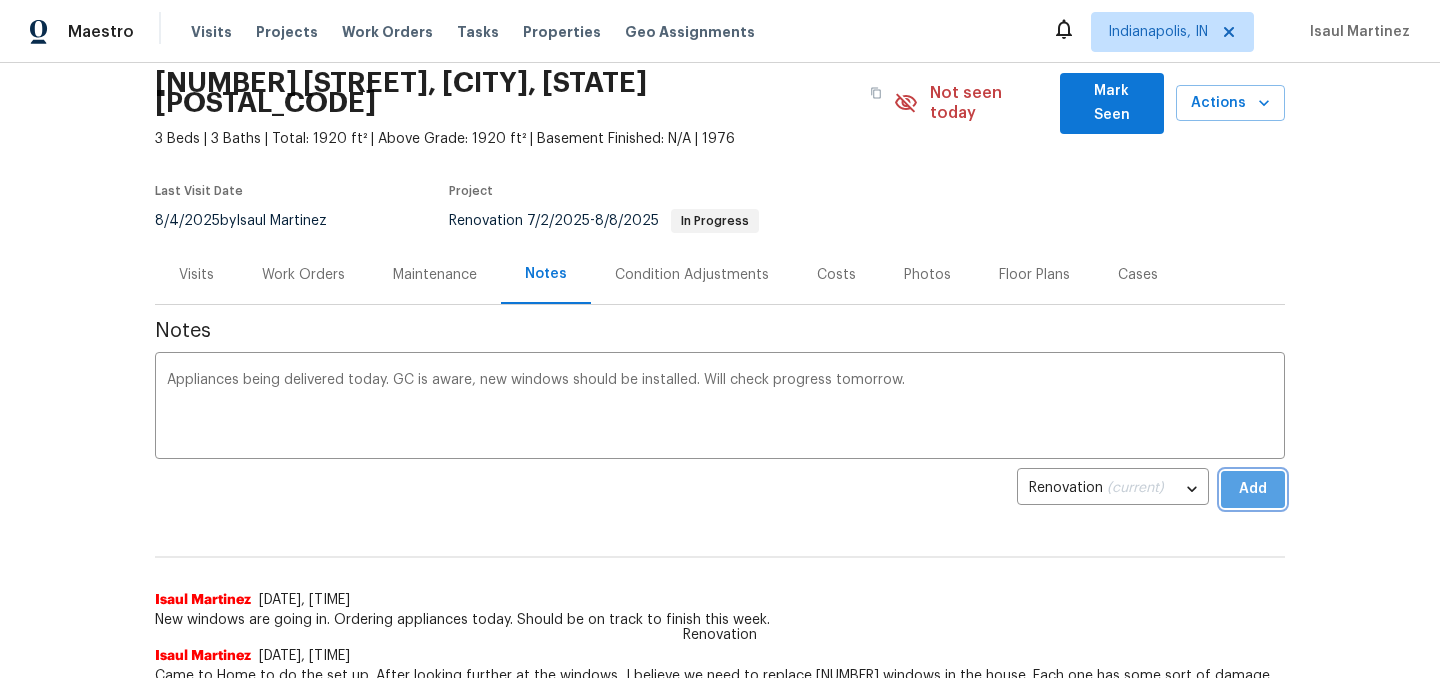 click on "Add" at bounding box center (1253, 489) 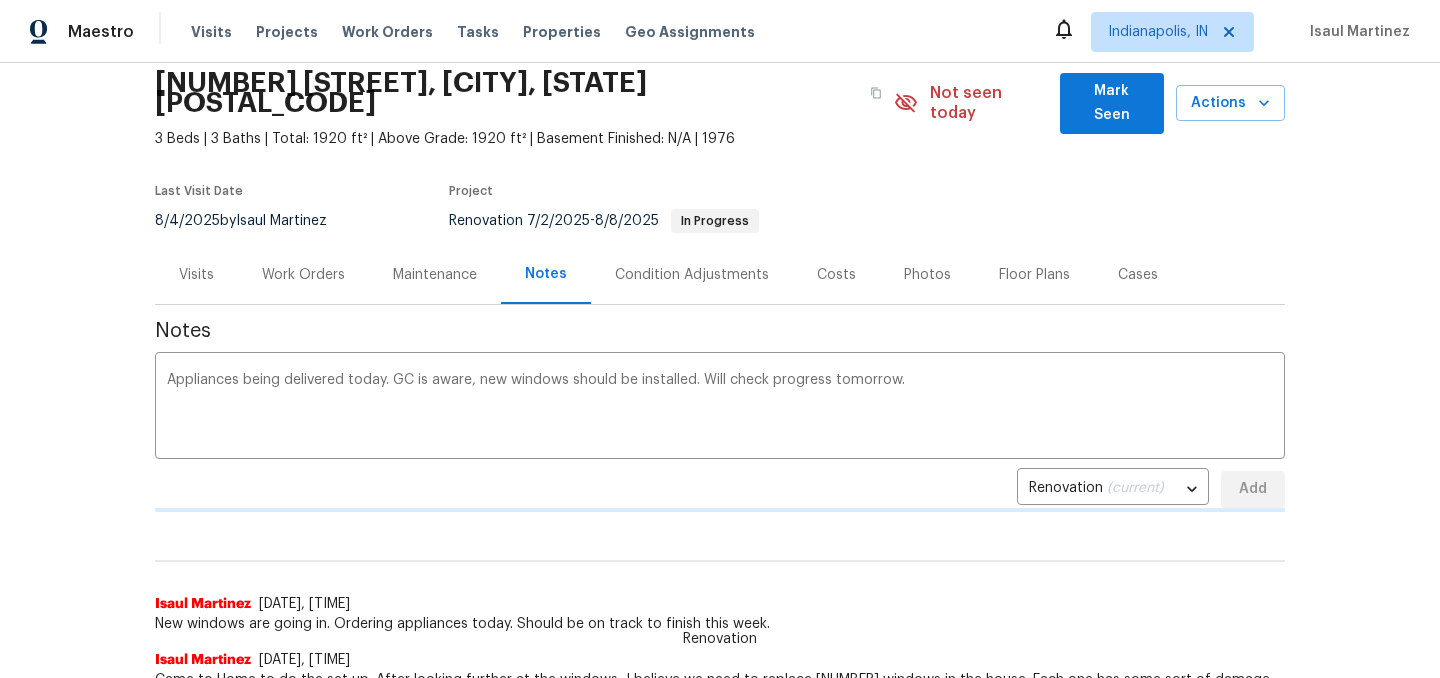 type 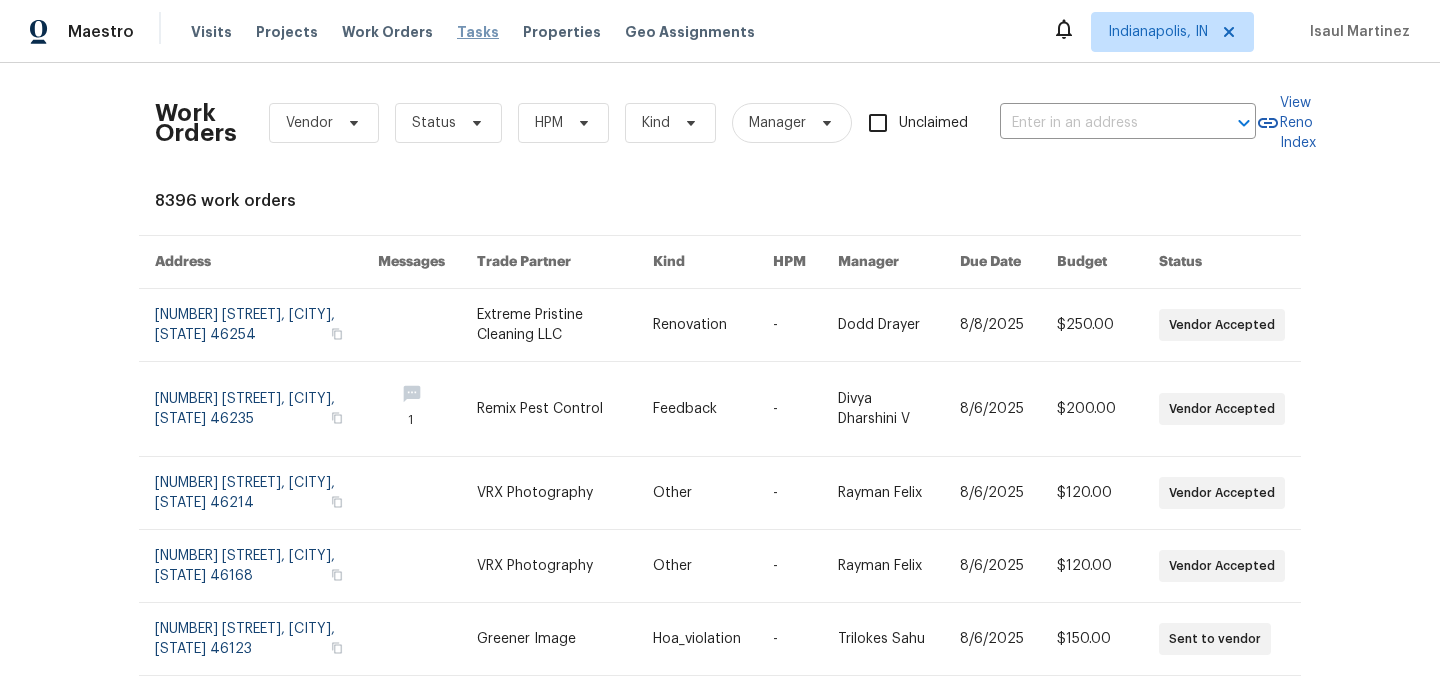 scroll, scrollTop: 0, scrollLeft: 0, axis: both 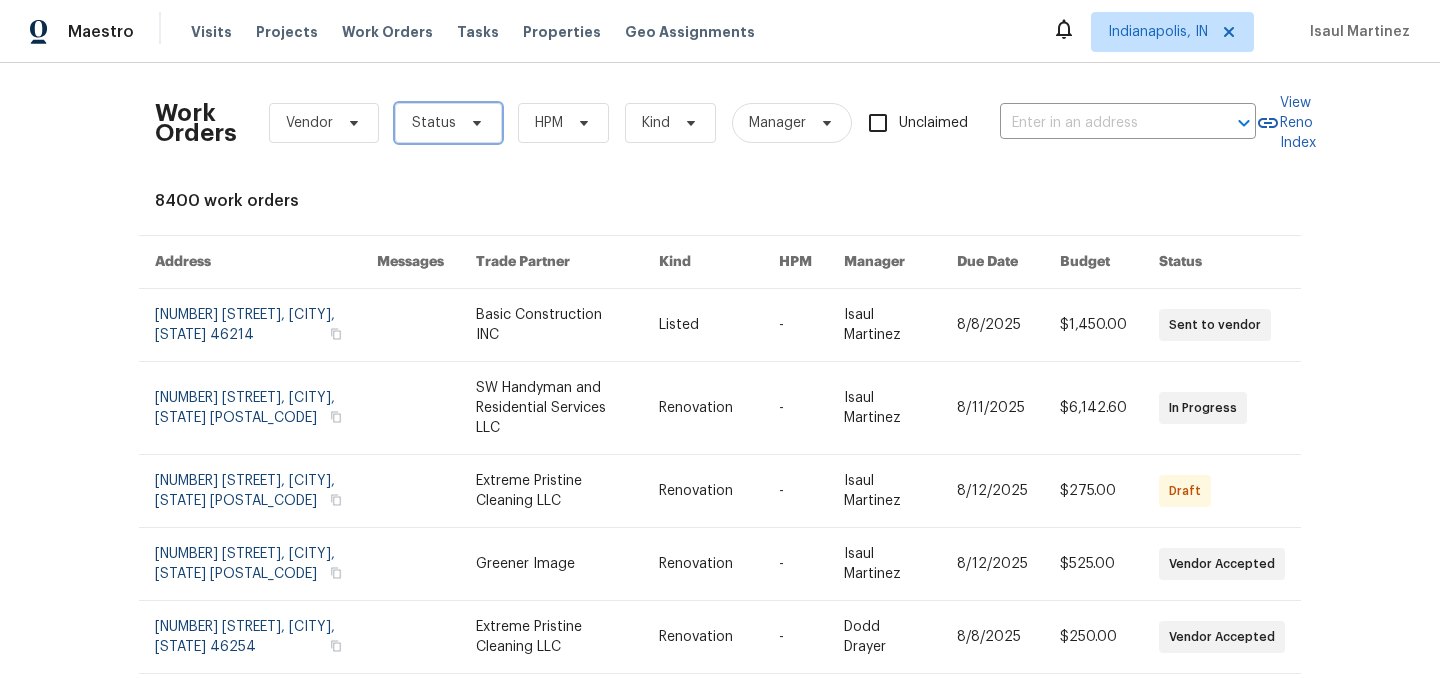 click on "Status" at bounding box center (434, 123) 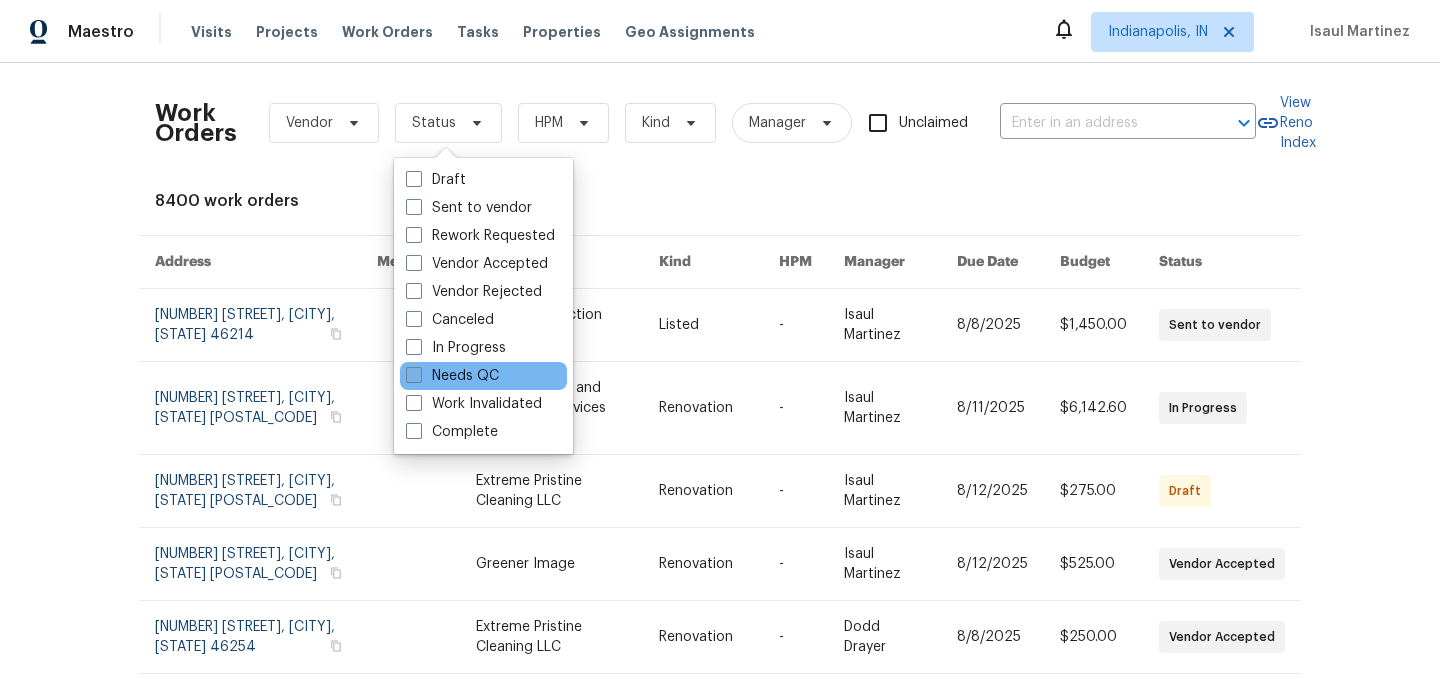 click on "Needs QC" at bounding box center [452, 376] 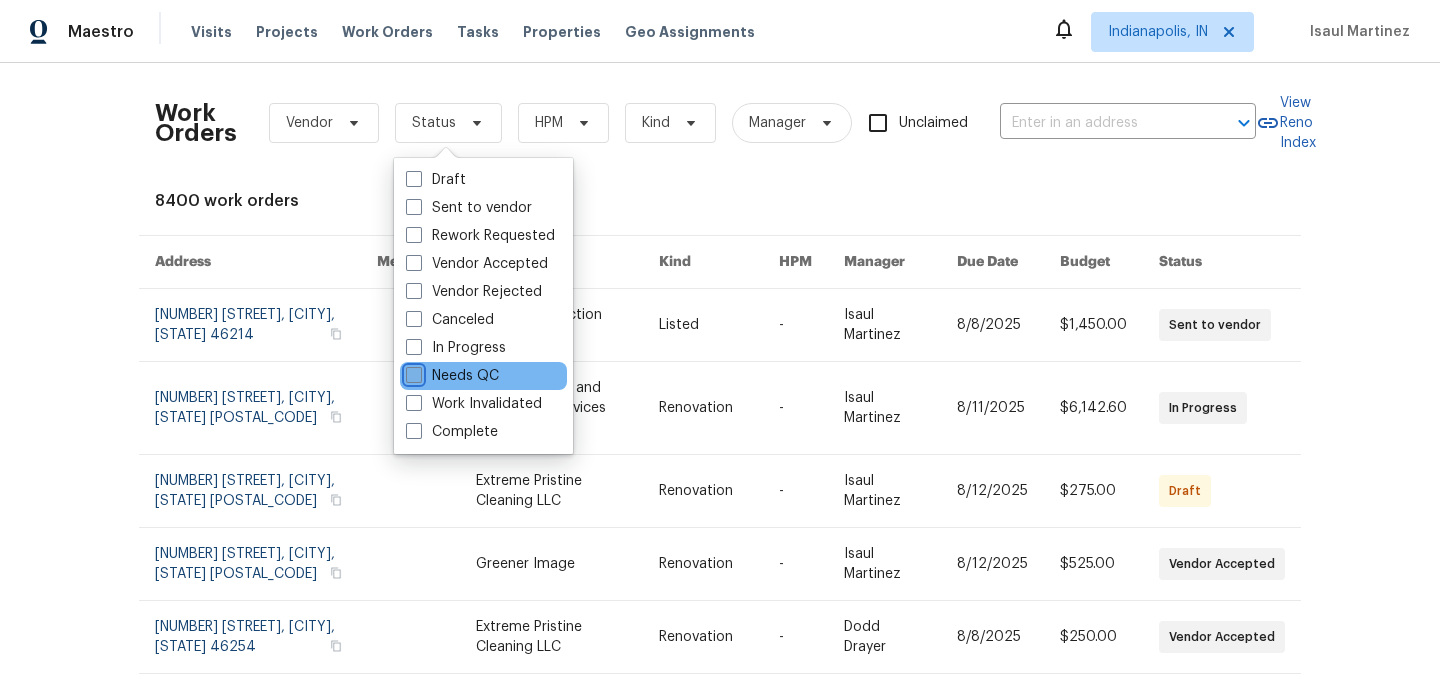 click on "Needs QC" at bounding box center [412, 372] 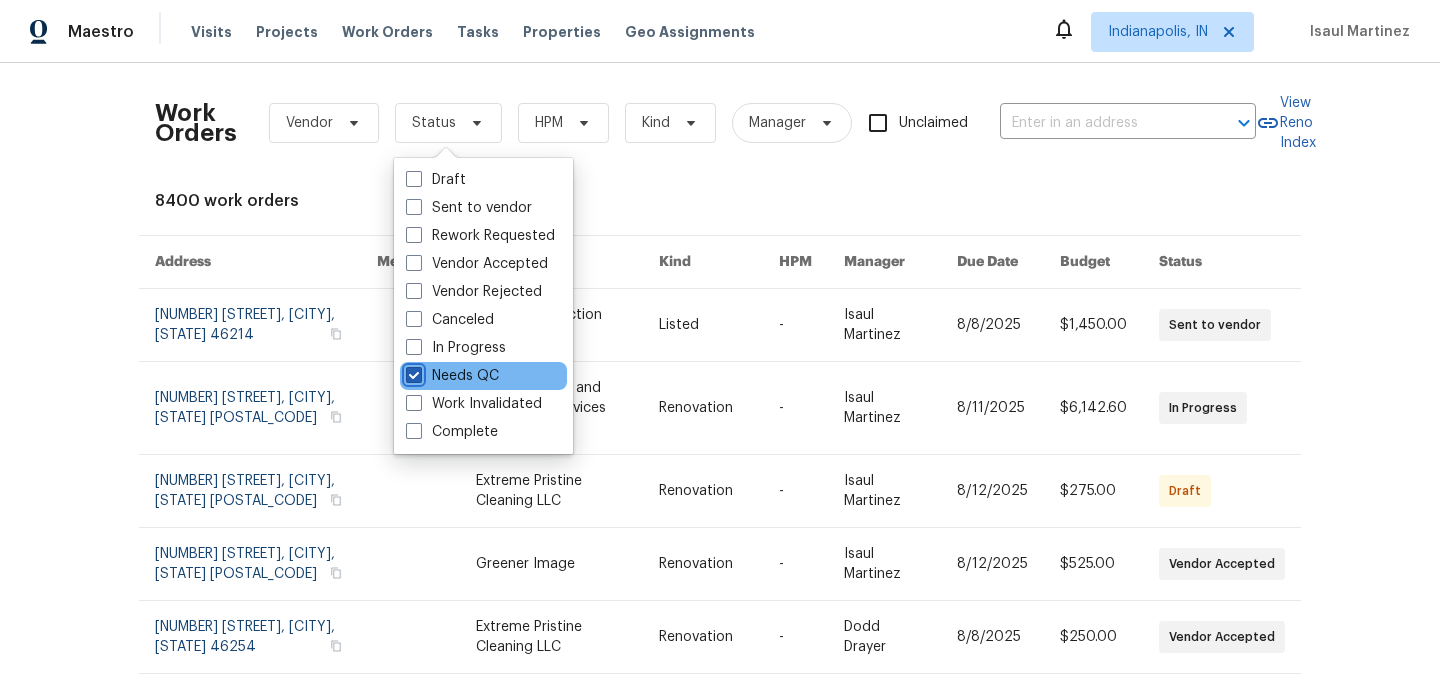 checkbox on "true" 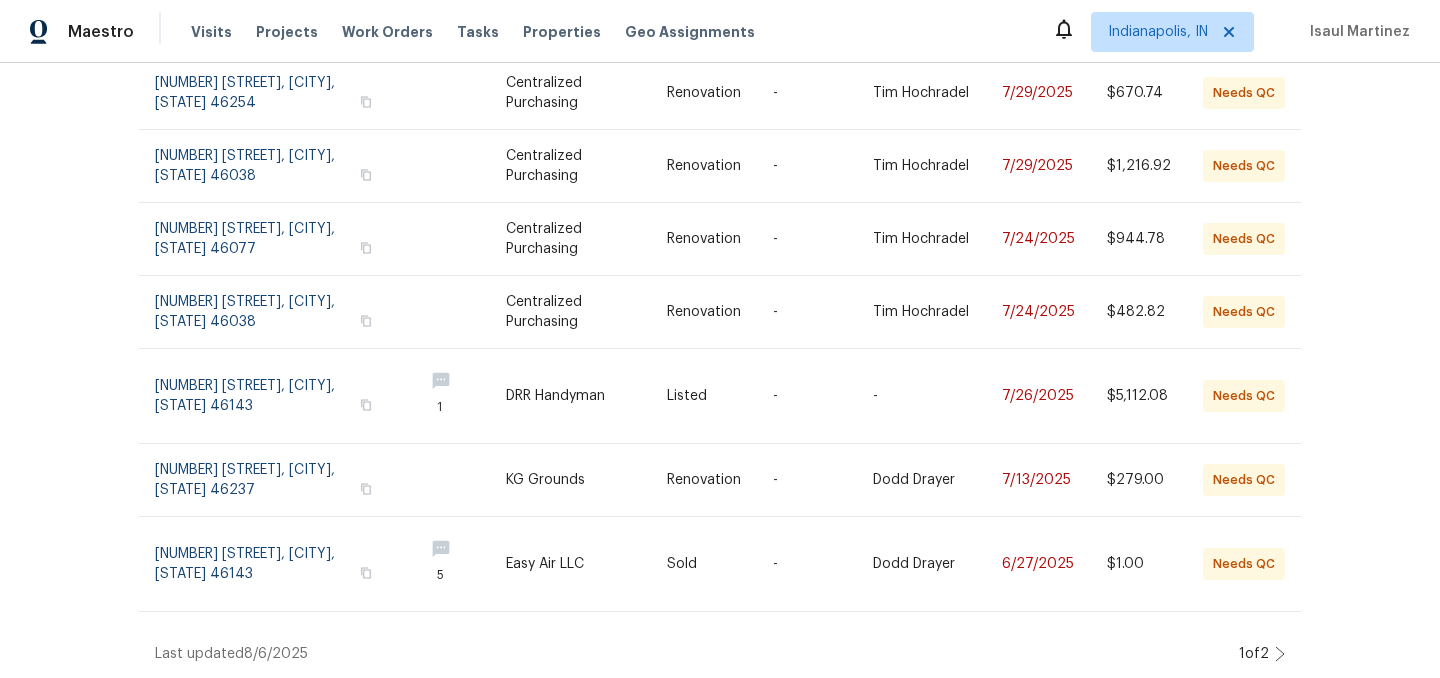 scroll, scrollTop: 473, scrollLeft: 0, axis: vertical 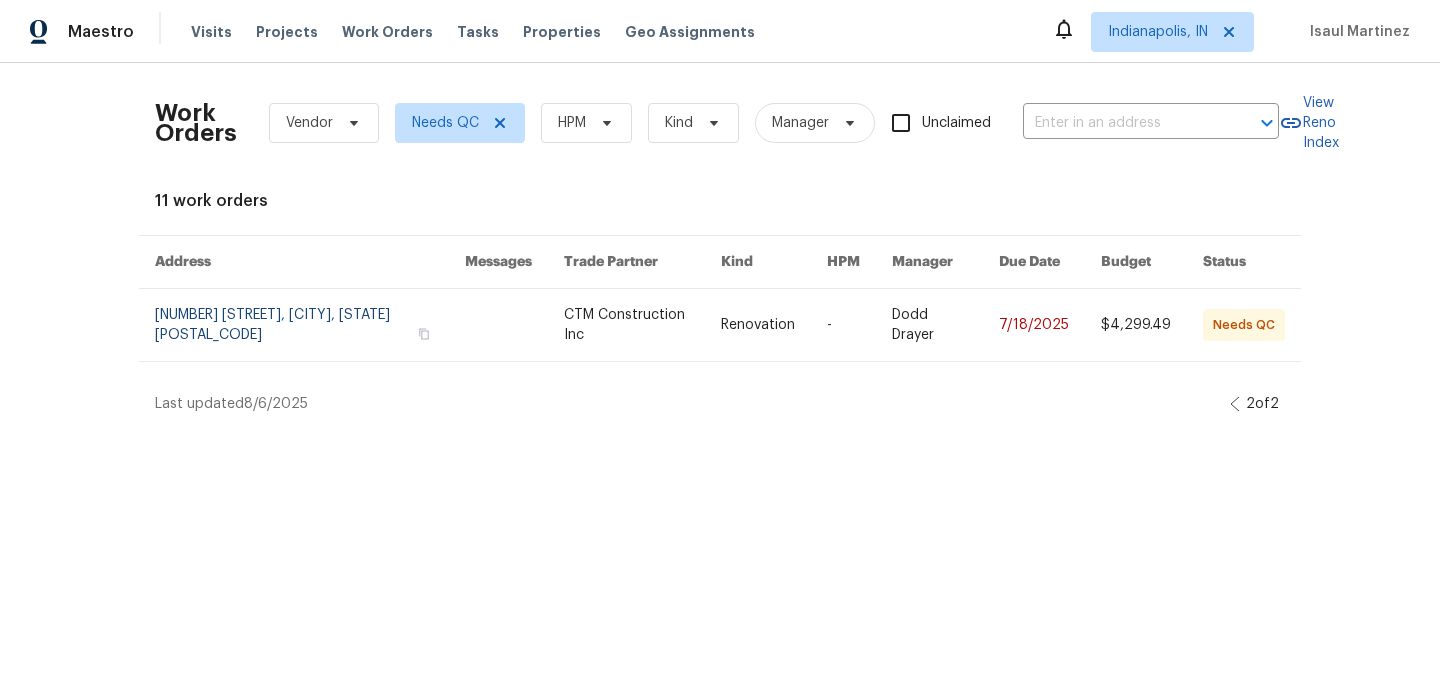 click 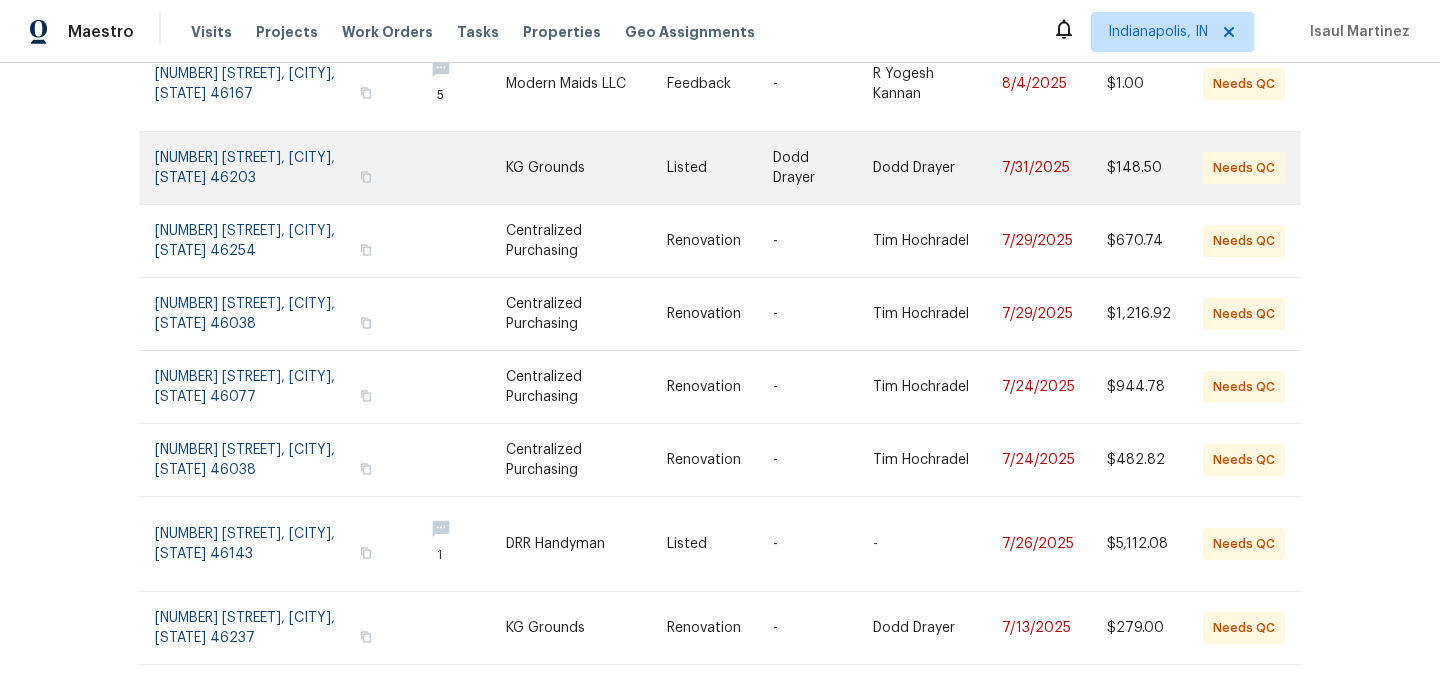 scroll, scrollTop: 473, scrollLeft: 0, axis: vertical 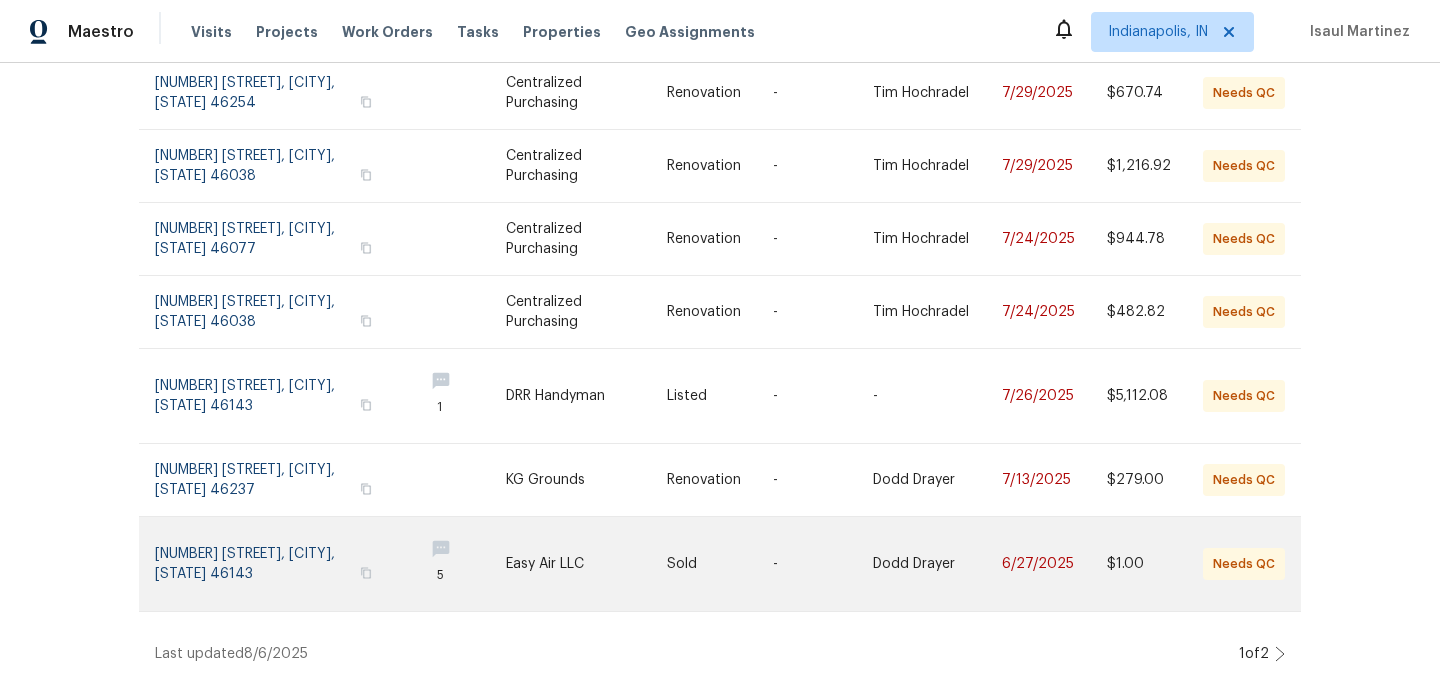 click at bounding box center (586, 564) 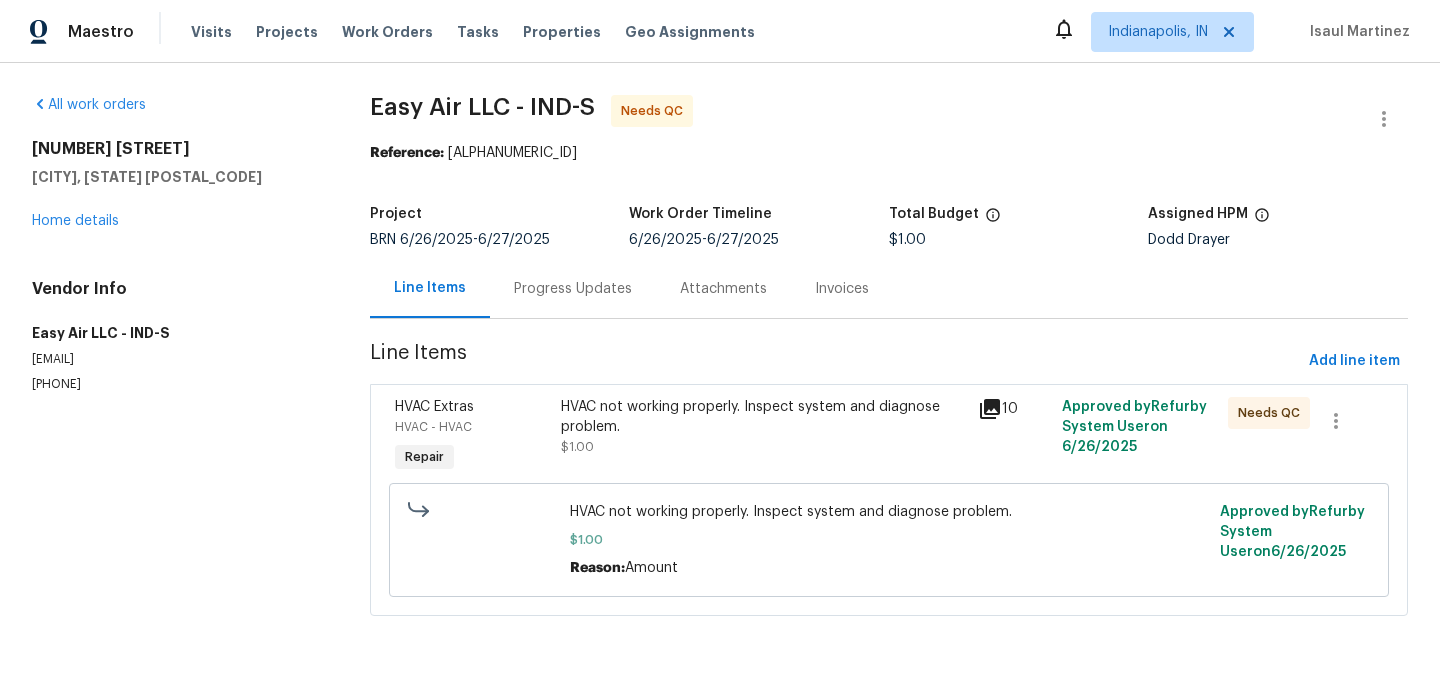 click on "Progress Updates" at bounding box center [573, 289] 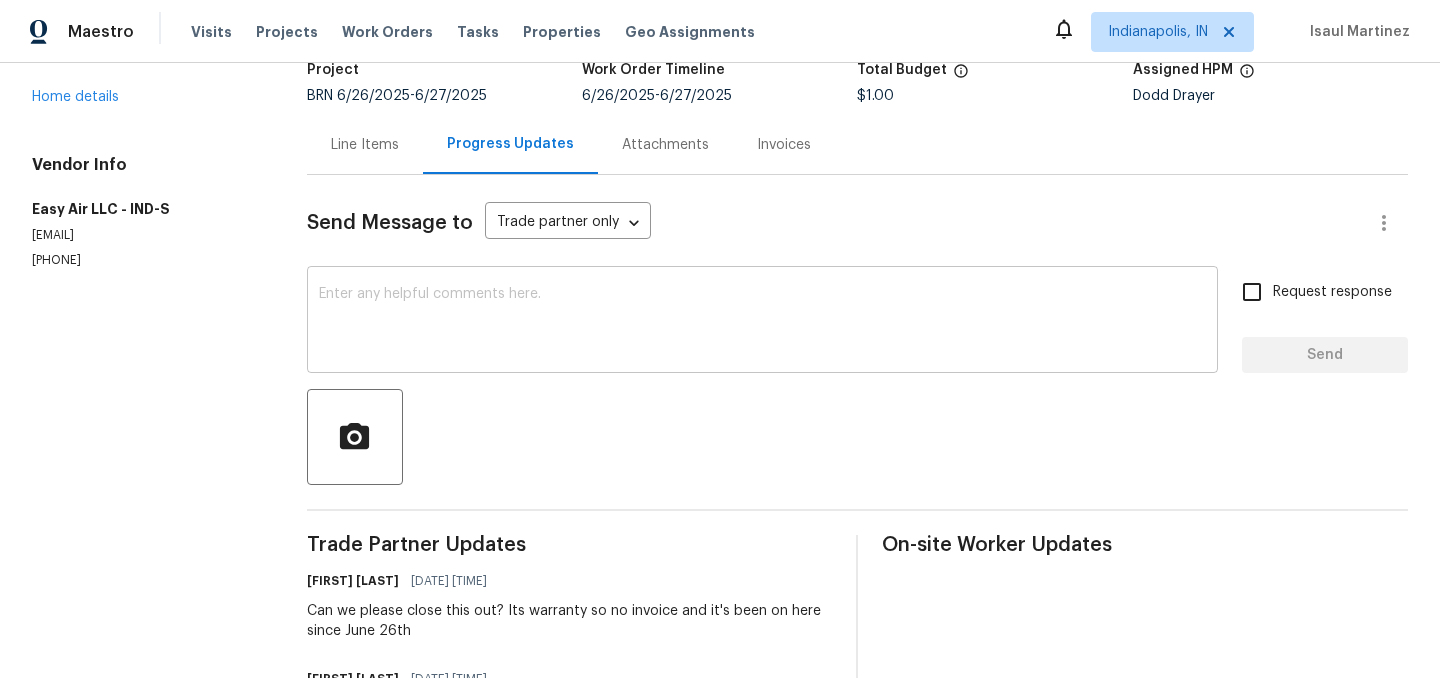 scroll, scrollTop: 126, scrollLeft: 0, axis: vertical 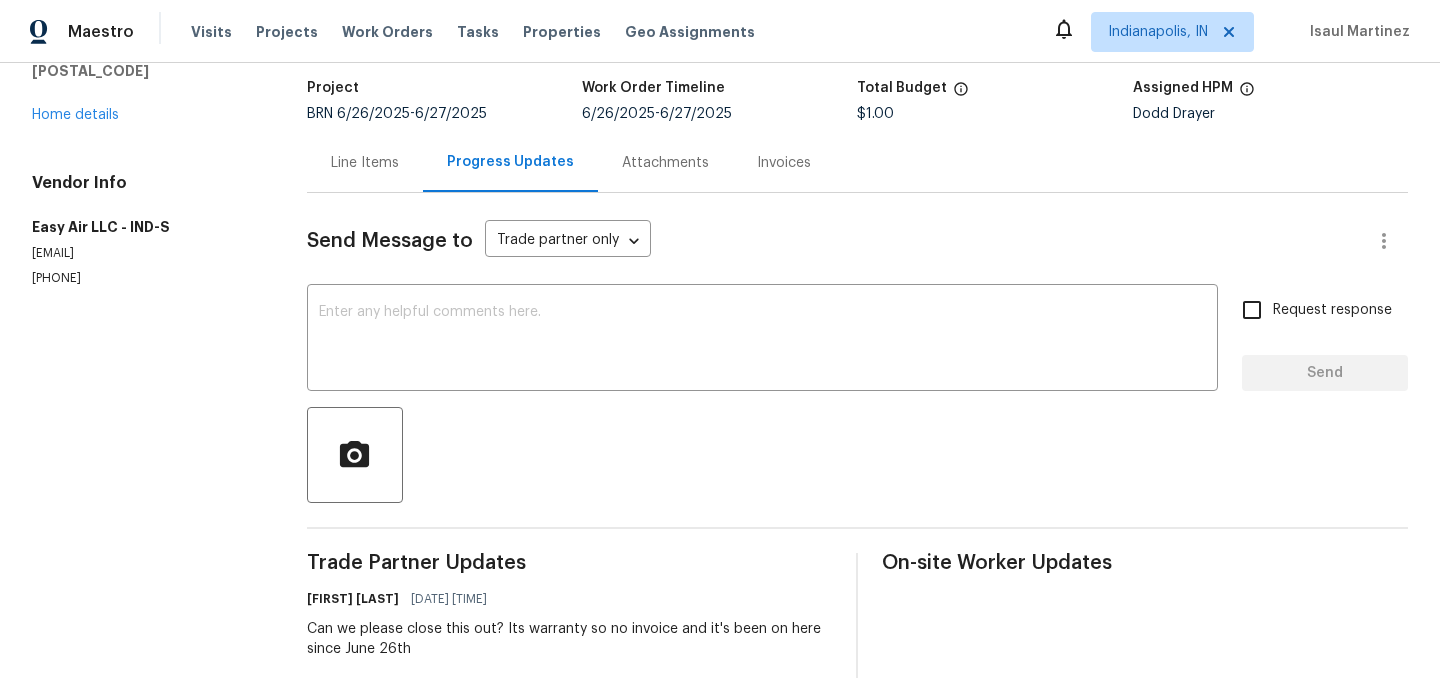 click on "Line Items" at bounding box center [365, 163] 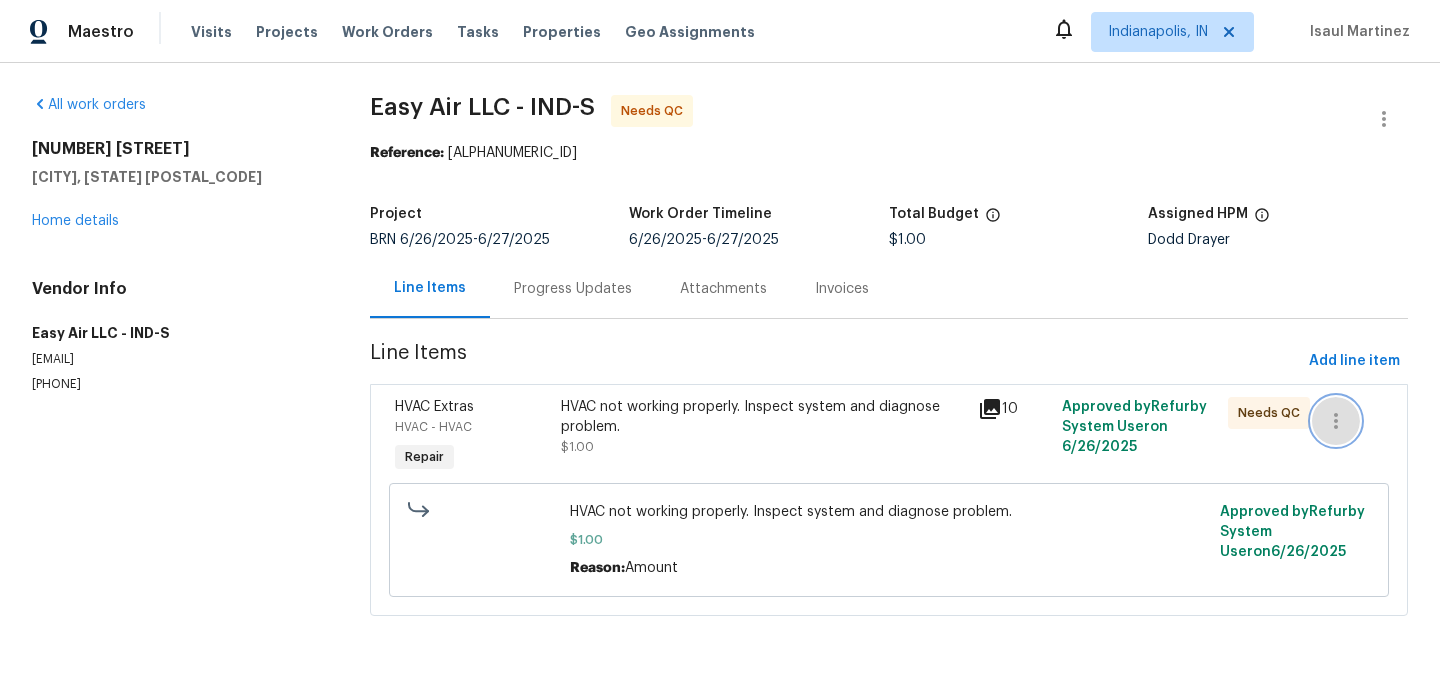 click 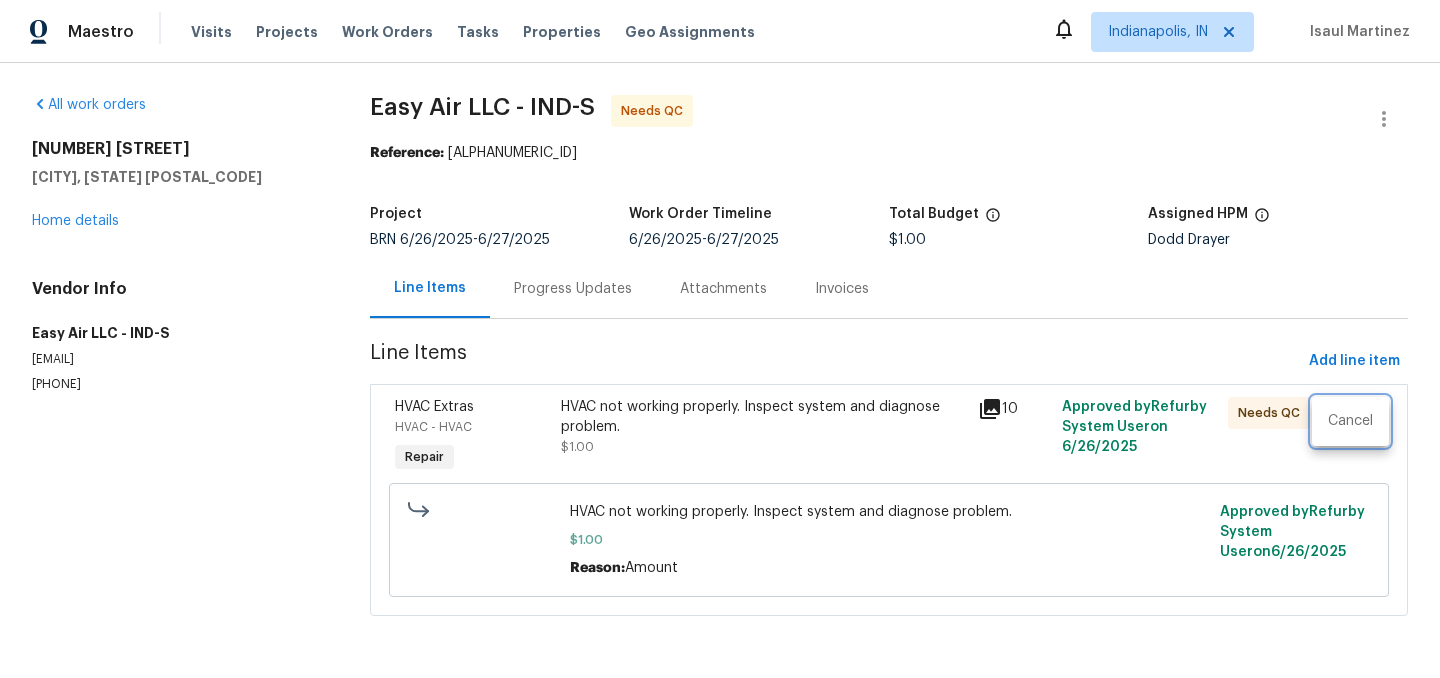 click at bounding box center (720, 339) 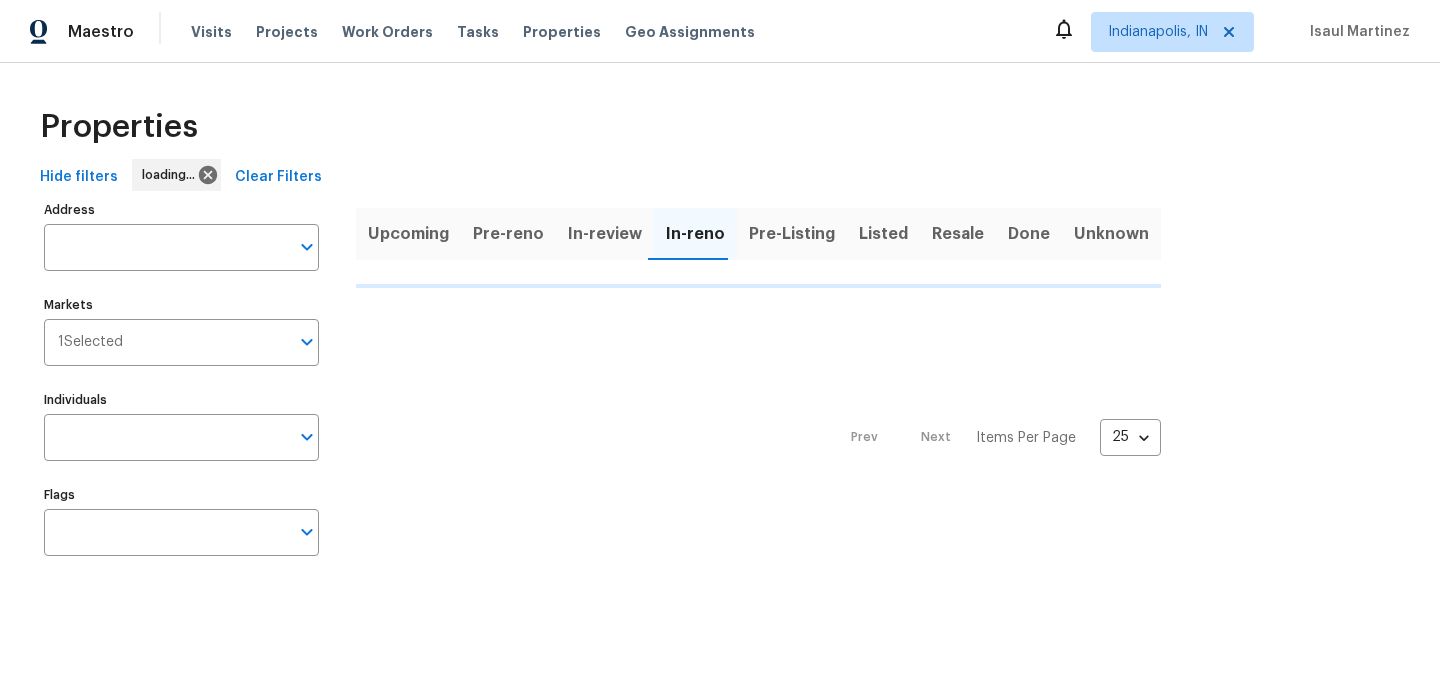 scroll, scrollTop: 0, scrollLeft: 0, axis: both 